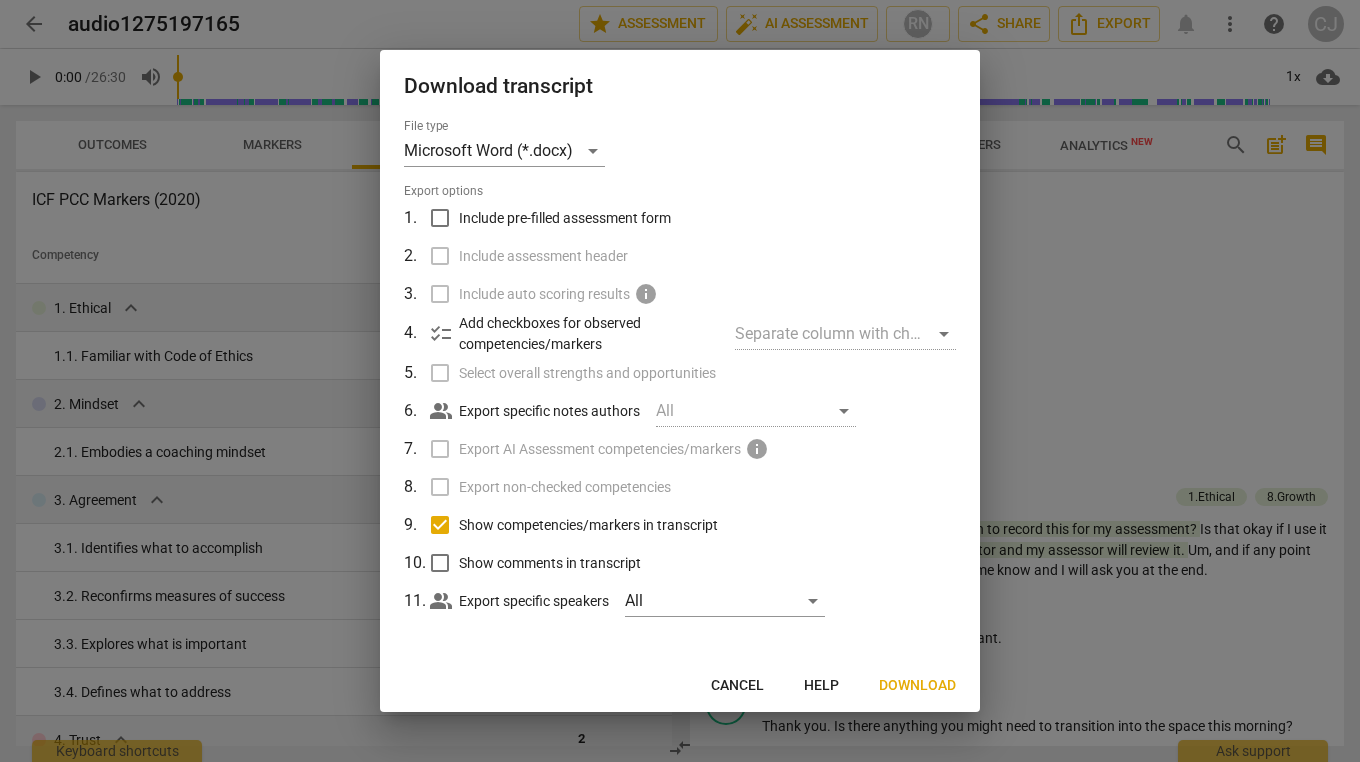 scroll, scrollTop: 0, scrollLeft: 0, axis: both 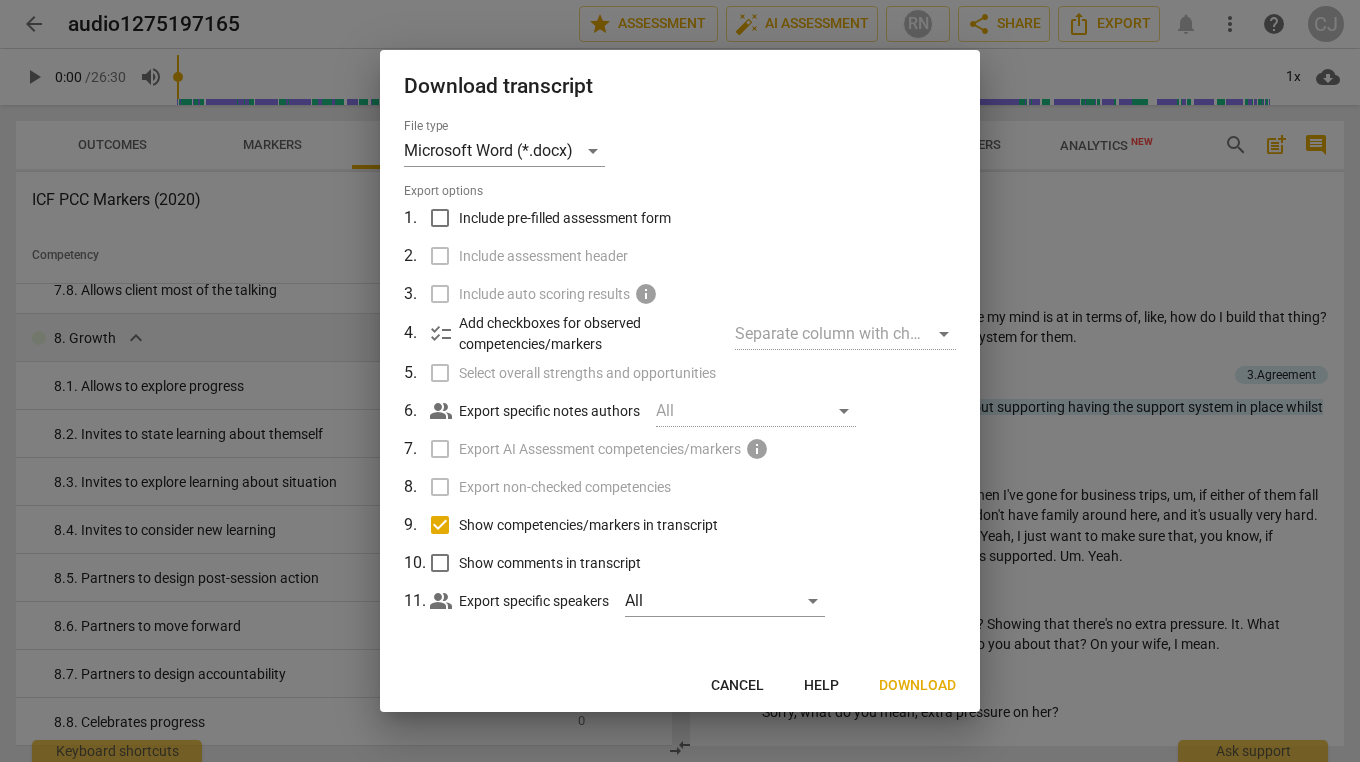 click on "Download" at bounding box center (917, 686) 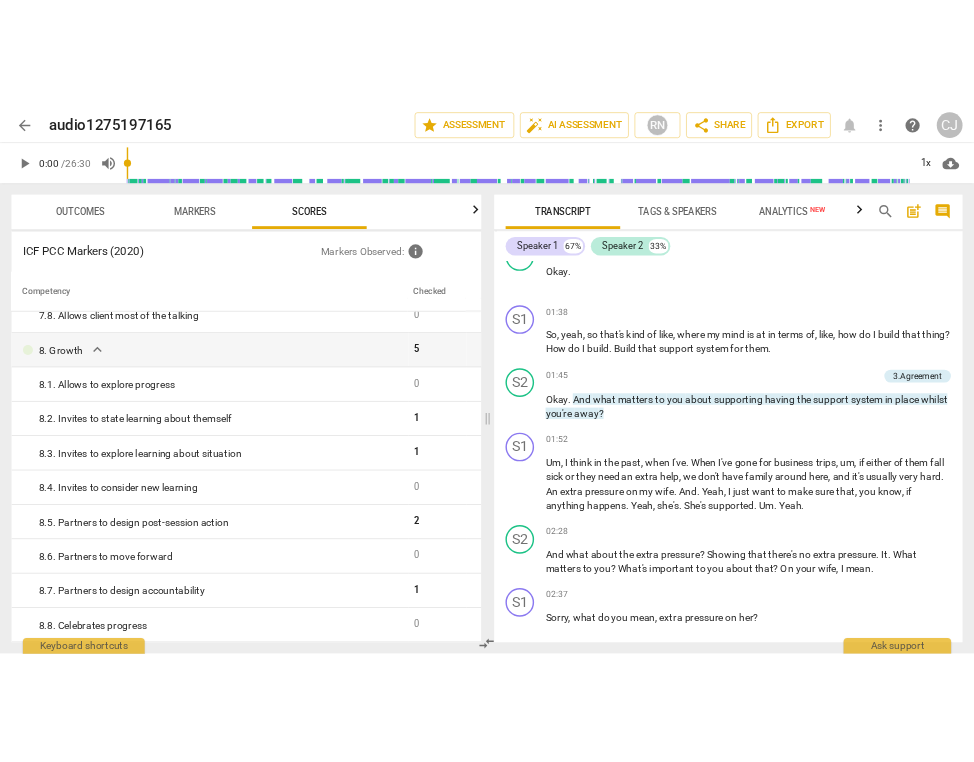 scroll, scrollTop: 1756, scrollLeft: 0, axis: vertical 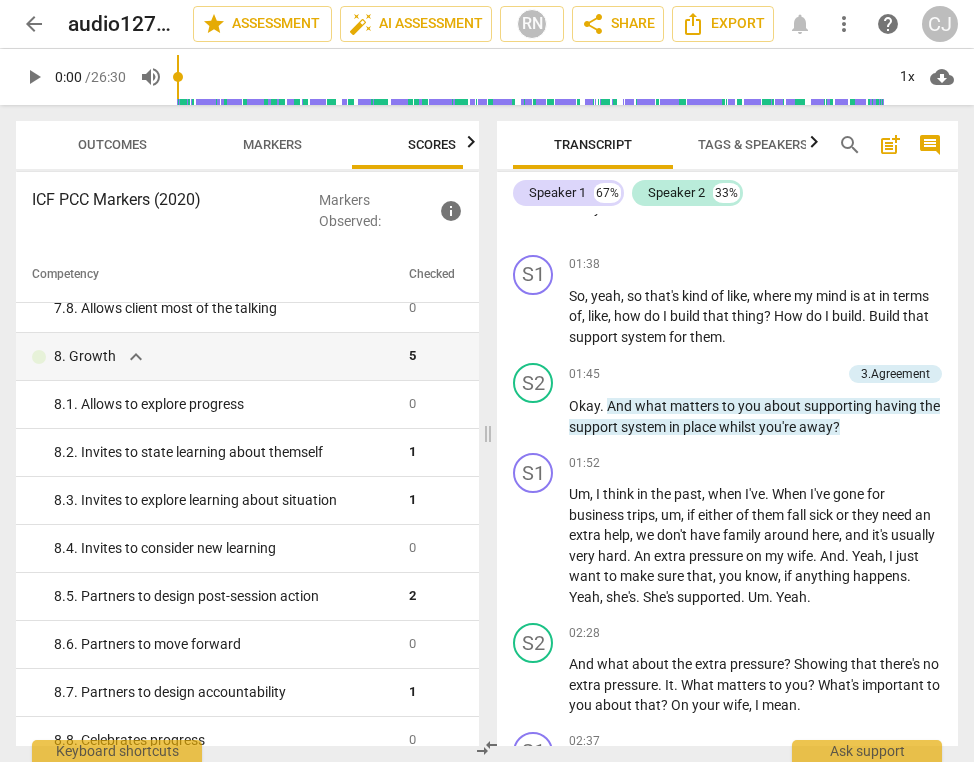 click on "arrow_back" at bounding box center (34, 24) 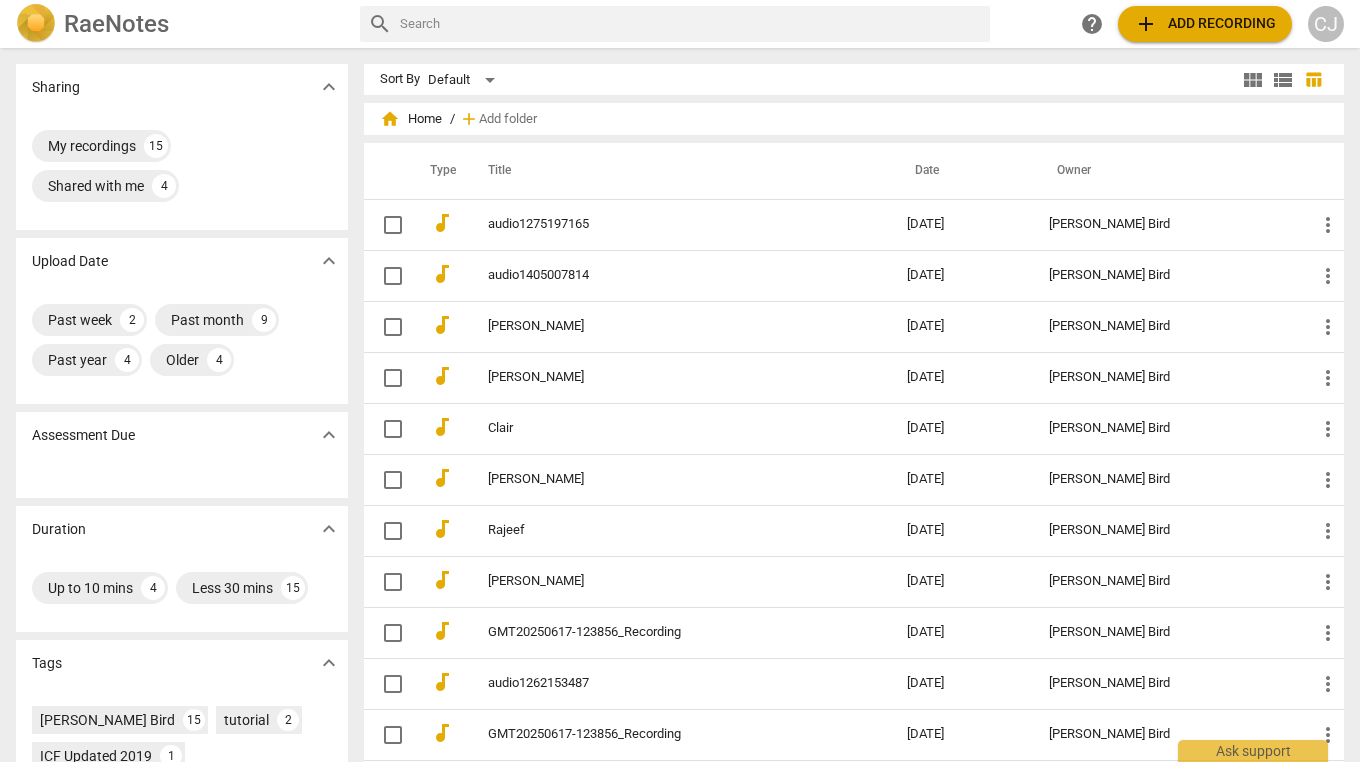 click on "audio1405007814" at bounding box center (661, 275) 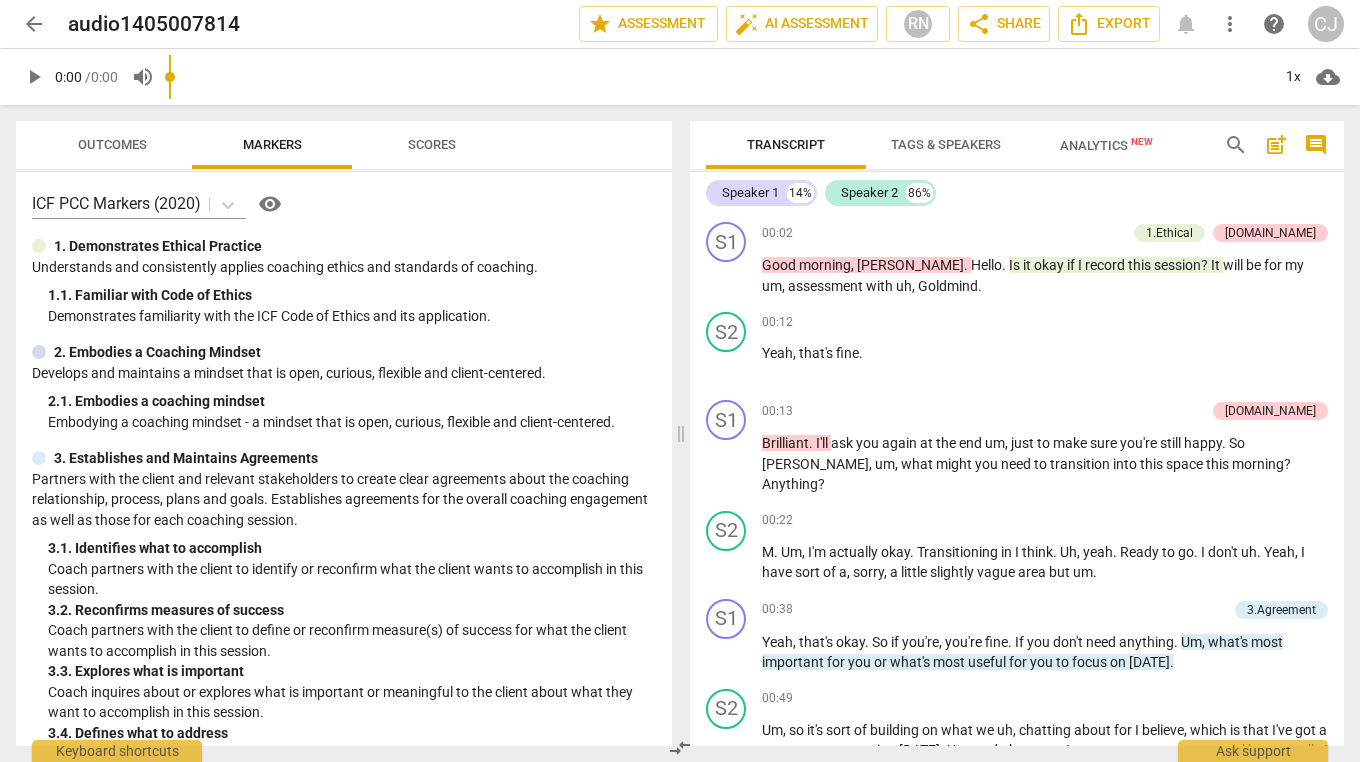 click on "Export" at bounding box center (1109, 24) 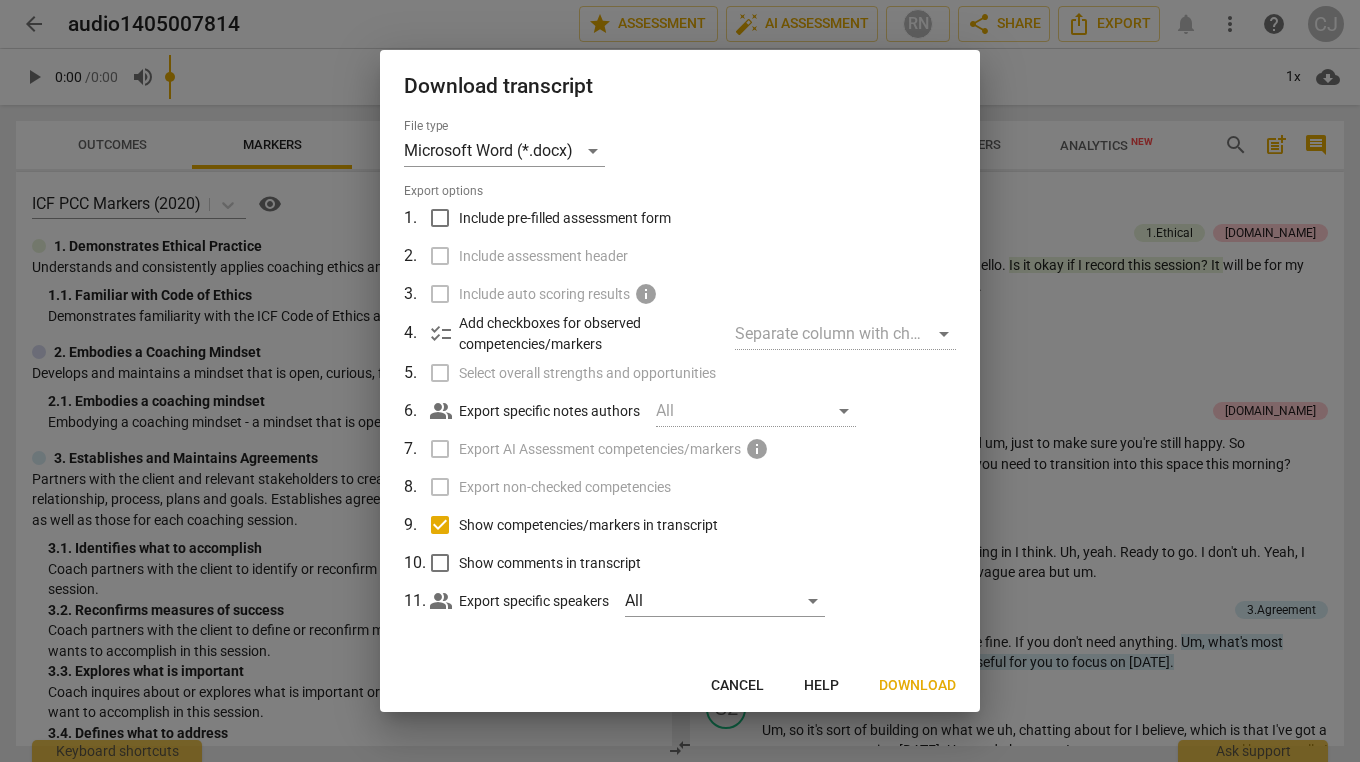 click on "Download" at bounding box center [917, 686] 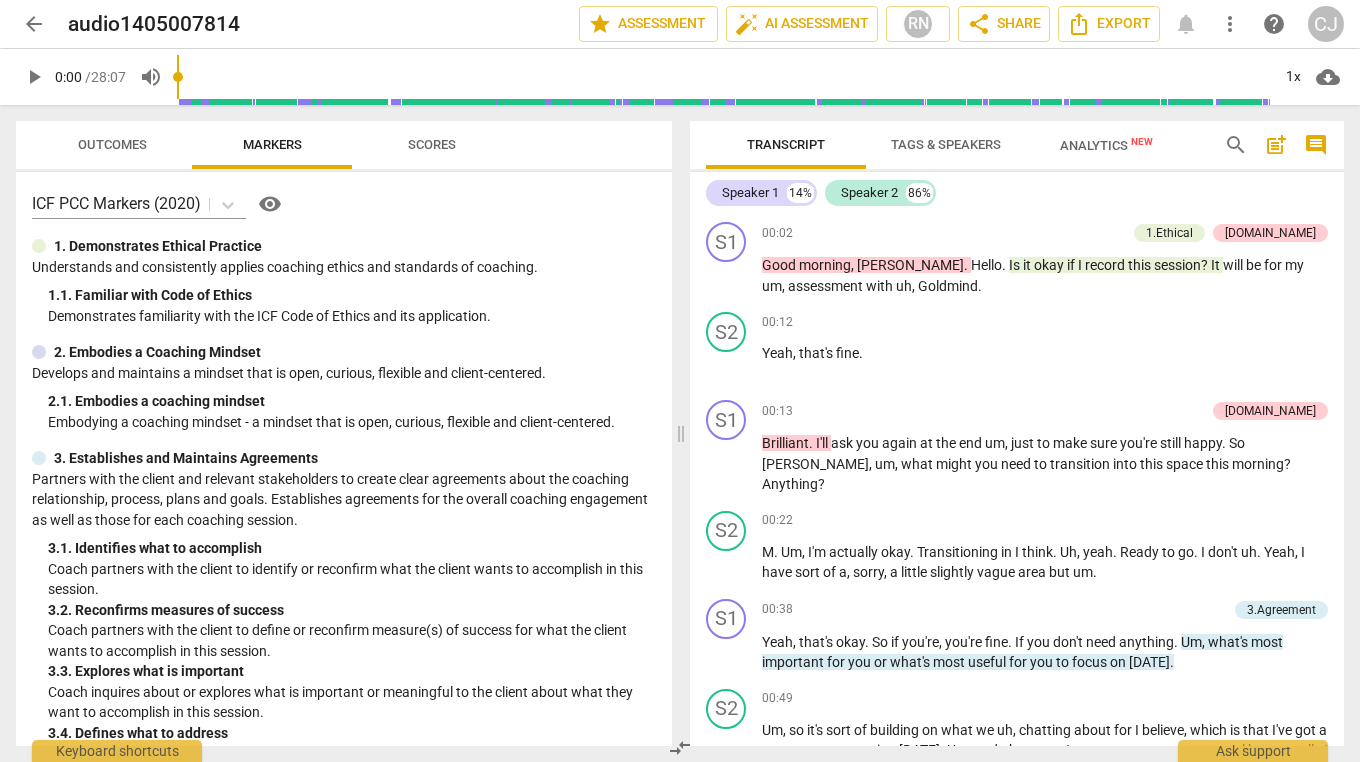 click on "play_arrow" at bounding box center [34, 77] 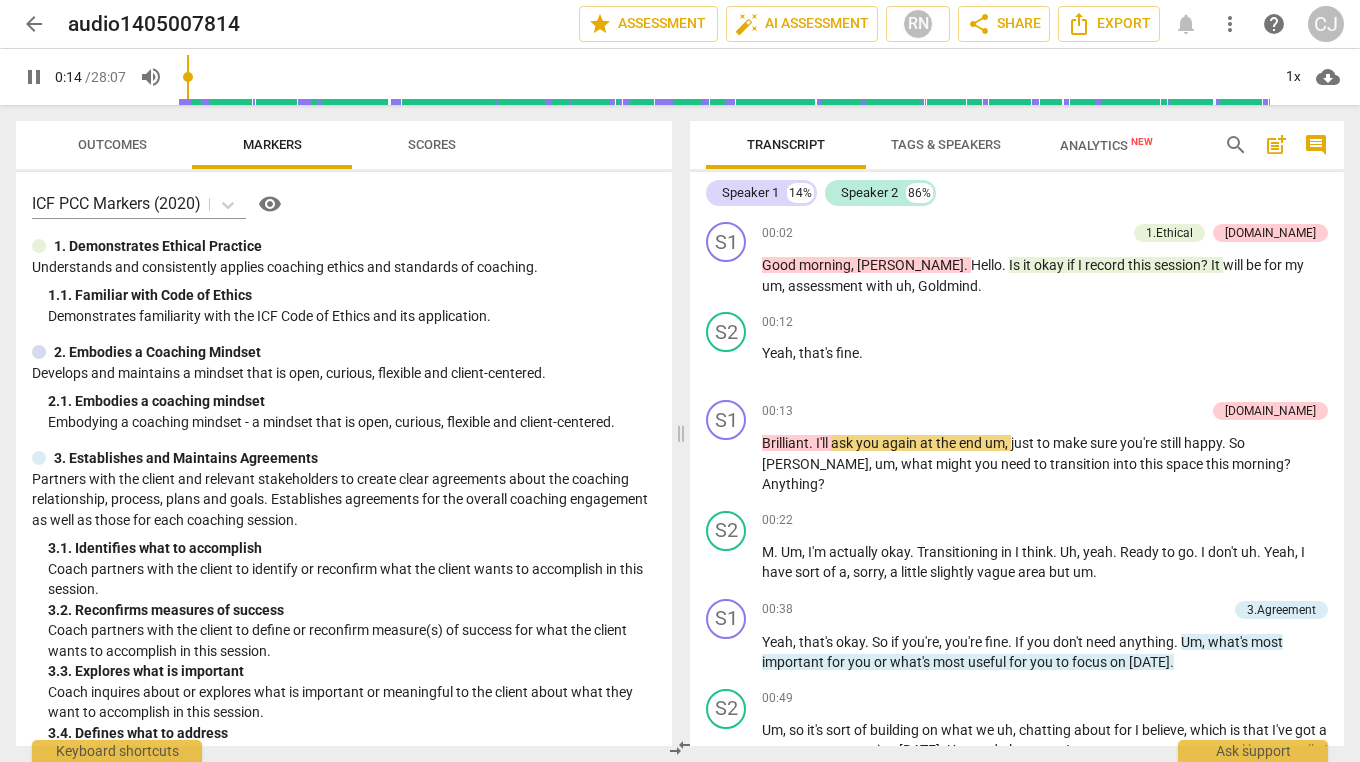 type on "15" 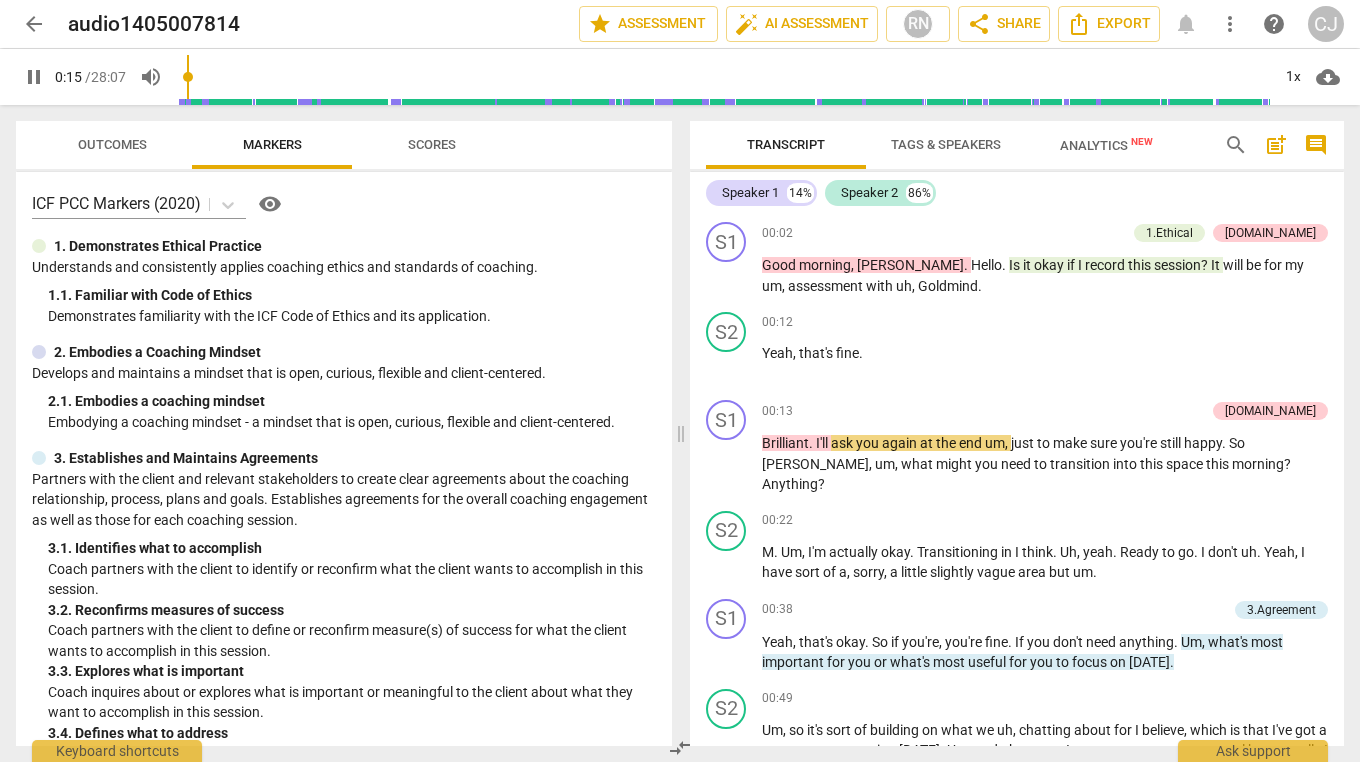 type 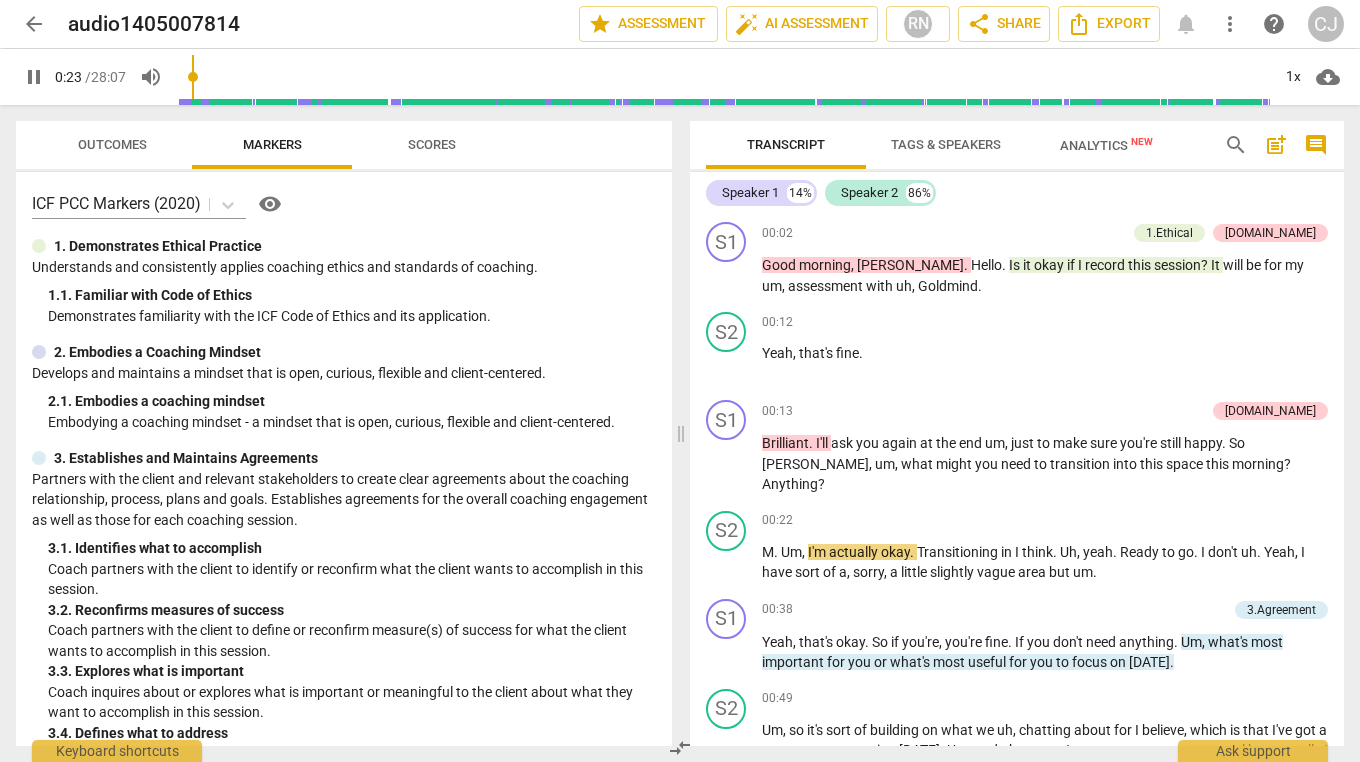 click on "pause" at bounding box center [34, 77] 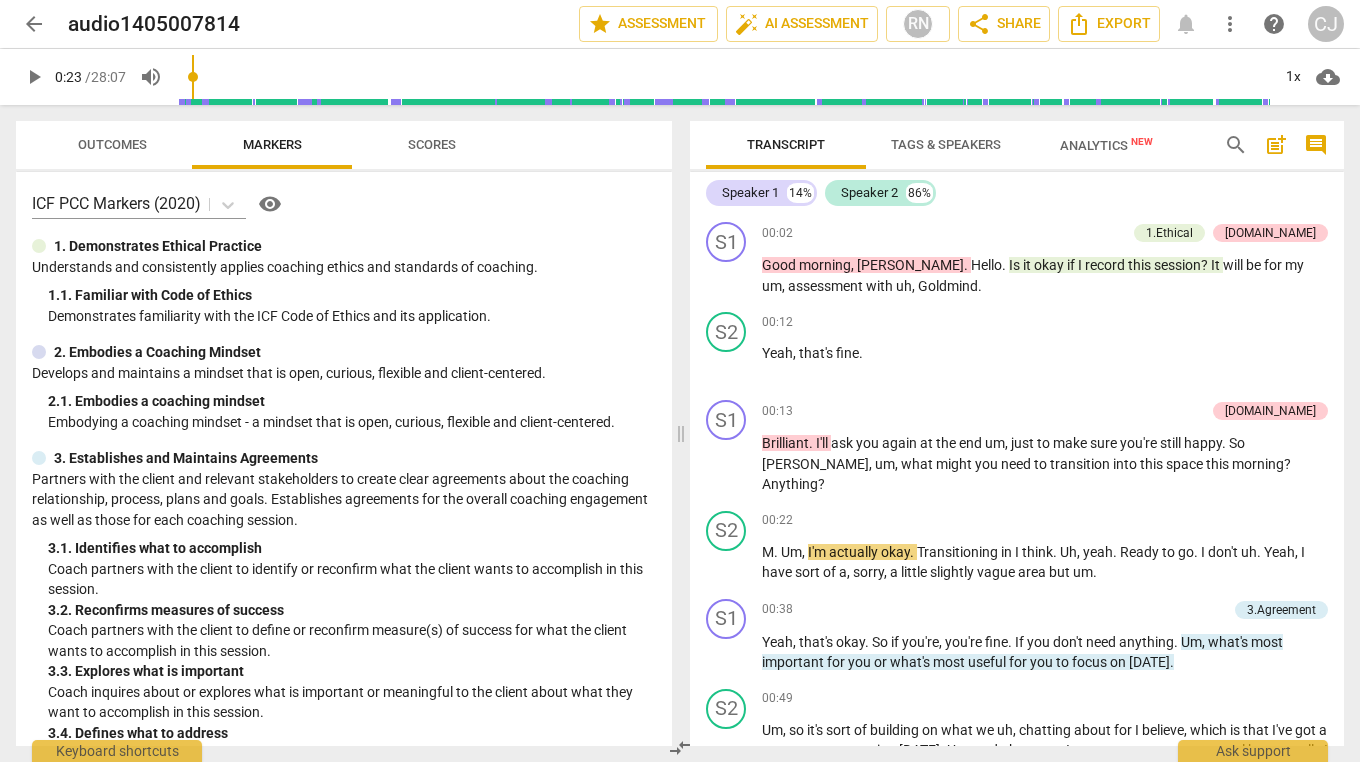click on "what" at bounding box center (918, 464) 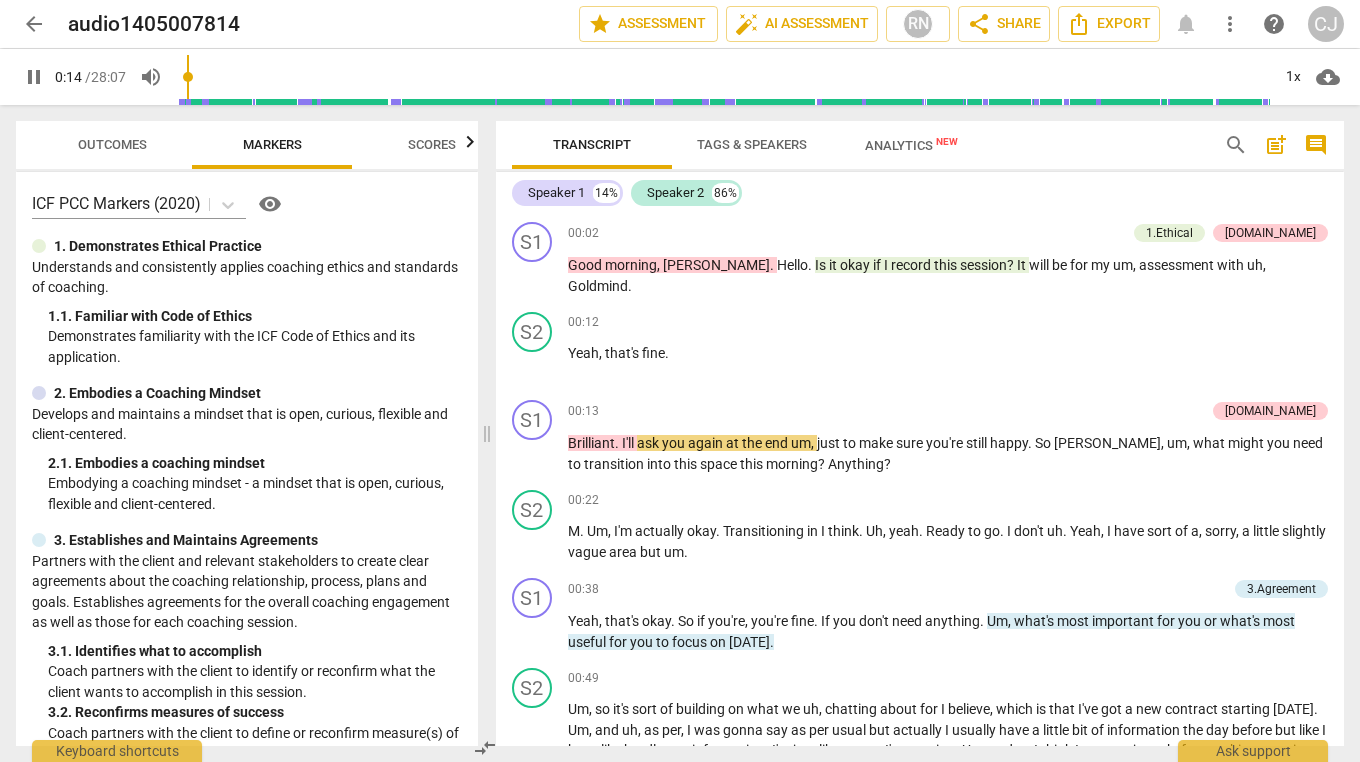 click on "pause" at bounding box center (34, 77) 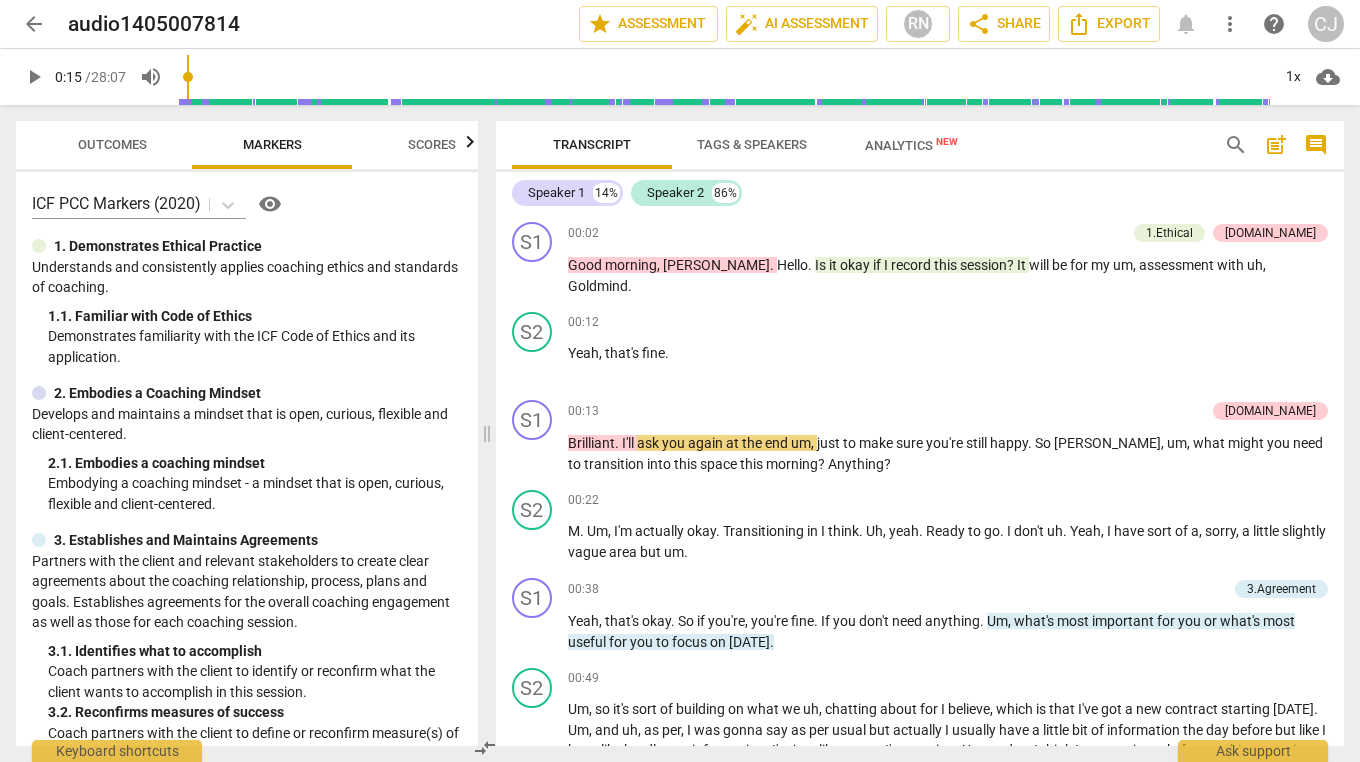 type on "15" 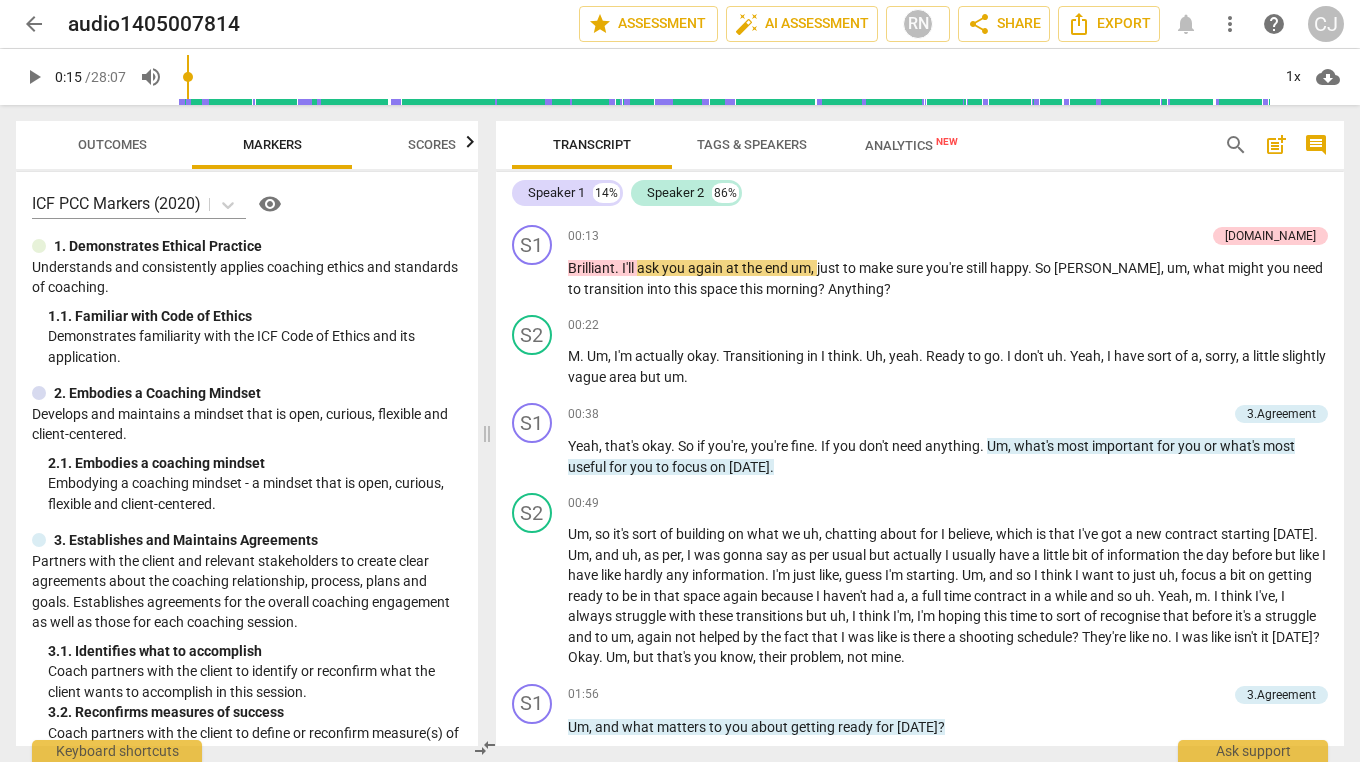 scroll, scrollTop: 195, scrollLeft: 0, axis: vertical 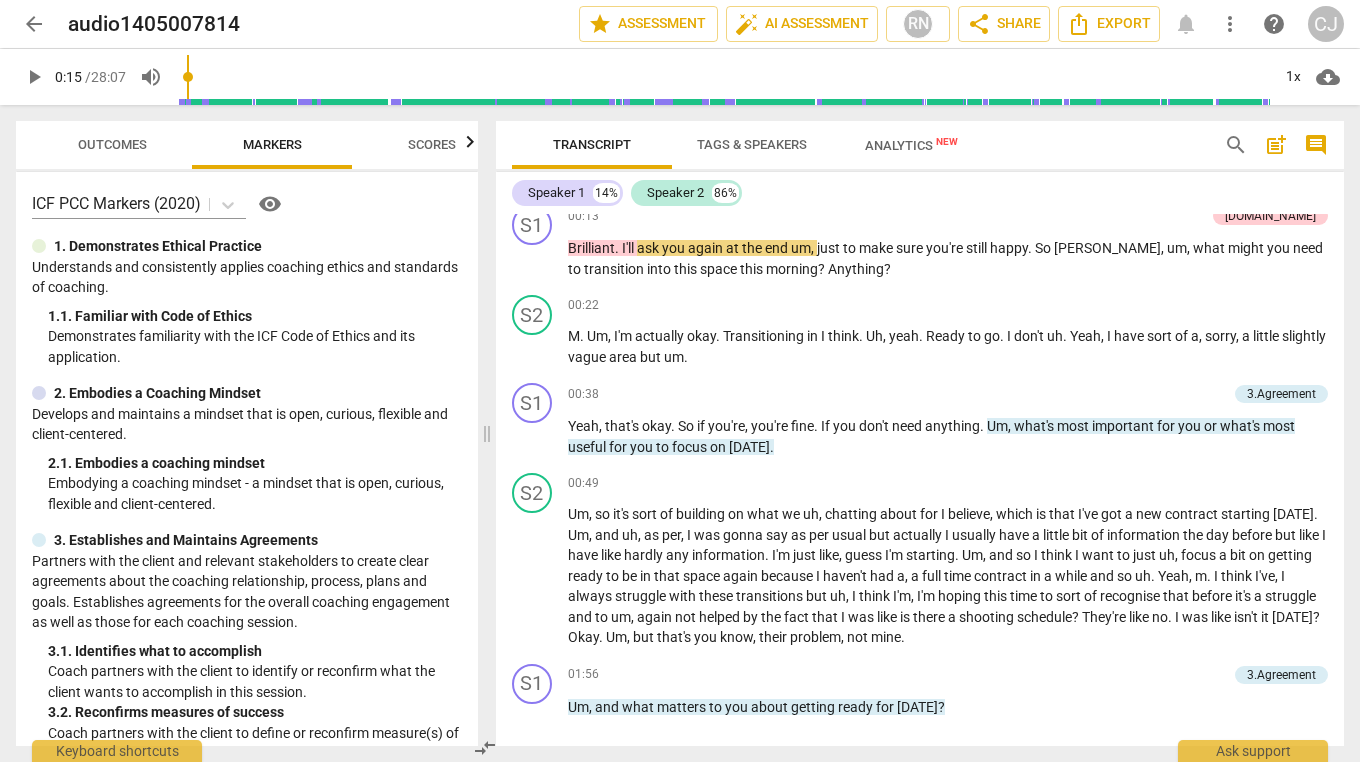 click on "Brilliant .   I'll   ask   you   again   at   the   end   um ,   just   to   make   sure   you're   still   happy .   So   [PERSON_NAME] ,   um ,   what   might   you   need   to   transition   into   this   space   this   morning ?   Anything ?" at bounding box center [948, 258] 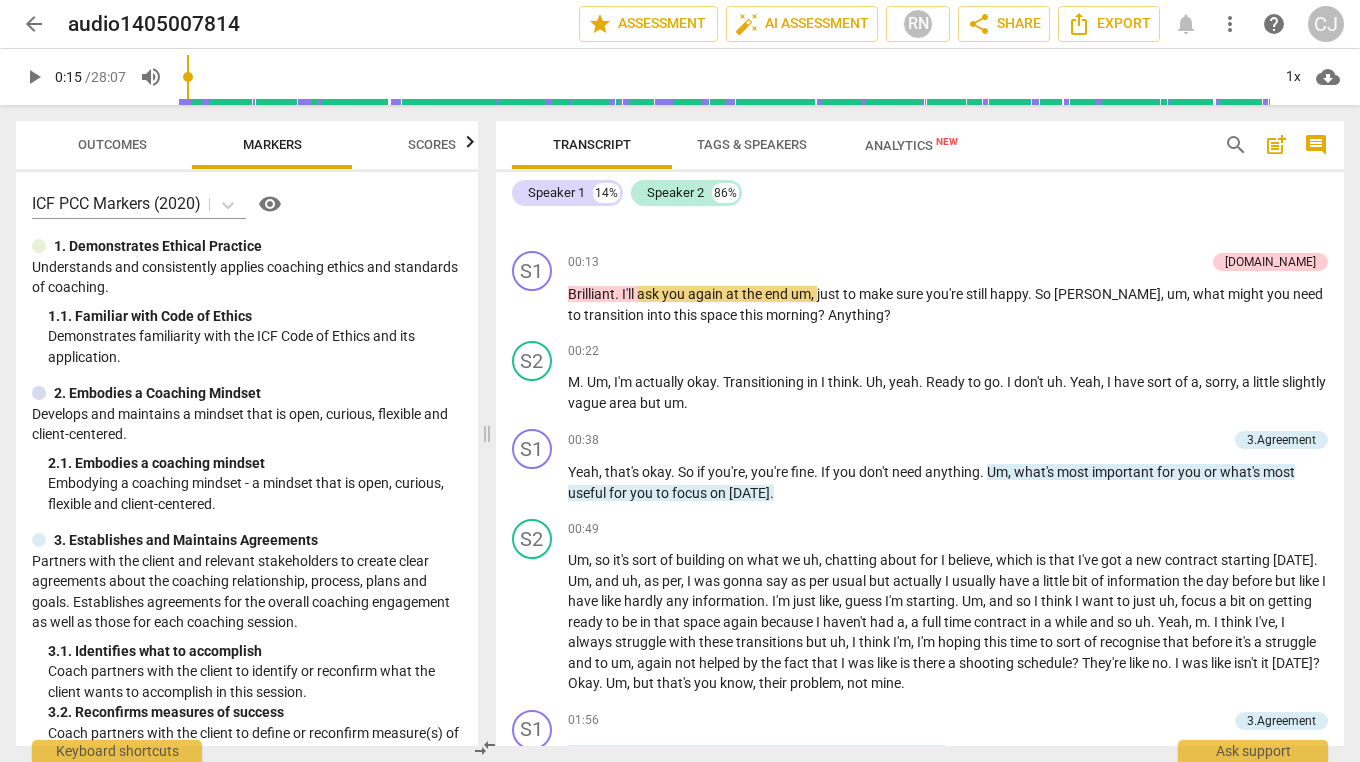 scroll, scrollTop: 146, scrollLeft: 0, axis: vertical 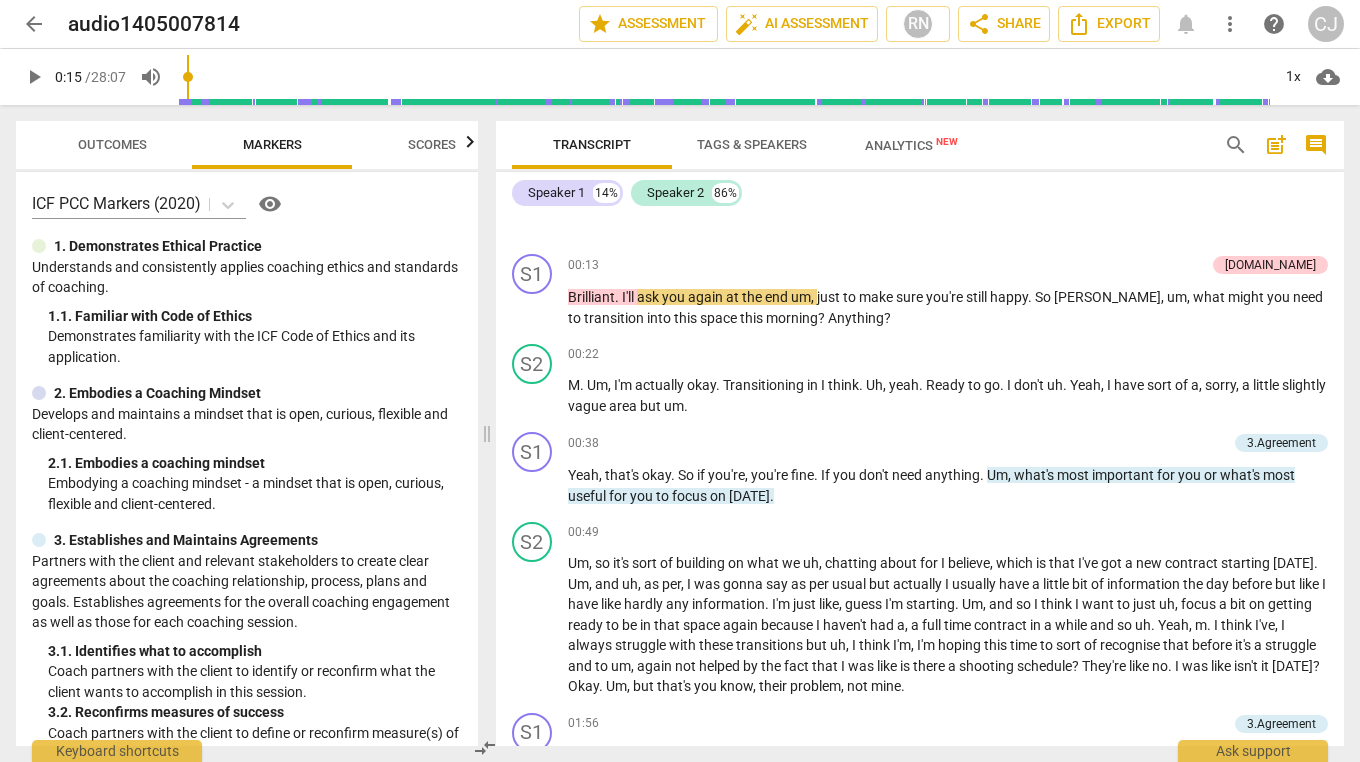click on "Brilliant" at bounding box center (591, 297) 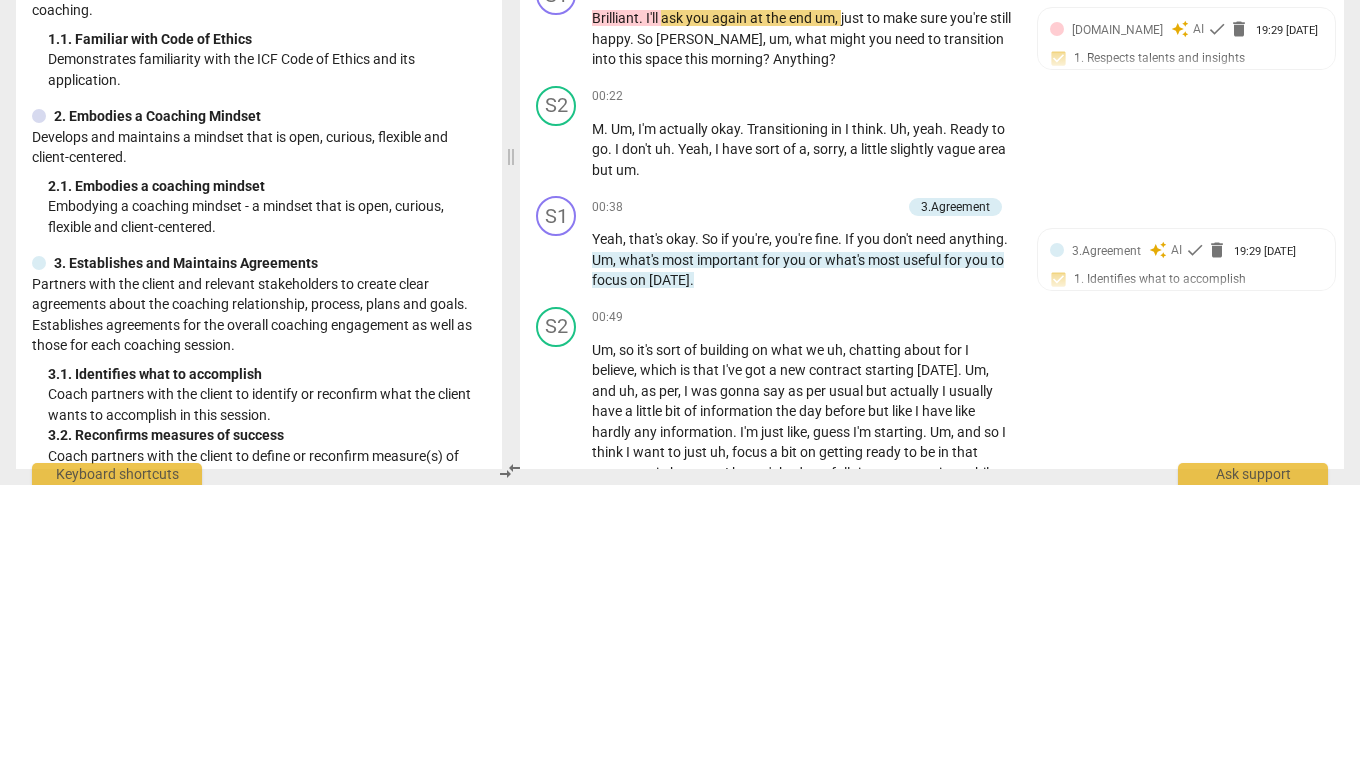 scroll, scrollTop: 132, scrollLeft: 0, axis: vertical 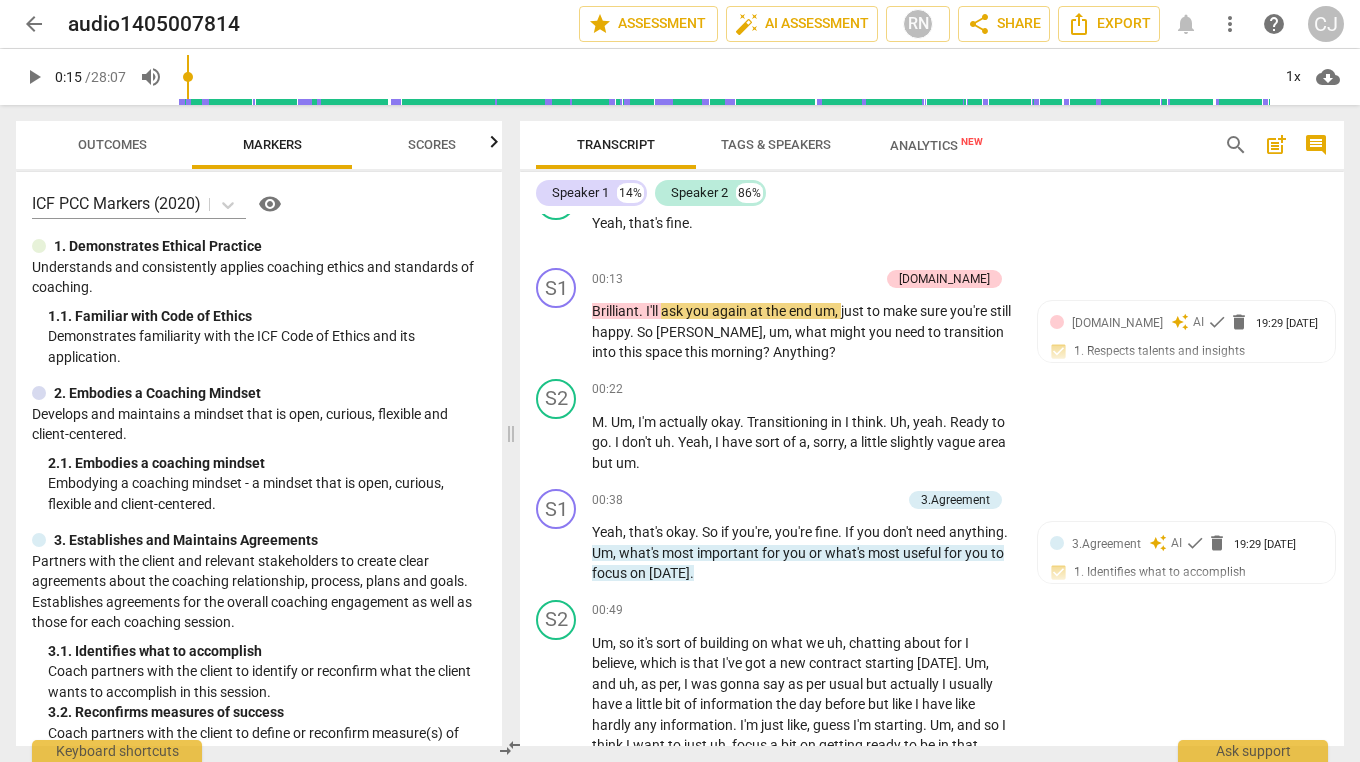 click on "Brilliant" at bounding box center (615, 311) 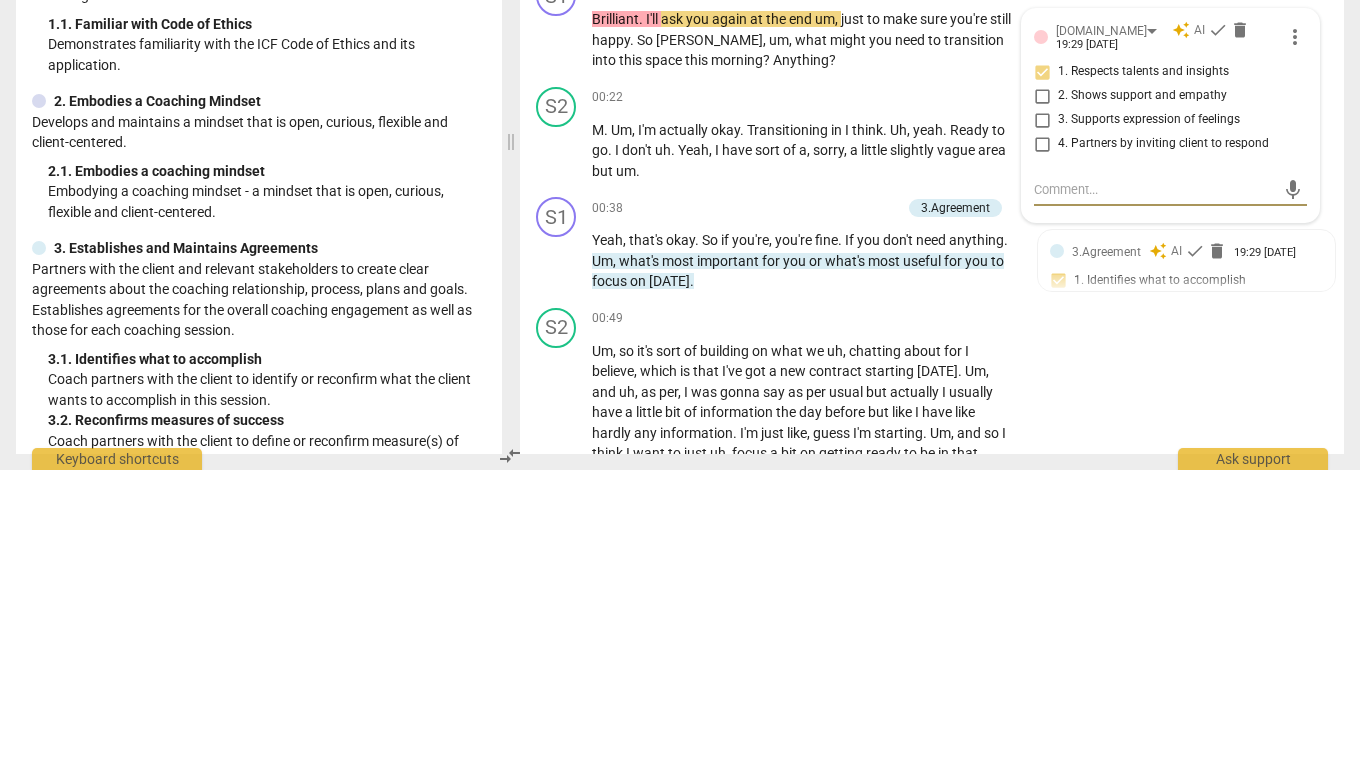 click on "1. Respects talents and insights" at bounding box center (1042, 364) 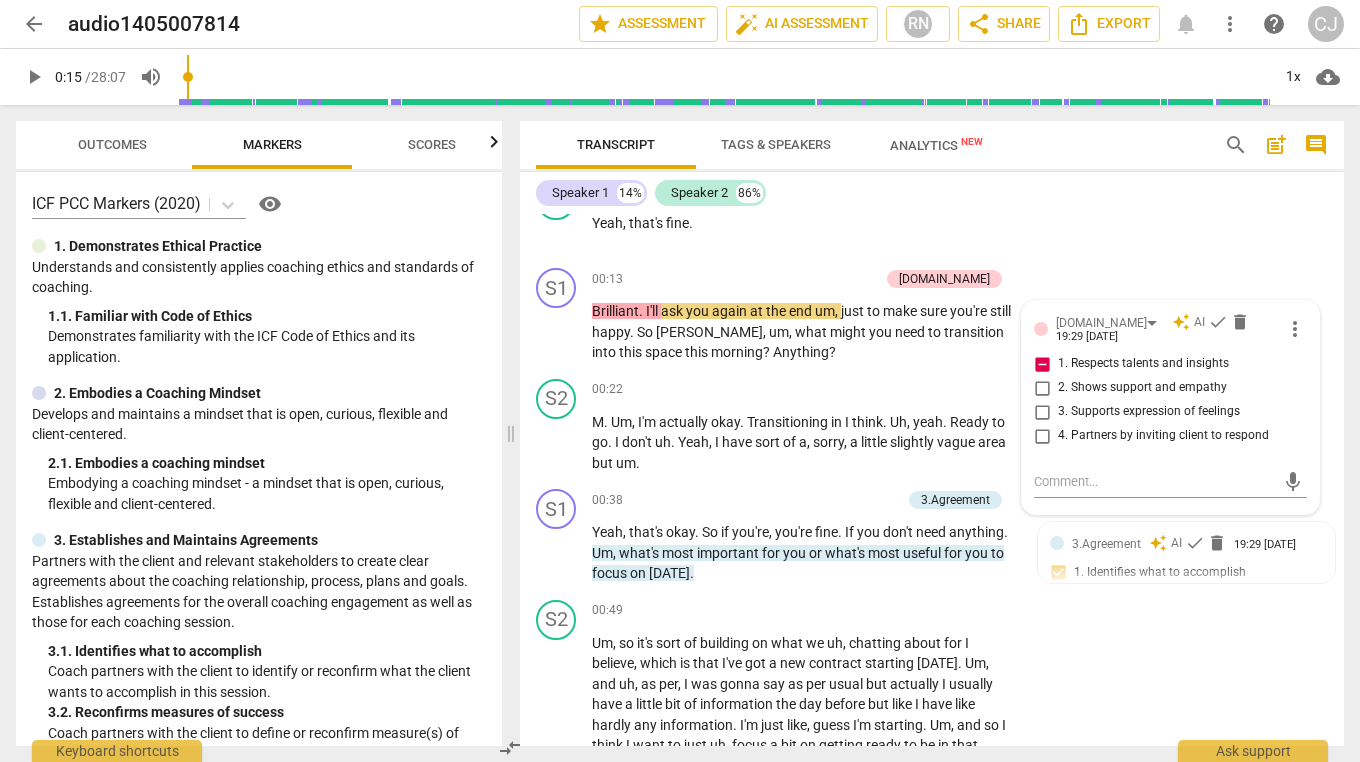 click on "1. Respects talents and insights" at bounding box center (1042, 364) 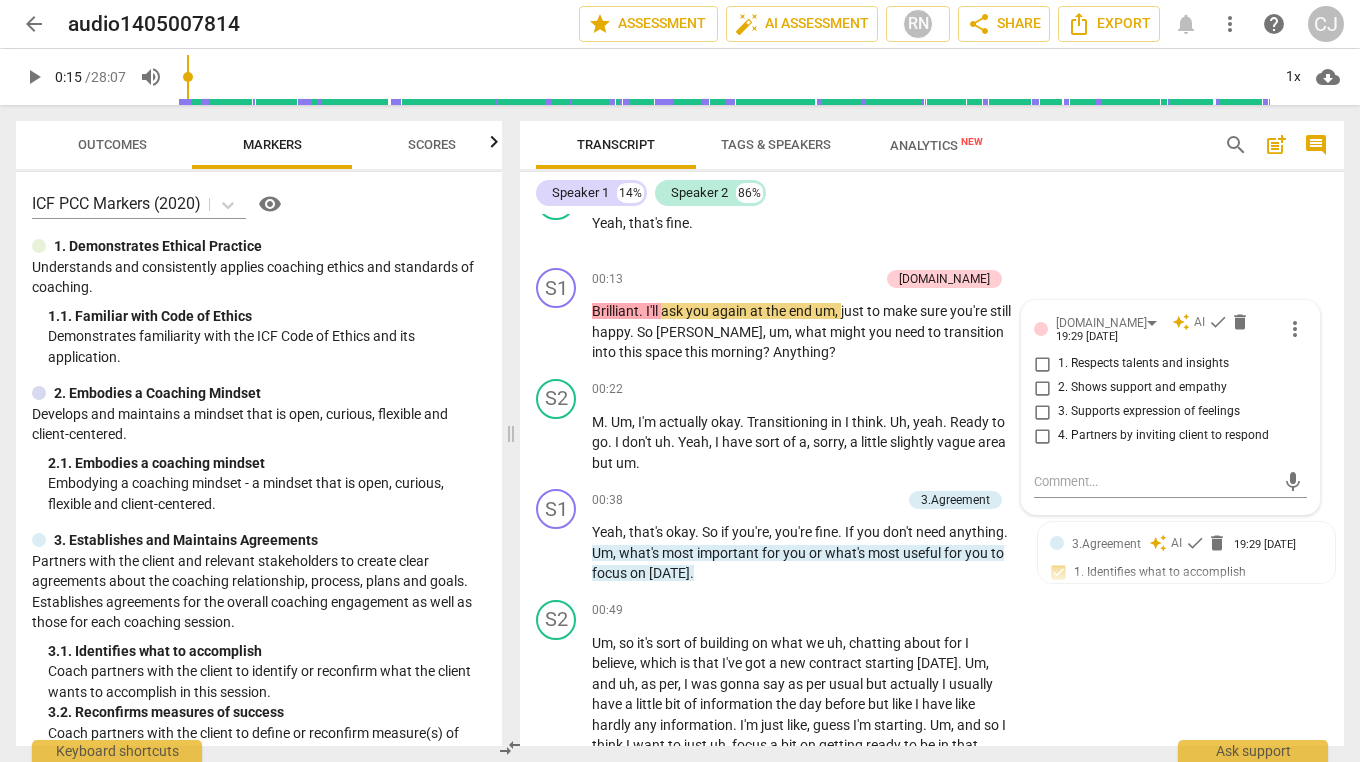 click on "S2 play_arrow pause 00:12 + Add competency keyboard_arrow_right Yeah ,   that's   fine ." at bounding box center [932, 216] 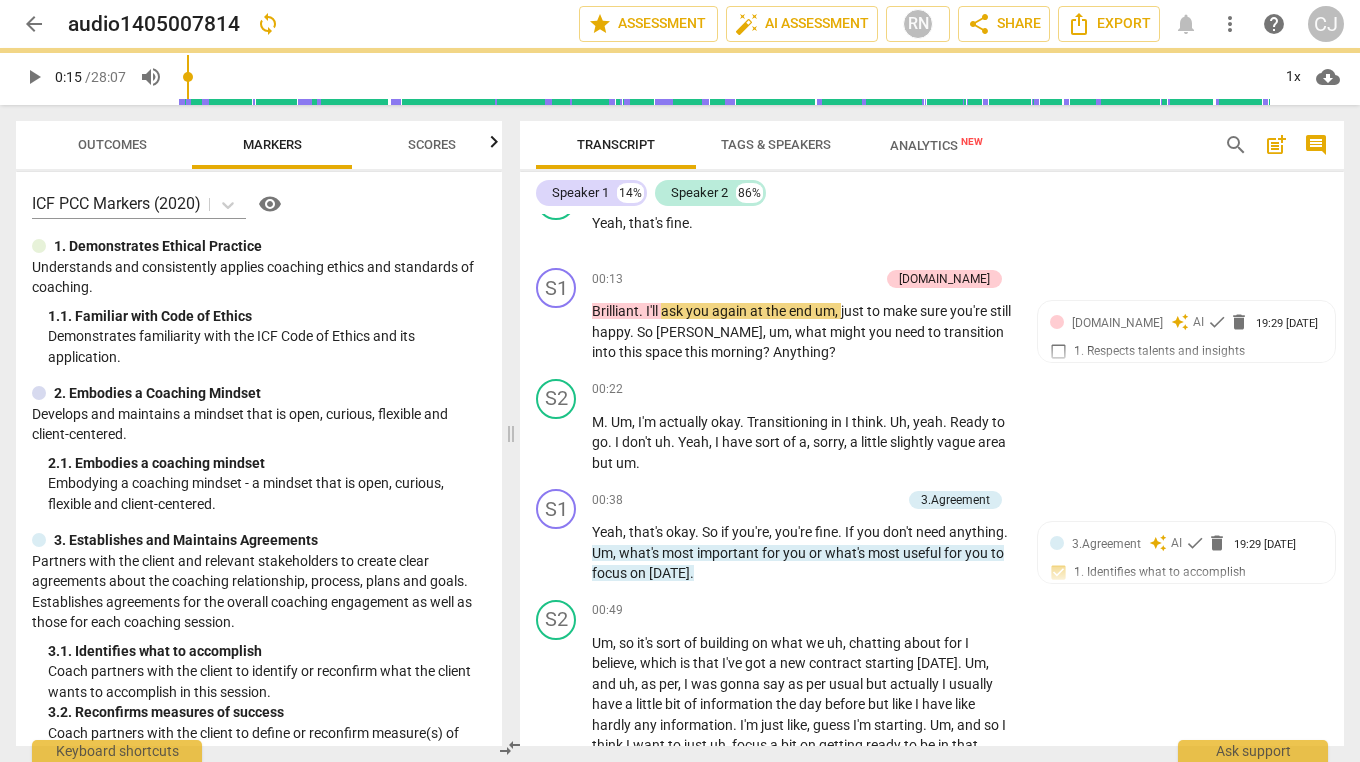 click on "S2 play_arrow pause 00:22 + Add competency keyboard_arrow_right M .   Um ,   I'm   actually   okay .   Transitioning   in   I   think .   Uh ,   yeah .   Ready   to   go .   I   don't   uh .   Yeah ,   I   have   sort   of   a ,   sorry ,   a   little   slightly   vague   area   but   um ." at bounding box center [932, 426] 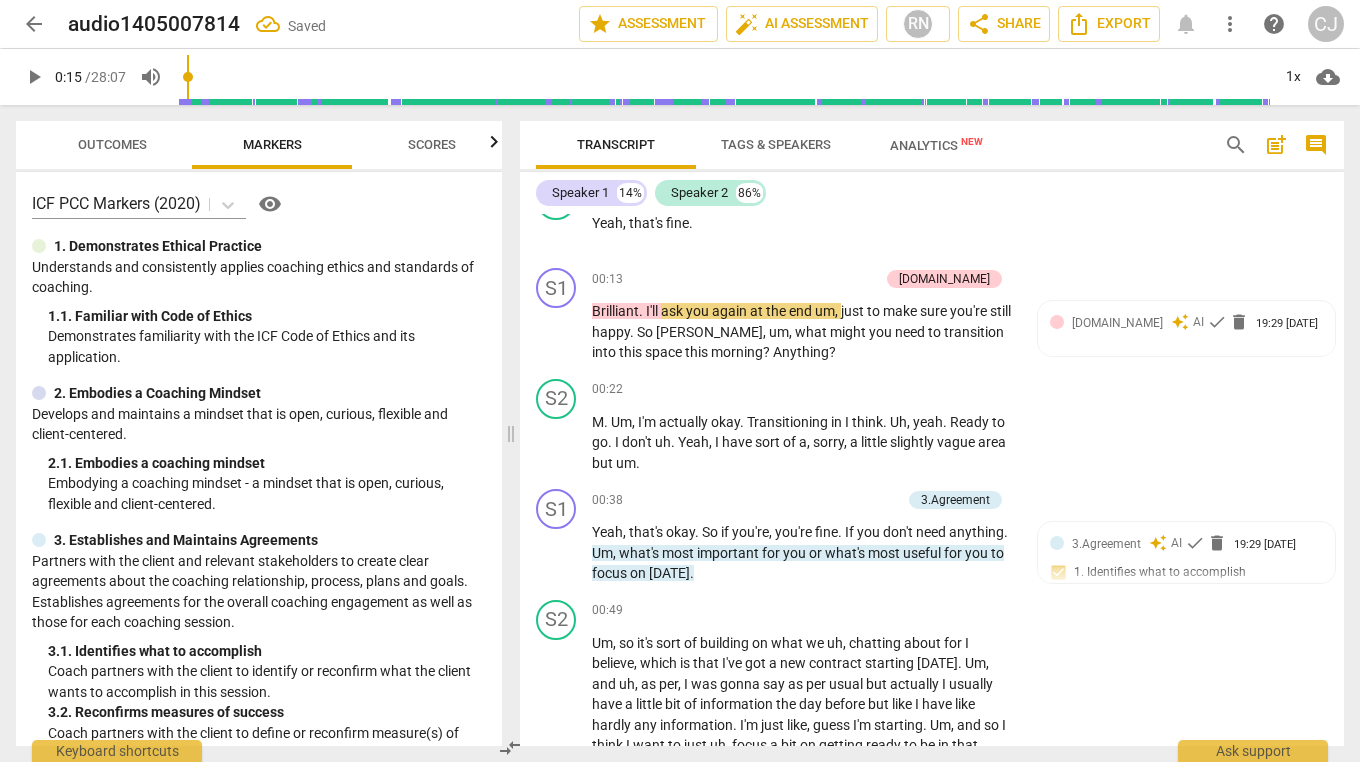 click on "delete" at bounding box center [1239, 322] 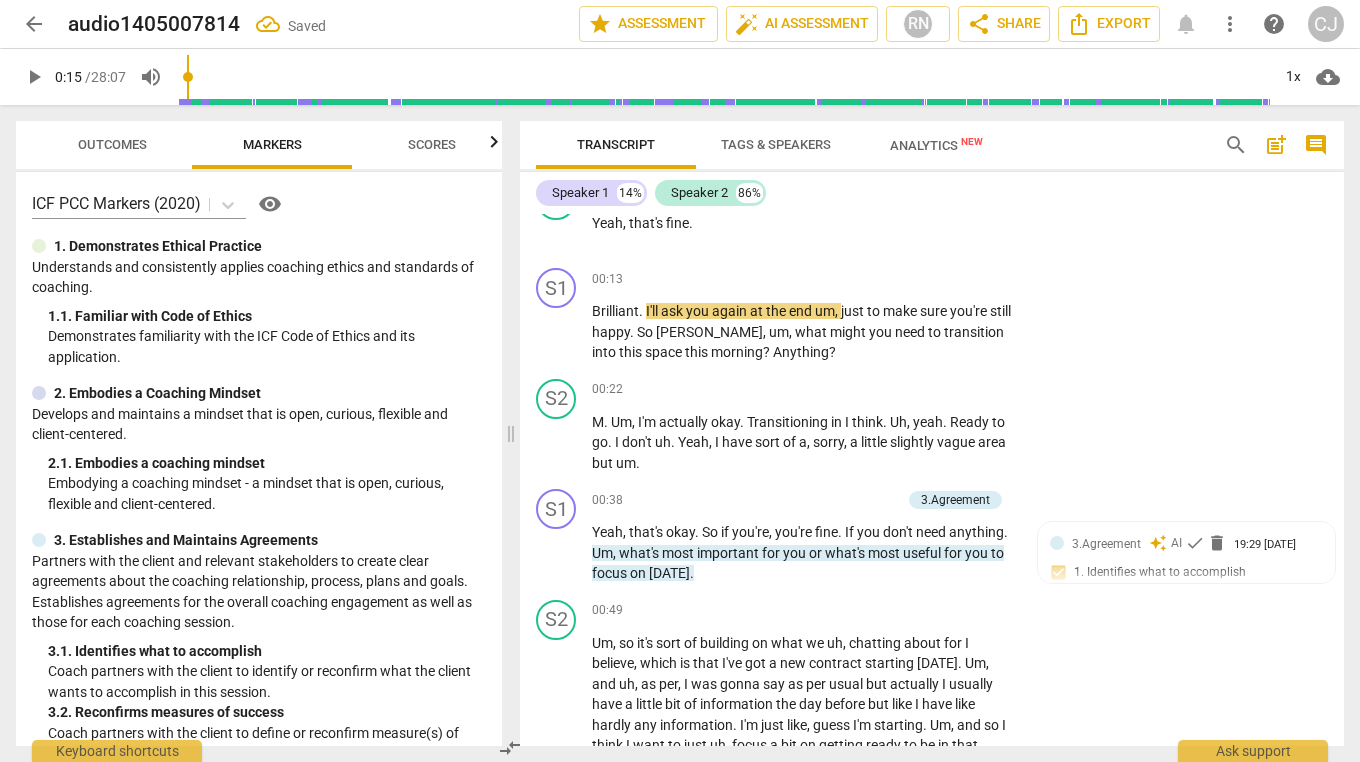 click on "what" at bounding box center [812, 332] 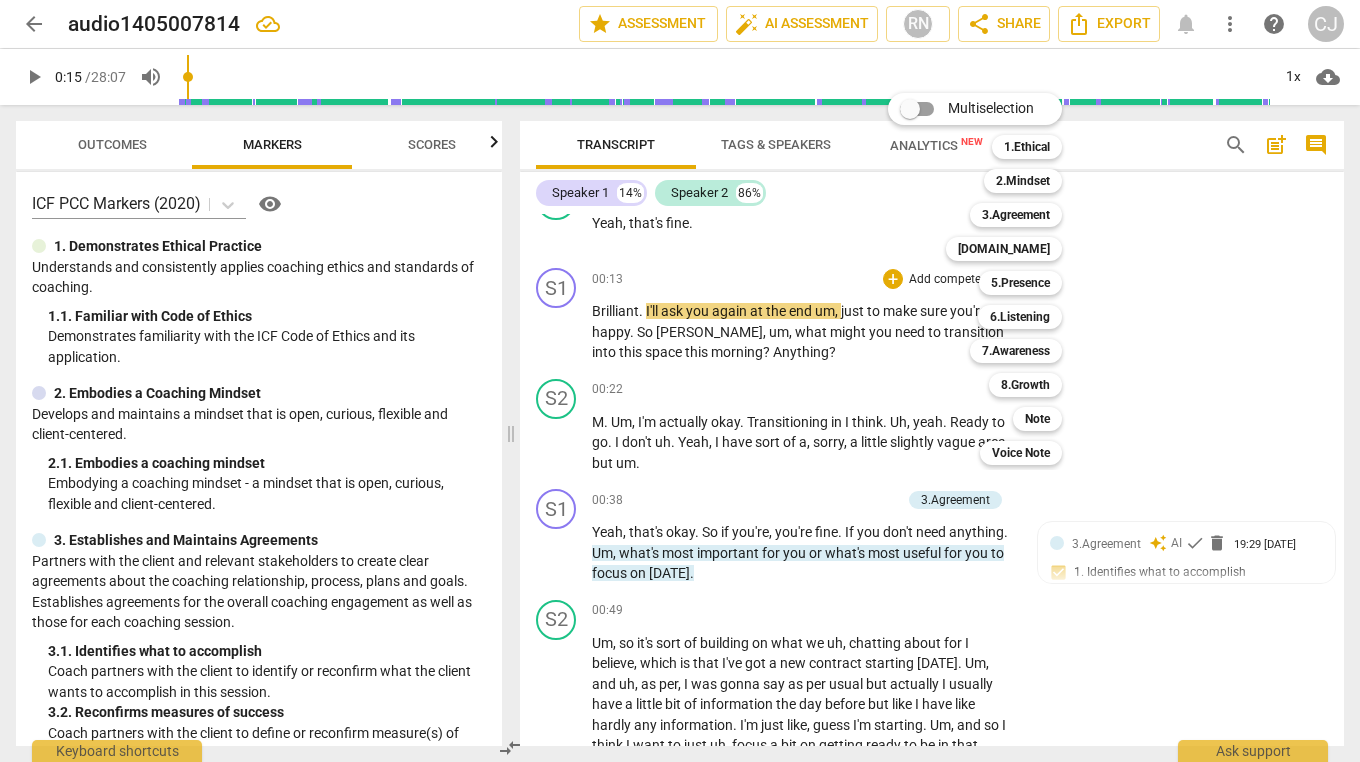 click on "[DOMAIN_NAME]" at bounding box center (1004, 249) 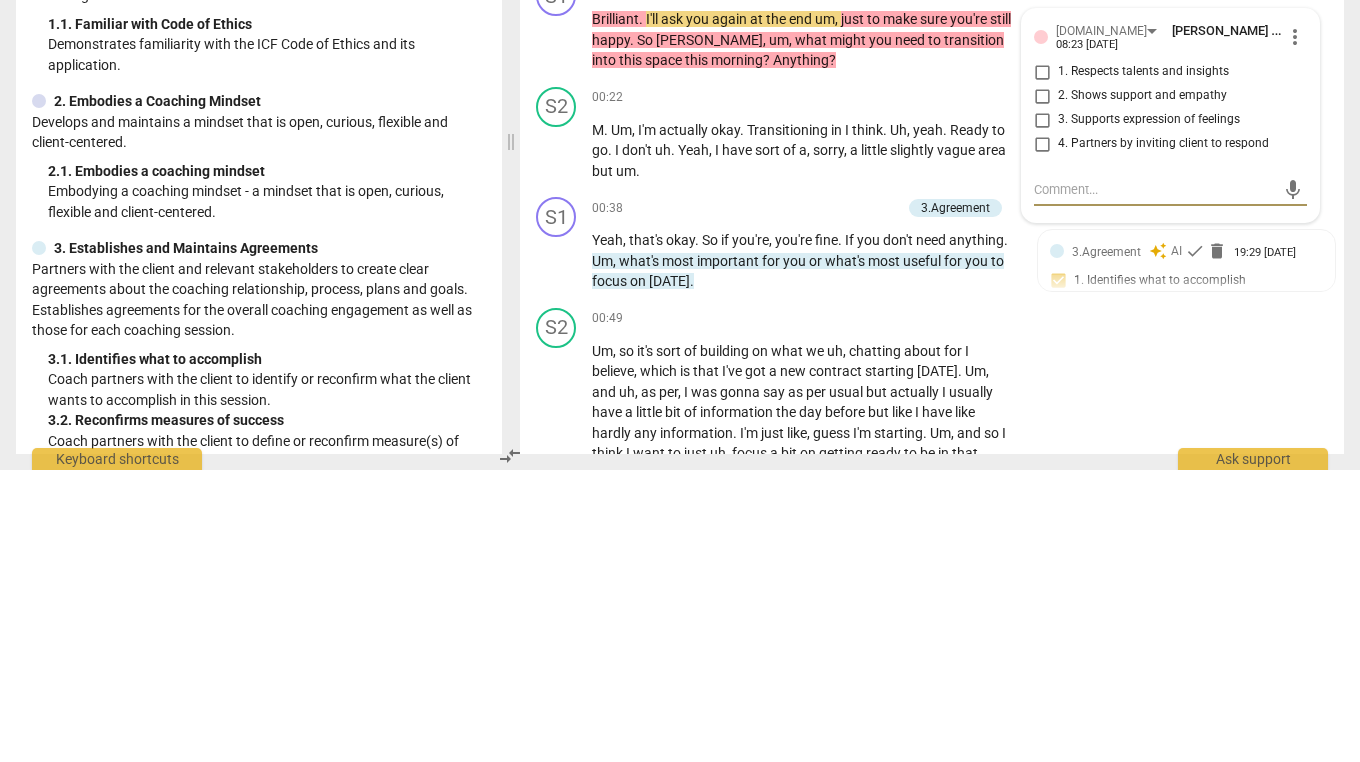 click on "Brilliant .   I'll   ask   you   again   at   the   end   um ,   just   to   make   sure   you're   still   happy .   So   [PERSON_NAME] ,   um ,   what   might   you   need   to   transition   into   this   space   this   morning ?   Anything ?" at bounding box center (804, 332) 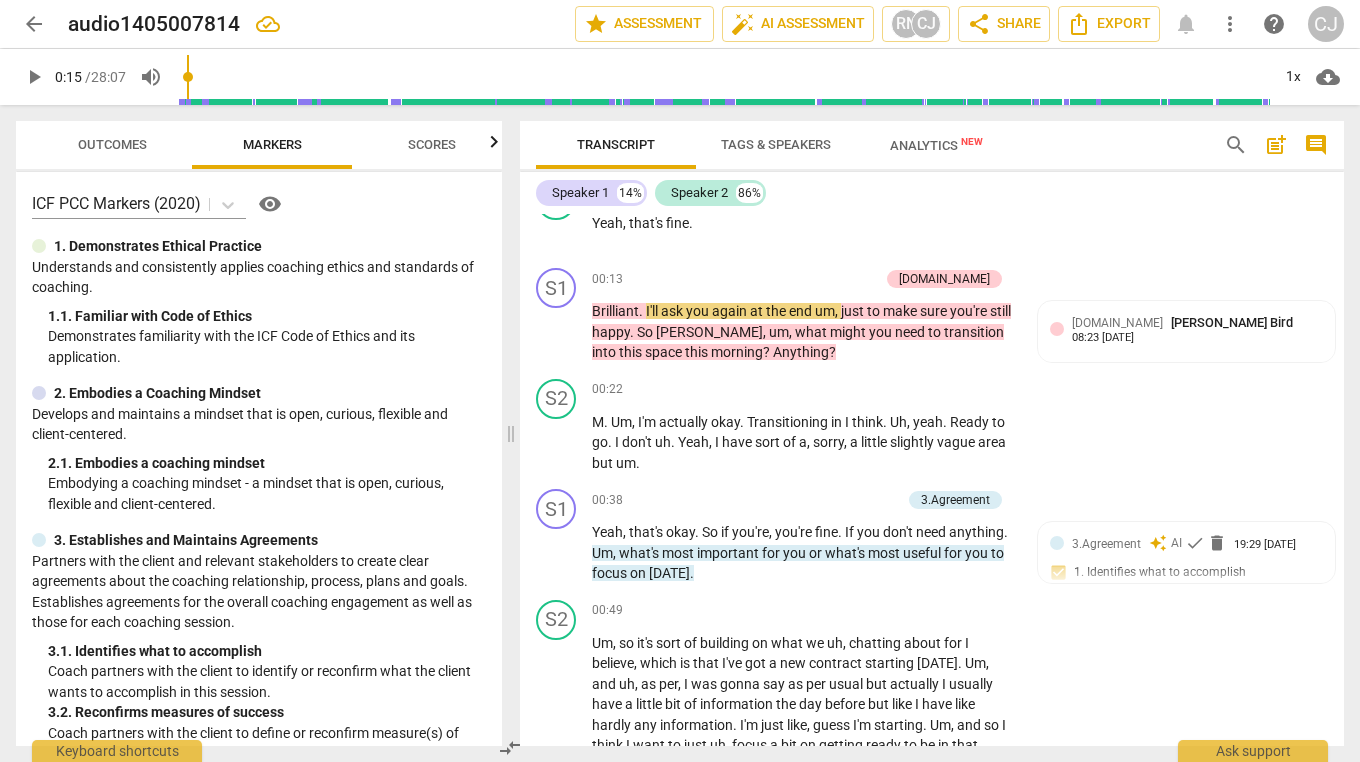 click on "Brilliant" at bounding box center [615, 311] 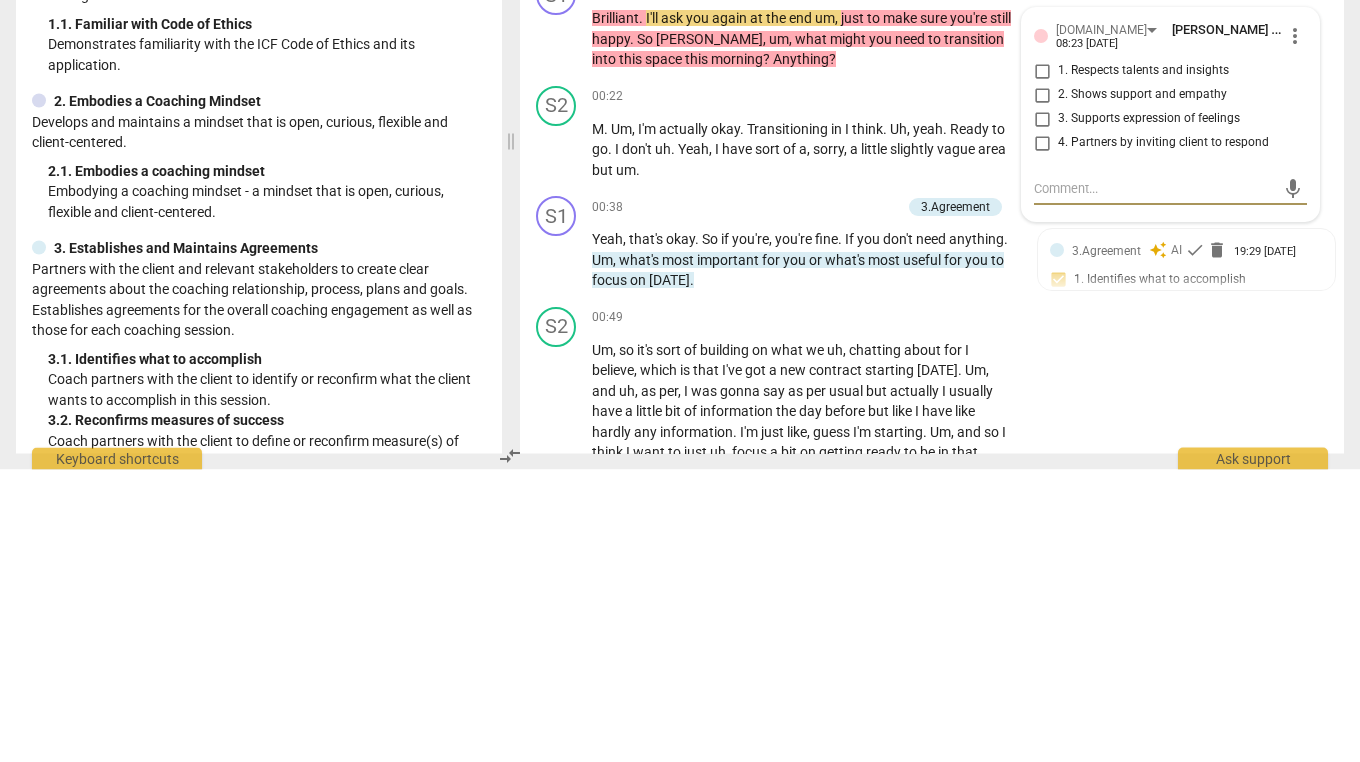 click on "1. Respects talents and insights" at bounding box center (1042, 364) 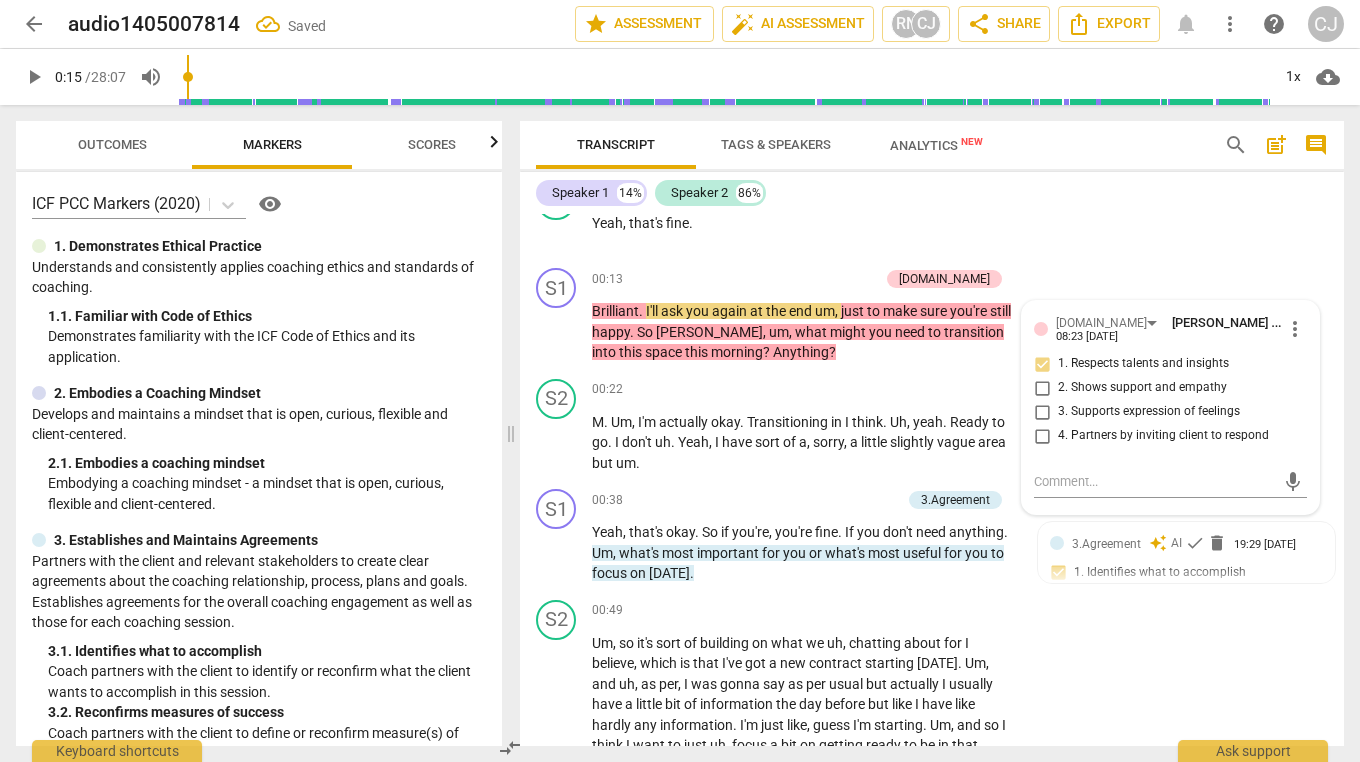 click on "2. Shows support and empathy" at bounding box center [1042, 388] 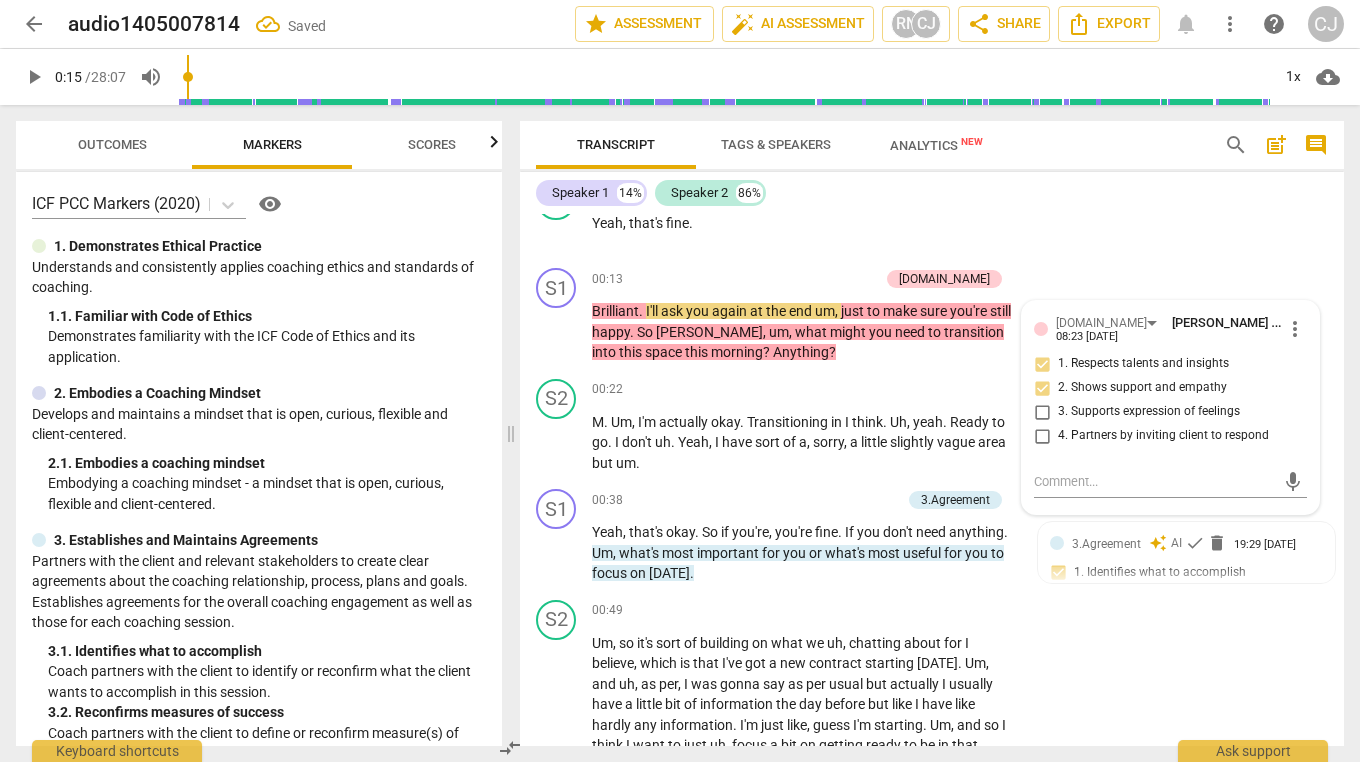 click on "1. Respects talents and insights" at bounding box center (1042, 364) 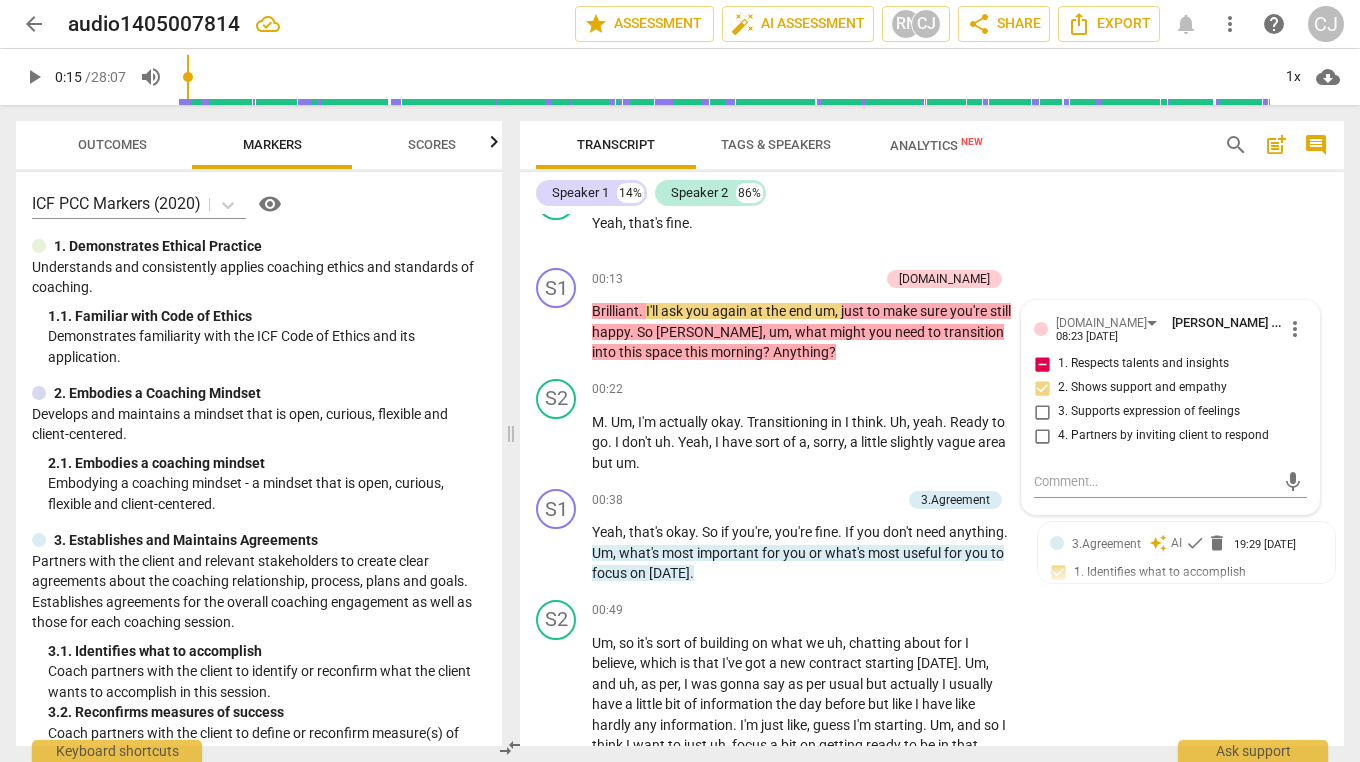 click on "1. Respects talents and insights" at bounding box center (1042, 364) 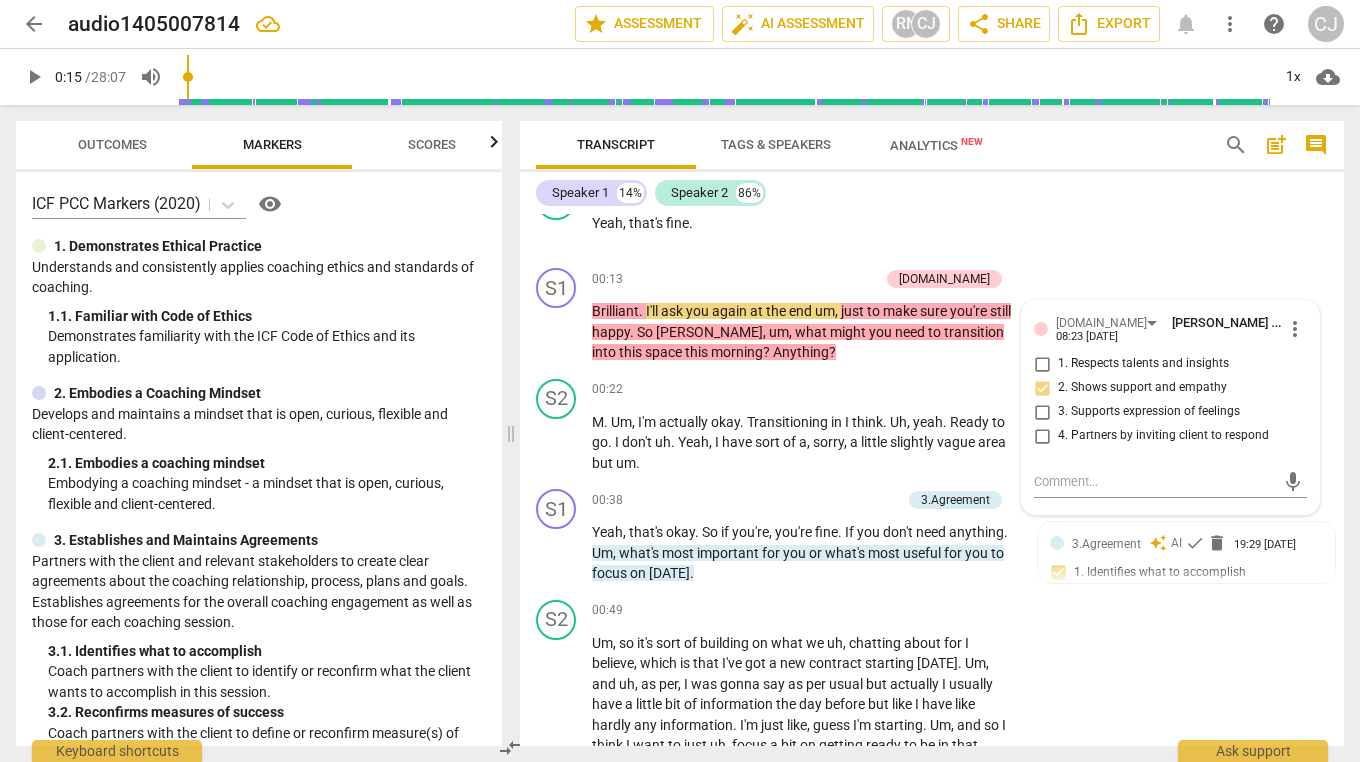 click on "S2 play_arrow pause 00:12 + Add competency keyboard_arrow_right Yeah ,   that's   fine ." at bounding box center (932, 216) 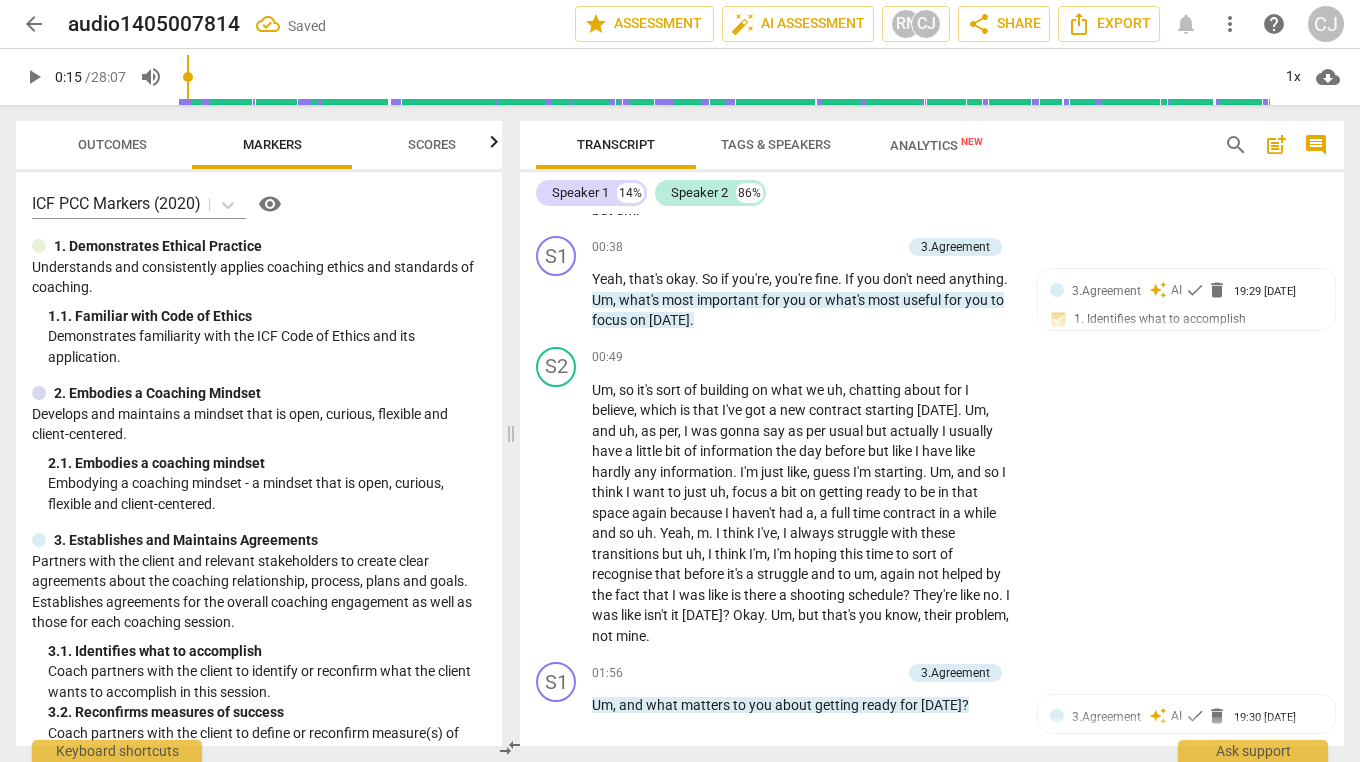 scroll, scrollTop: 383, scrollLeft: 0, axis: vertical 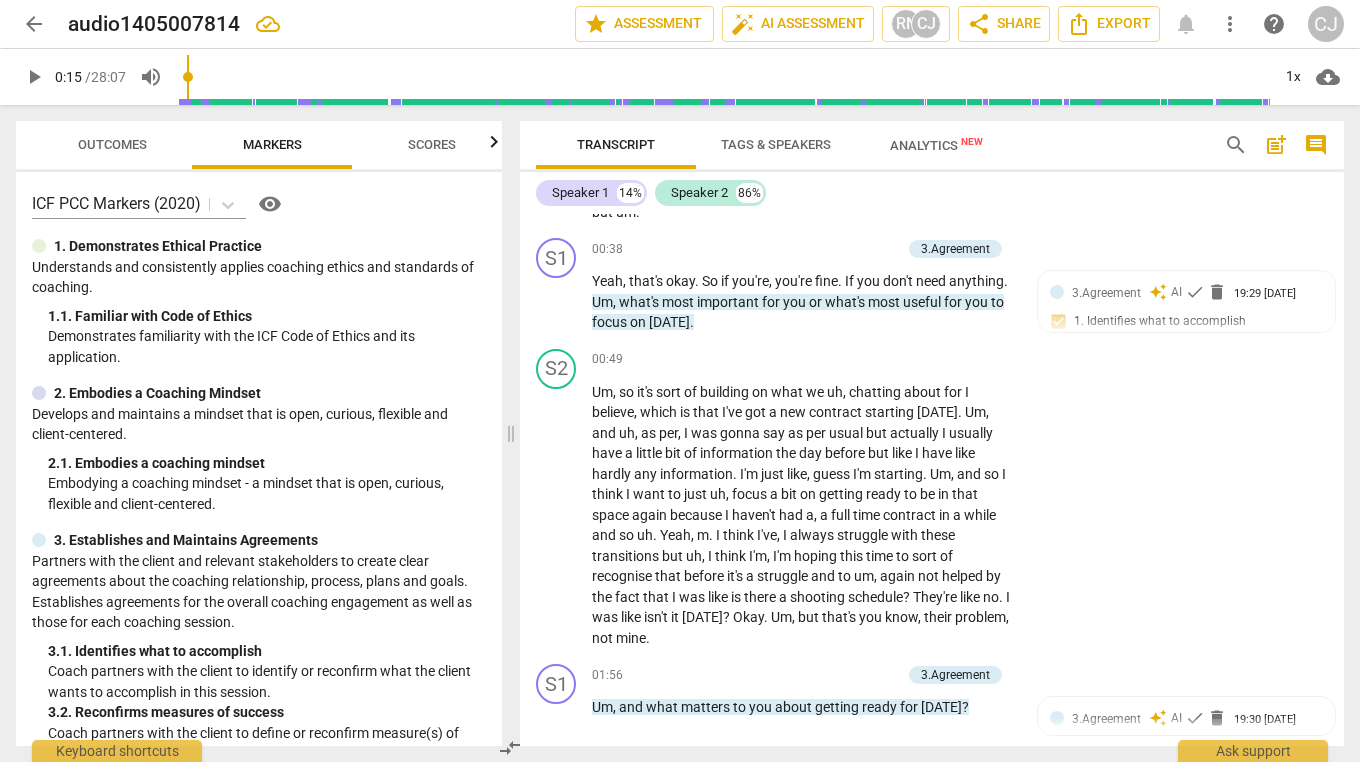 click on "play_arrow" at bounding box center (34, 77) 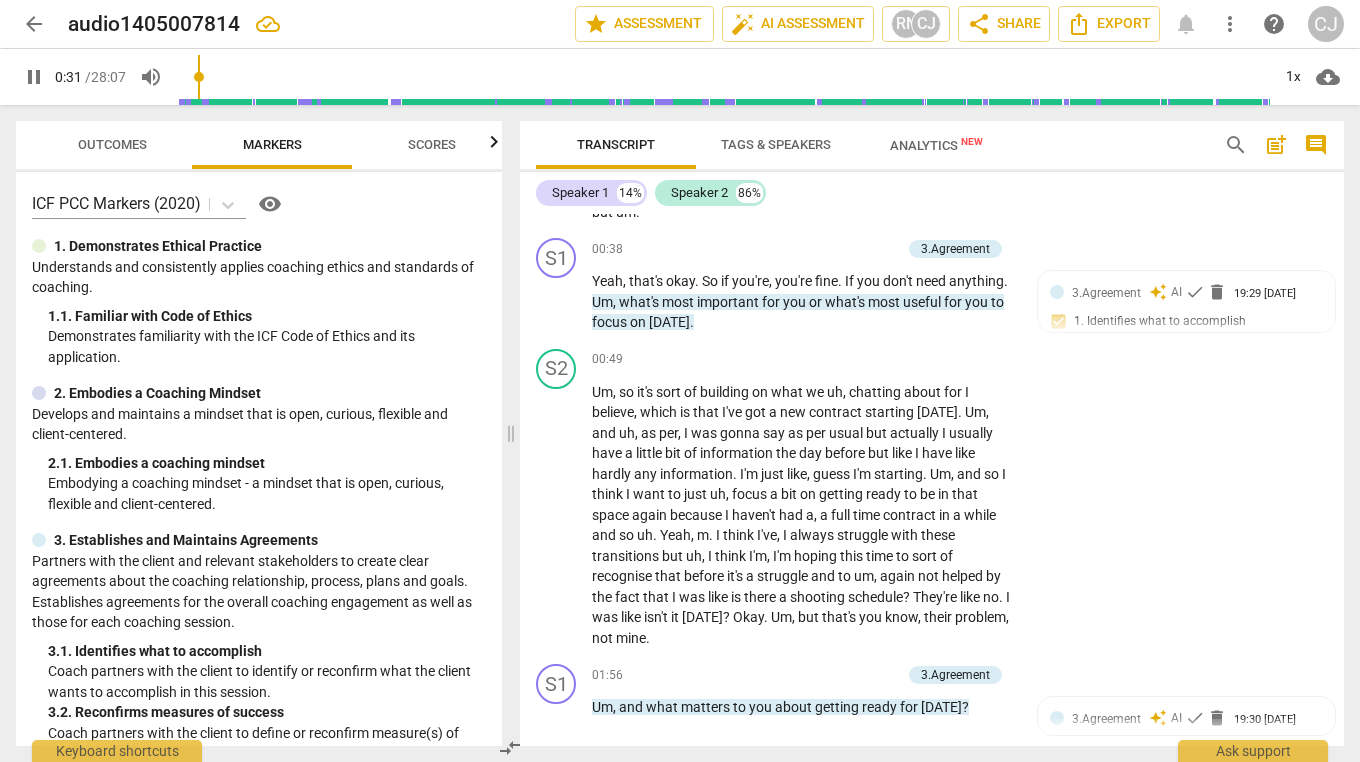 type on "32" 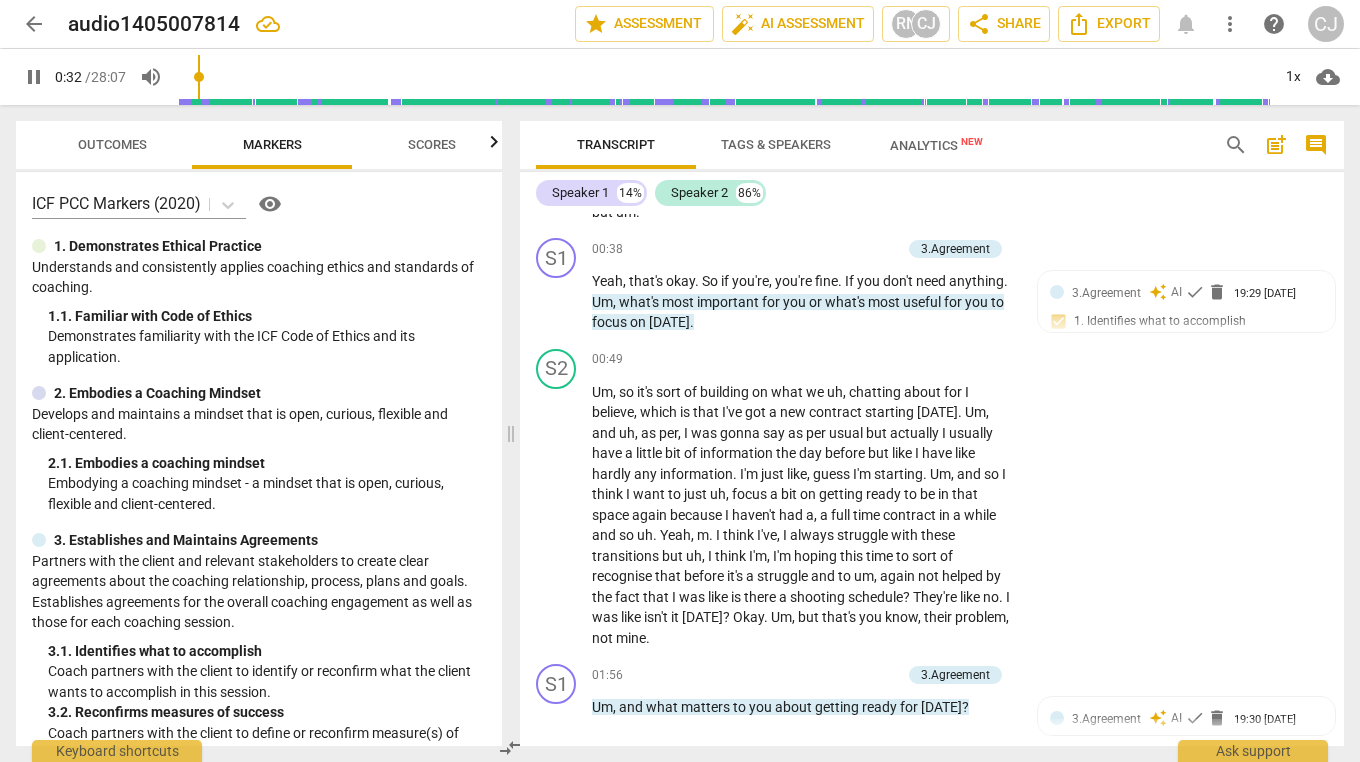 click on "arrow_back" at bounding box center (34, 24) 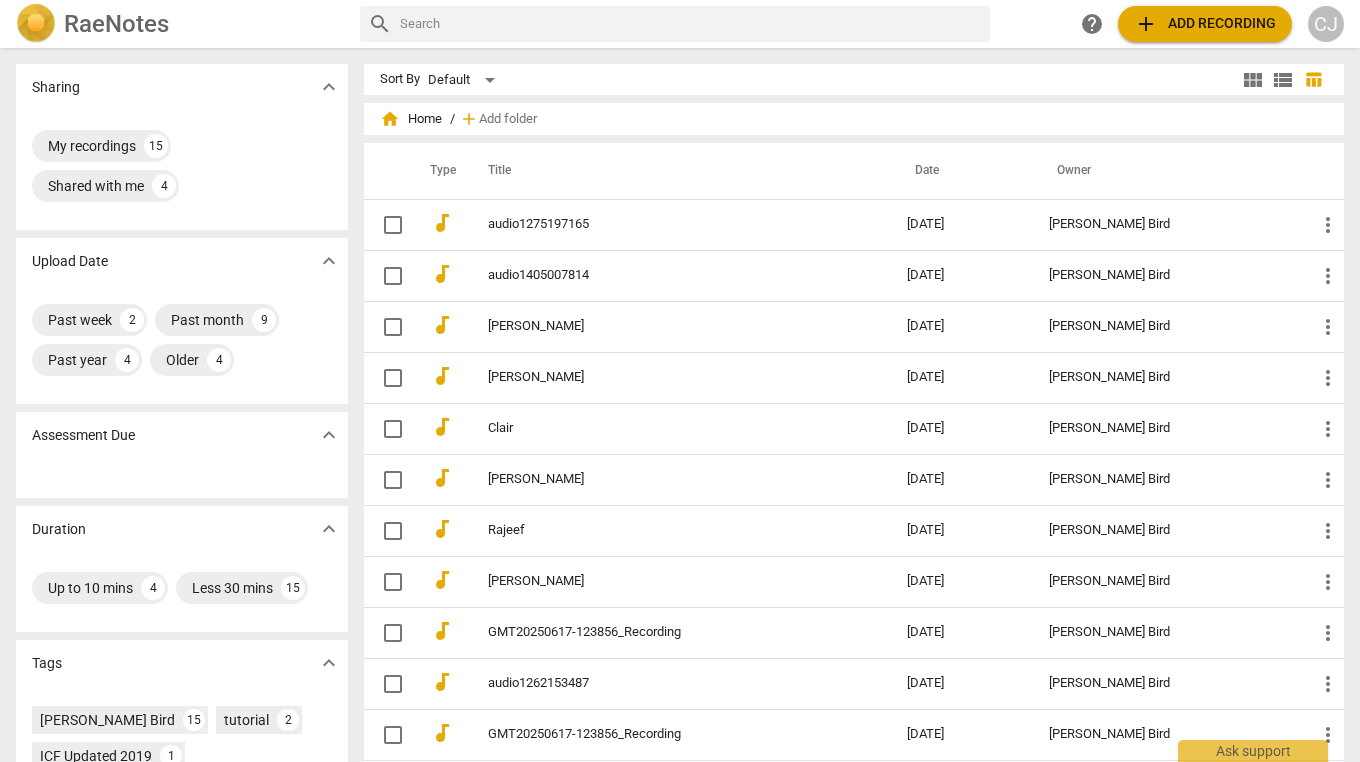 click on "audio1275197165" at bounding box center [677, 224] 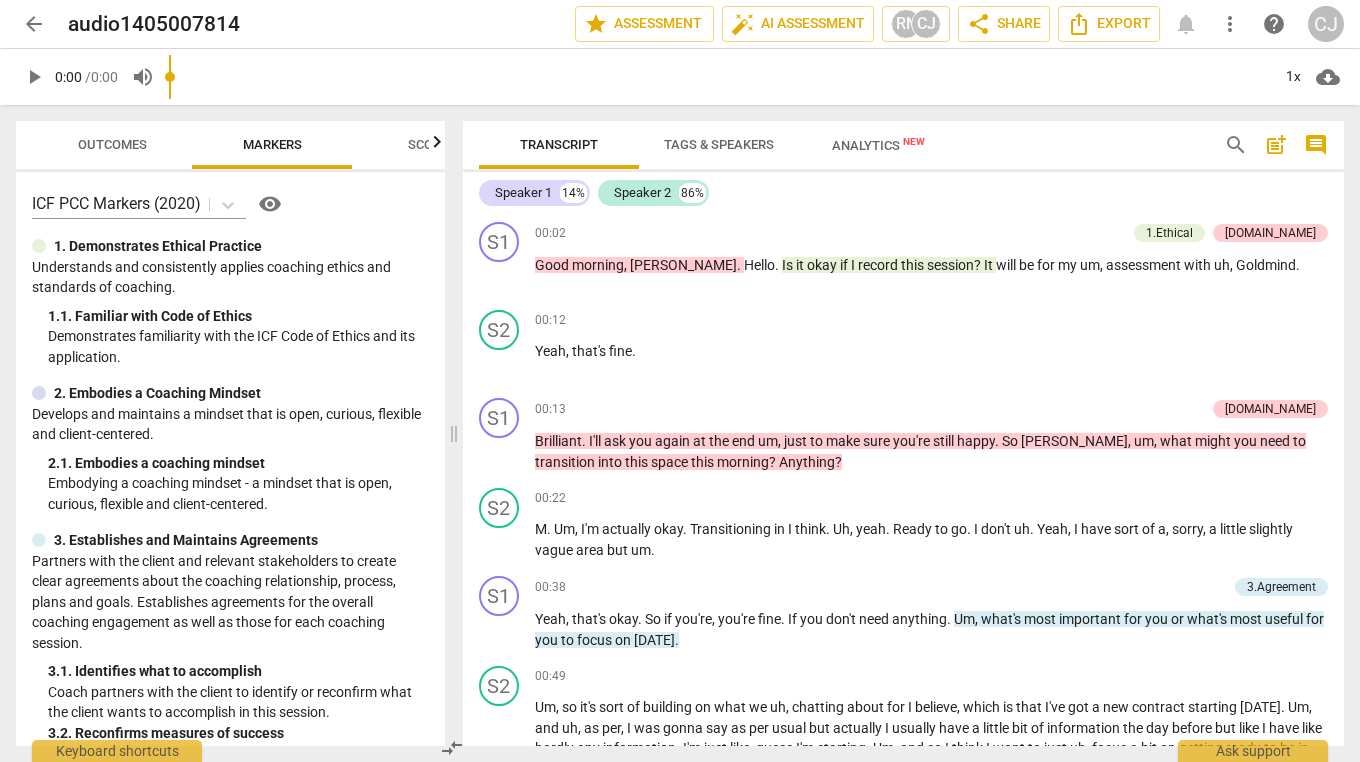 click on "play_arrow" at bounding box center (34, 77) 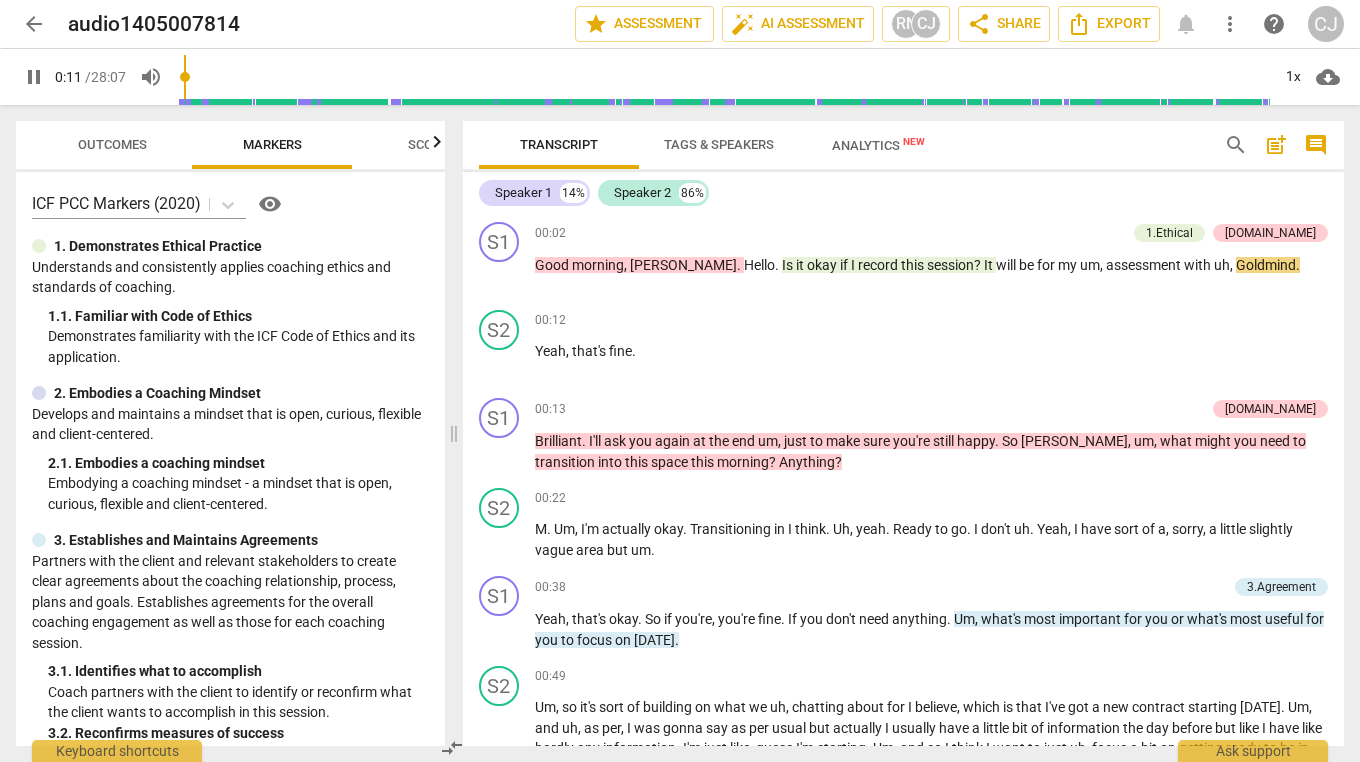 click on "pause" at bounding box center [34, 77] 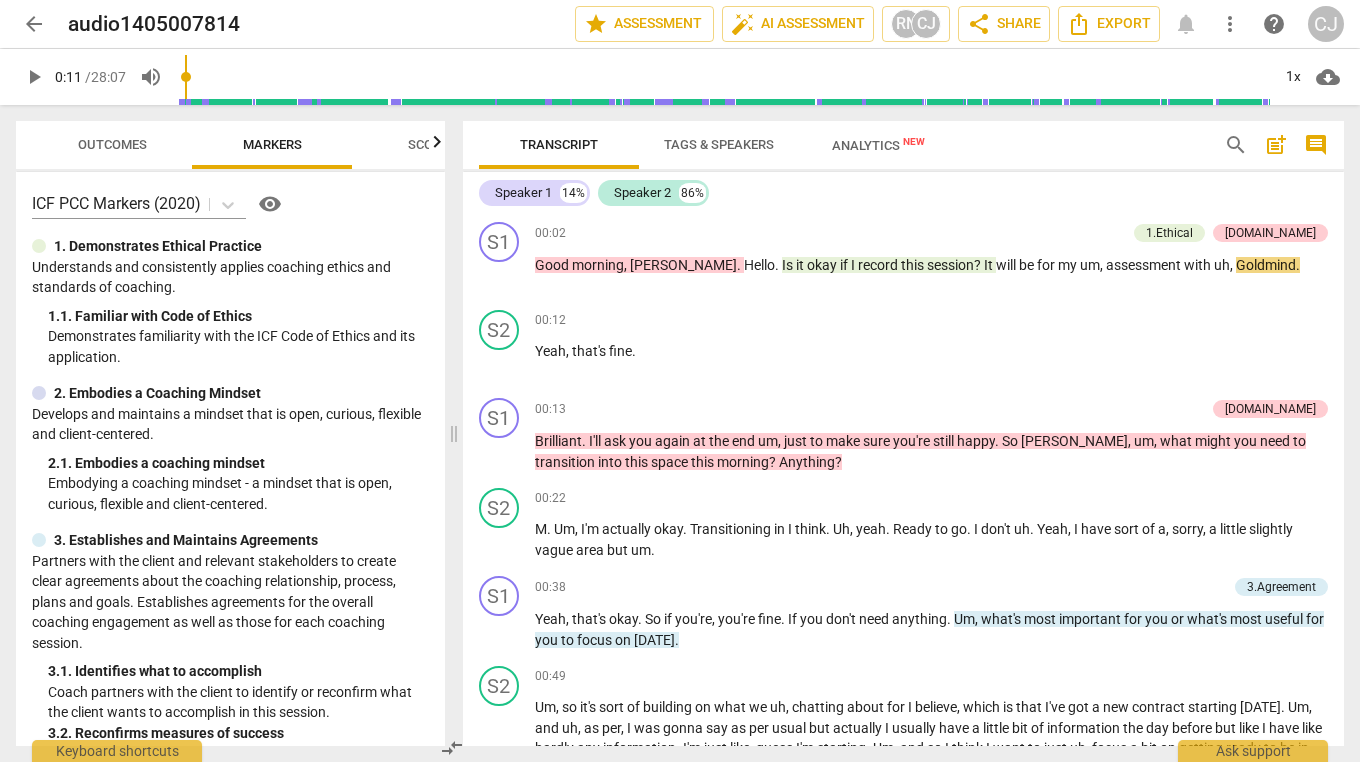 click on "play_arrow" at bounding box center [34, 77] 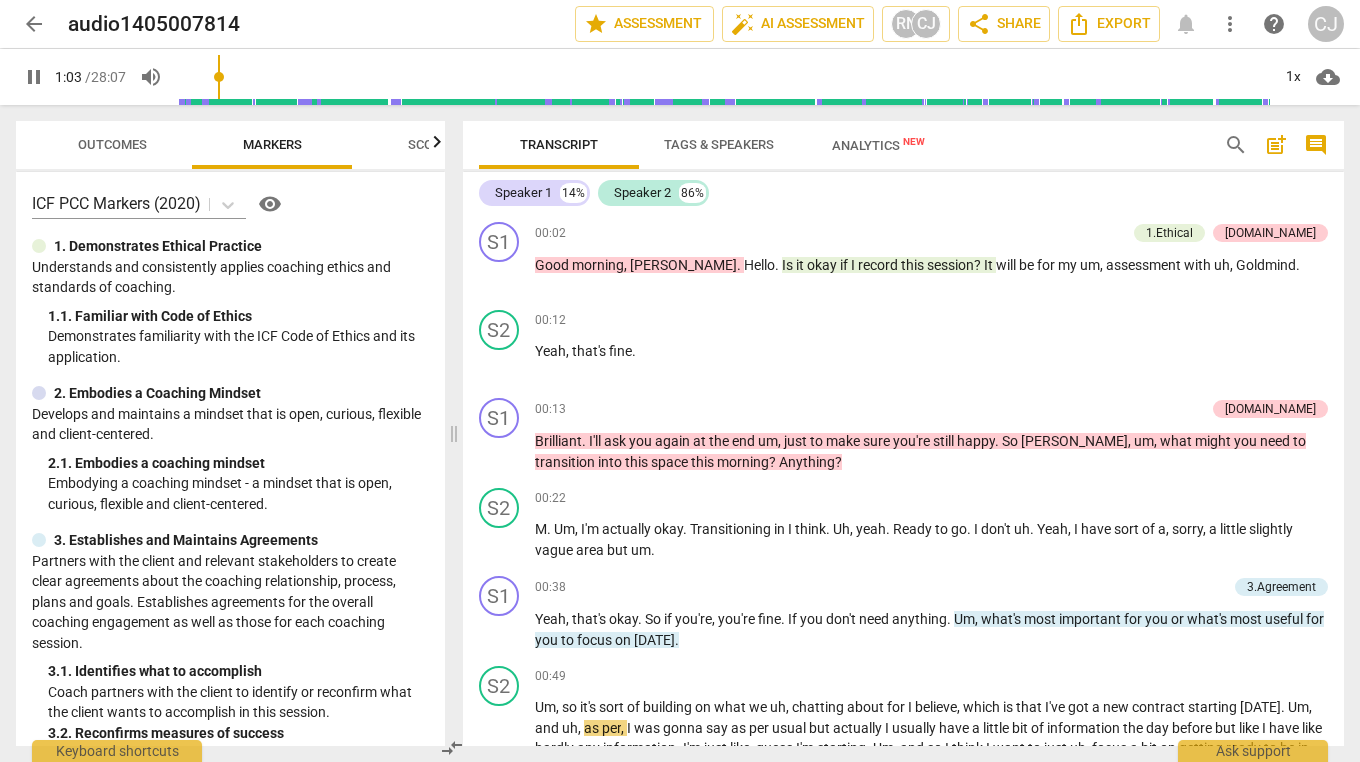 click on "pause" at bounding box center [34, 77] 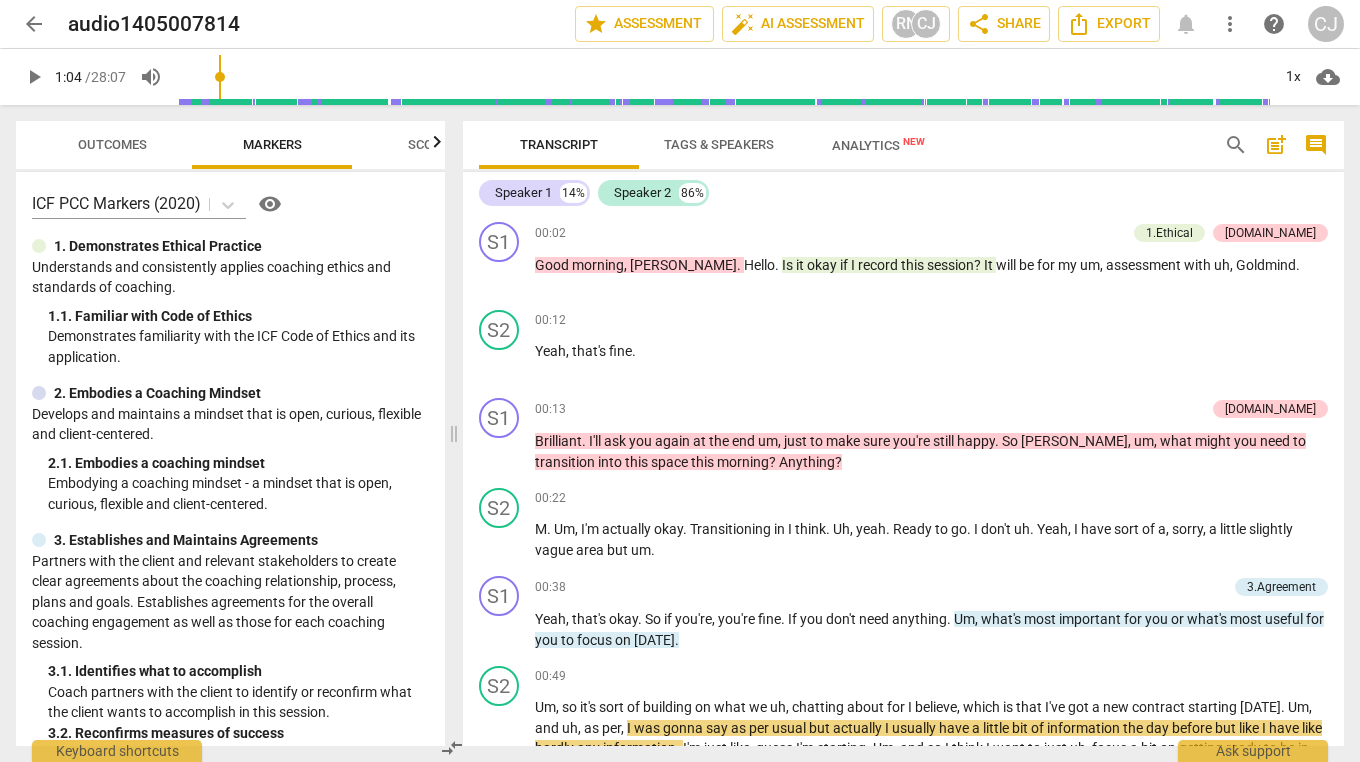 click on "play_arrow" at bounding box center [34, 77] 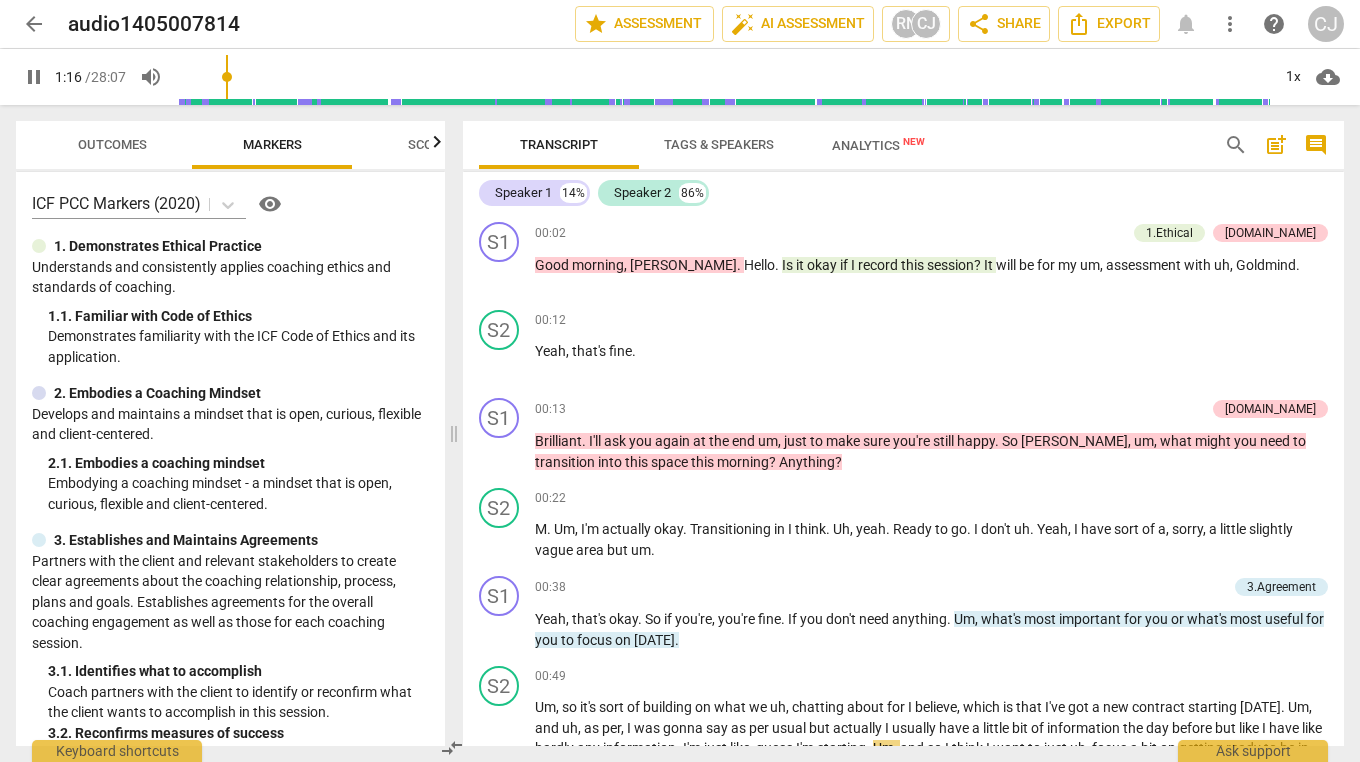 type on "77" 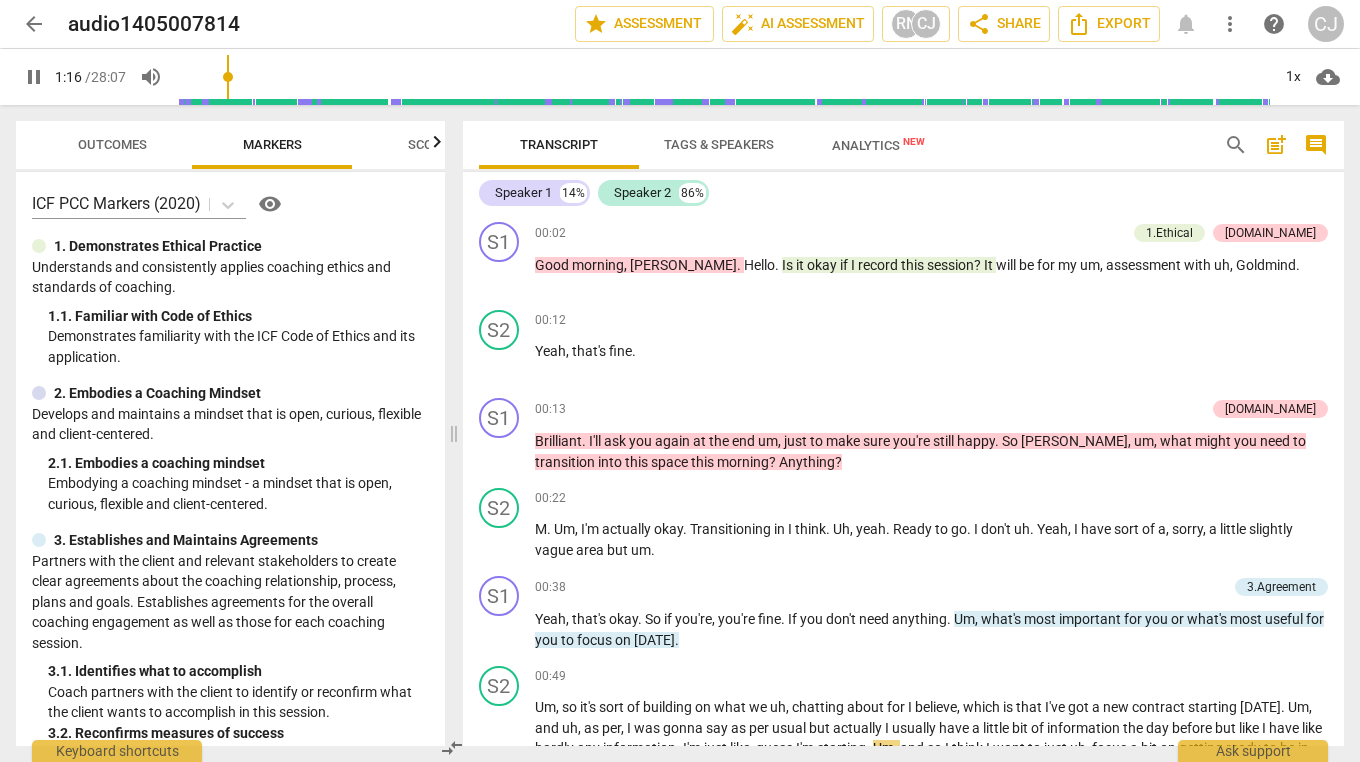type 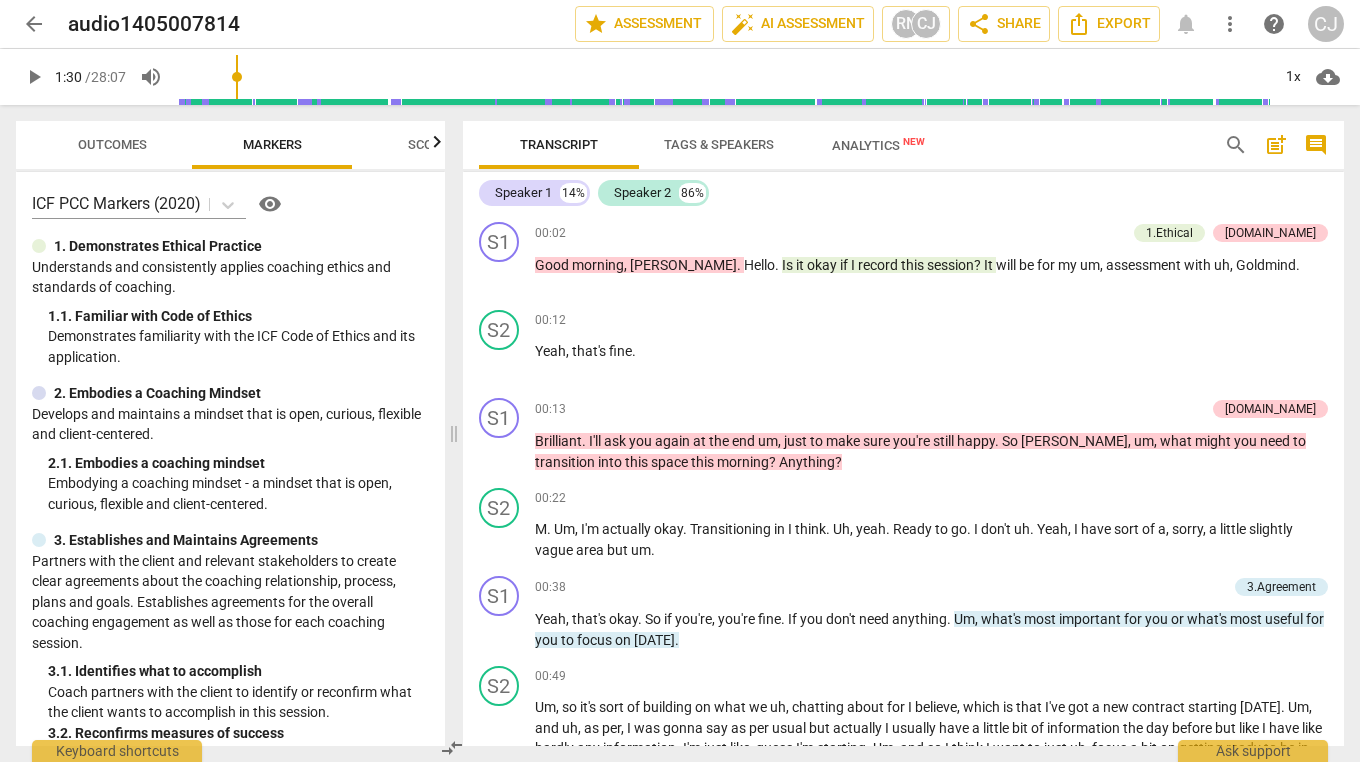 scroll, scrollTop: 546, scrollLeft: 0, axis: vertical 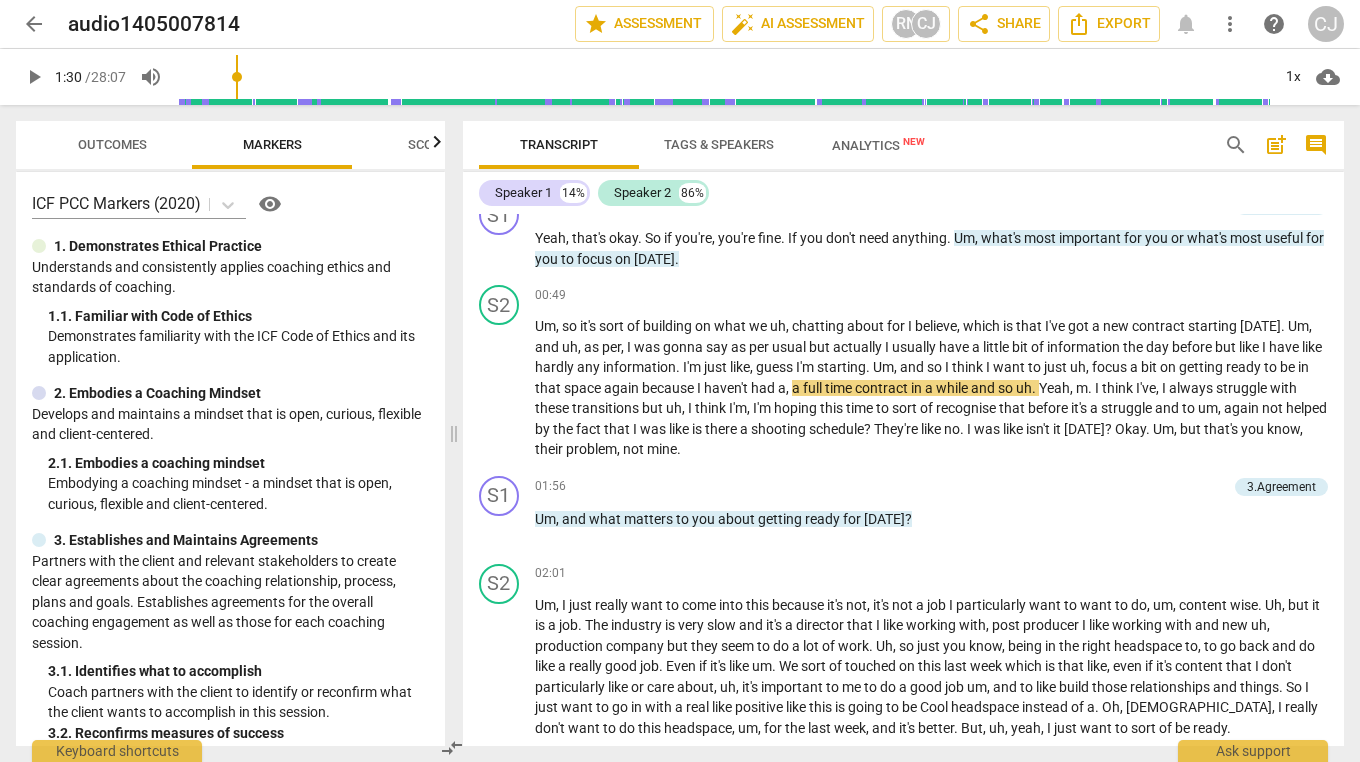 click on "Um" at bounding box center [1298, 326] 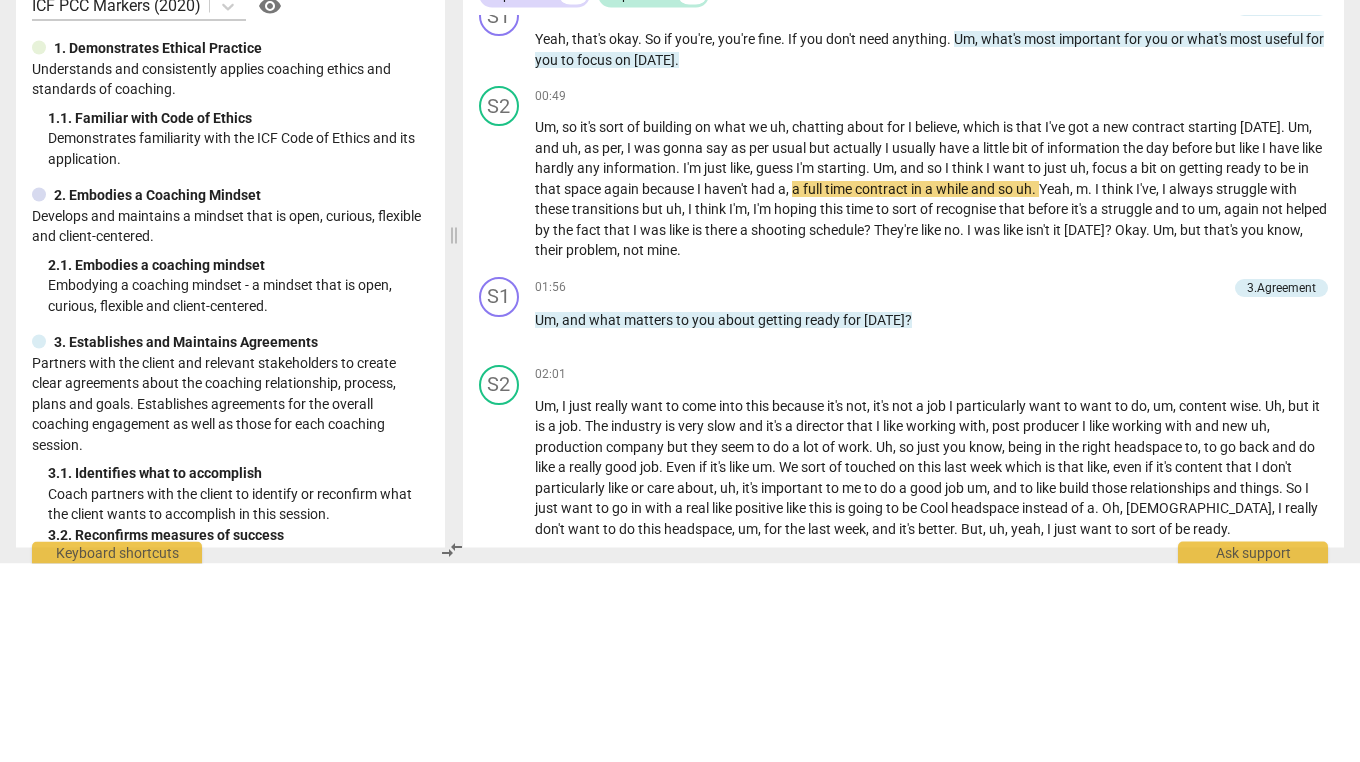 click on "play_arrow" at bounding box center (500, 389) 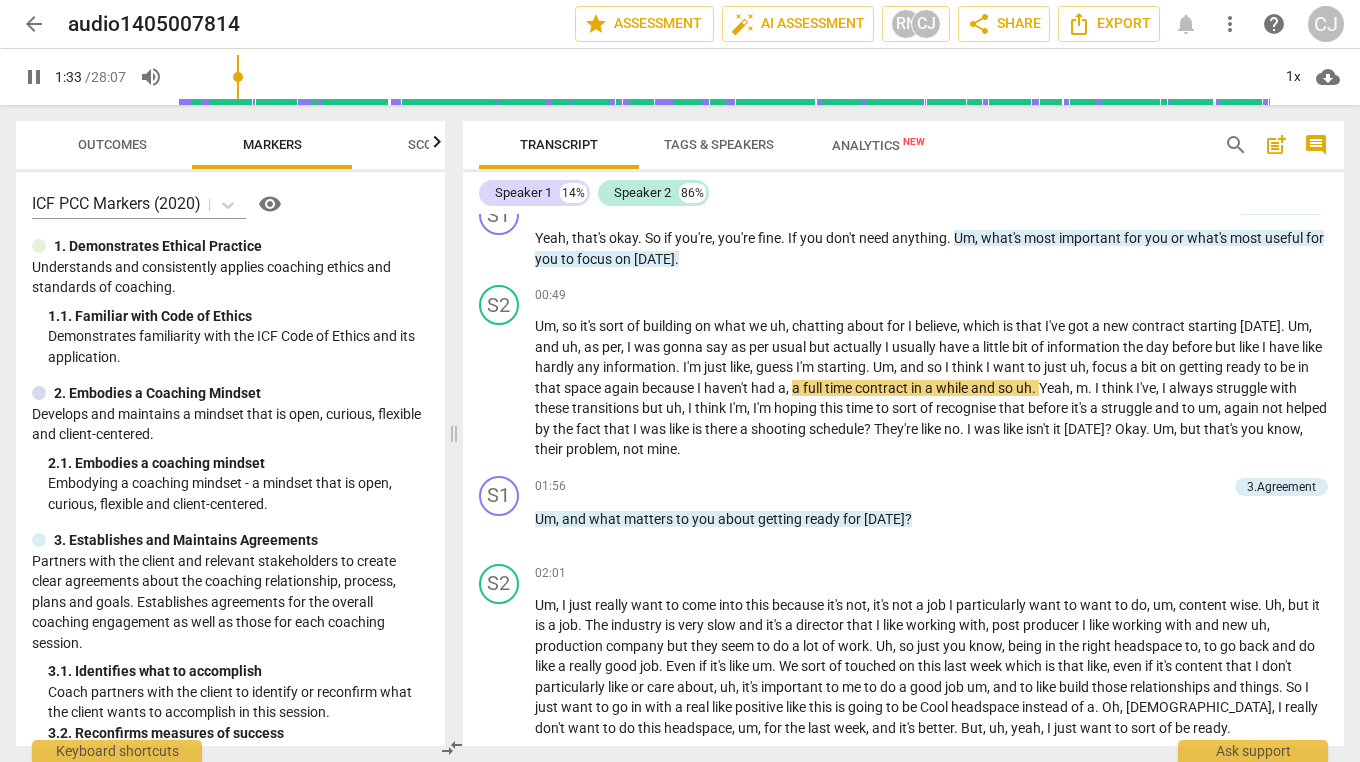 click on "Um ,   so   it's   sort   of   building   on   what   we   uh ,   chatting   about   for   I   believe ,   which   is   that   I've   got   a   new   contract   starting   [DATE] .   Um ,   and   uh ,   as   per ,   I   was   gonna   say   as   per   usual   but   actually   I   usually   have   a   little   bit   of   information   the   day   before   but   like   I   have   like   hardly   any   information .   I'm   just   like ,   guess   I'm   starting .   Um ,   and   so   I   think   I   want   to   just   uh ,   focus   a   bit   on   getting   ready   to   be   in   that   space   again   because   I   haven't   had   a ,   a   full   time   contract   in   a   while   and   so   uh .   [PERSON_NAME]   I   think   I've ,   I   always   struggle   with   these   transitions   but   uh ,   I   think   I'm ,   I'm   hoping   this   time   to   sort   of   recognise   that   before   it's   a   struggle   and   to   um ,   again   not   helped   by   the   fact   that   I   was   like   is   there   a" at bounding box center [932, 388] 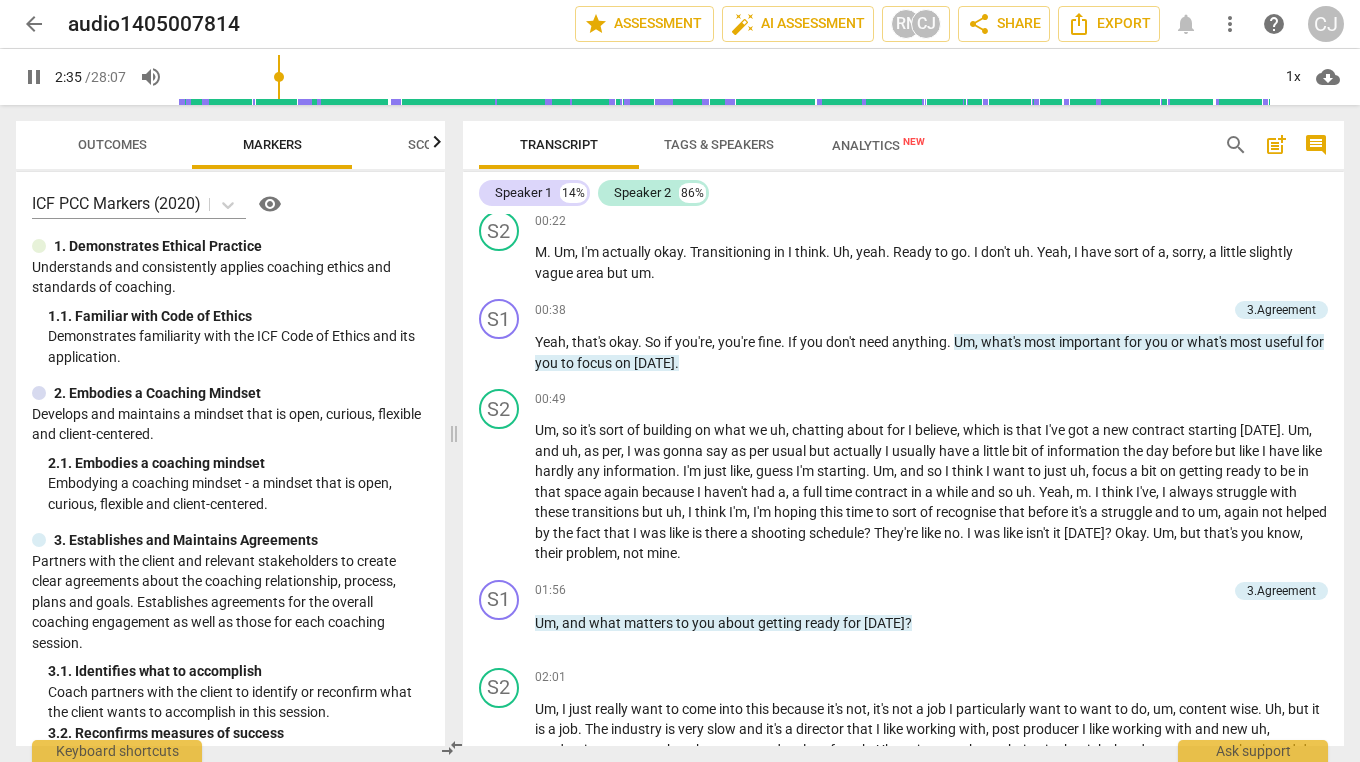 scroll, scrollTop: 824, scrollLeft: 0, axis: vertical 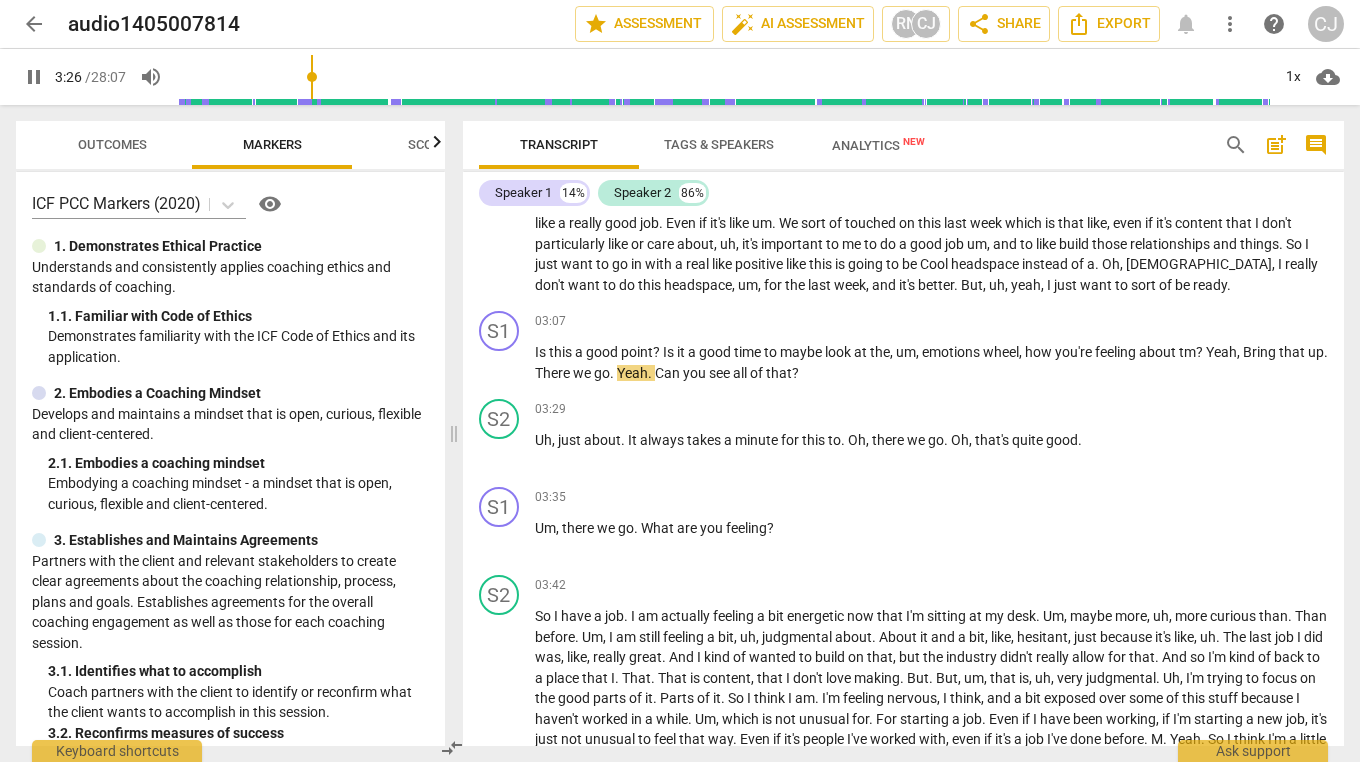 click on "pause" at bounding box center (34, 77) 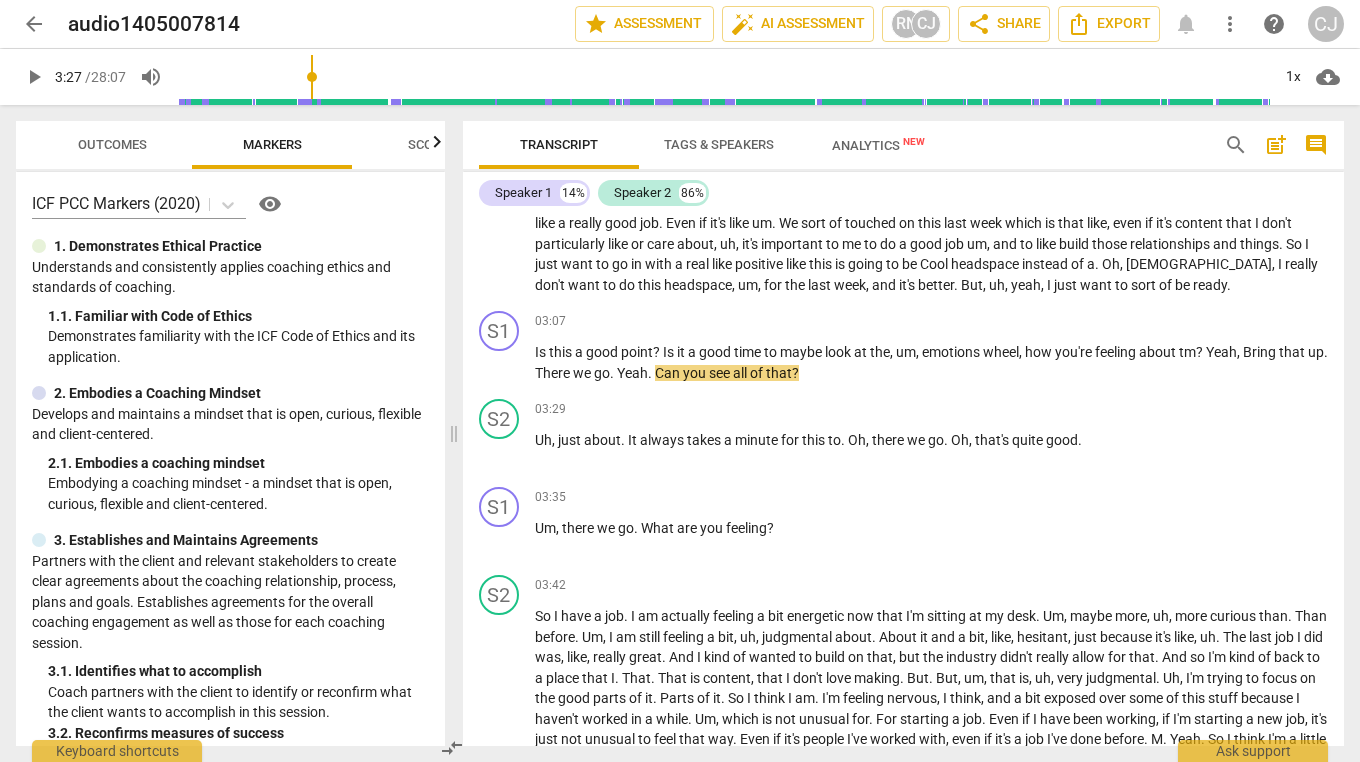 type on "207" 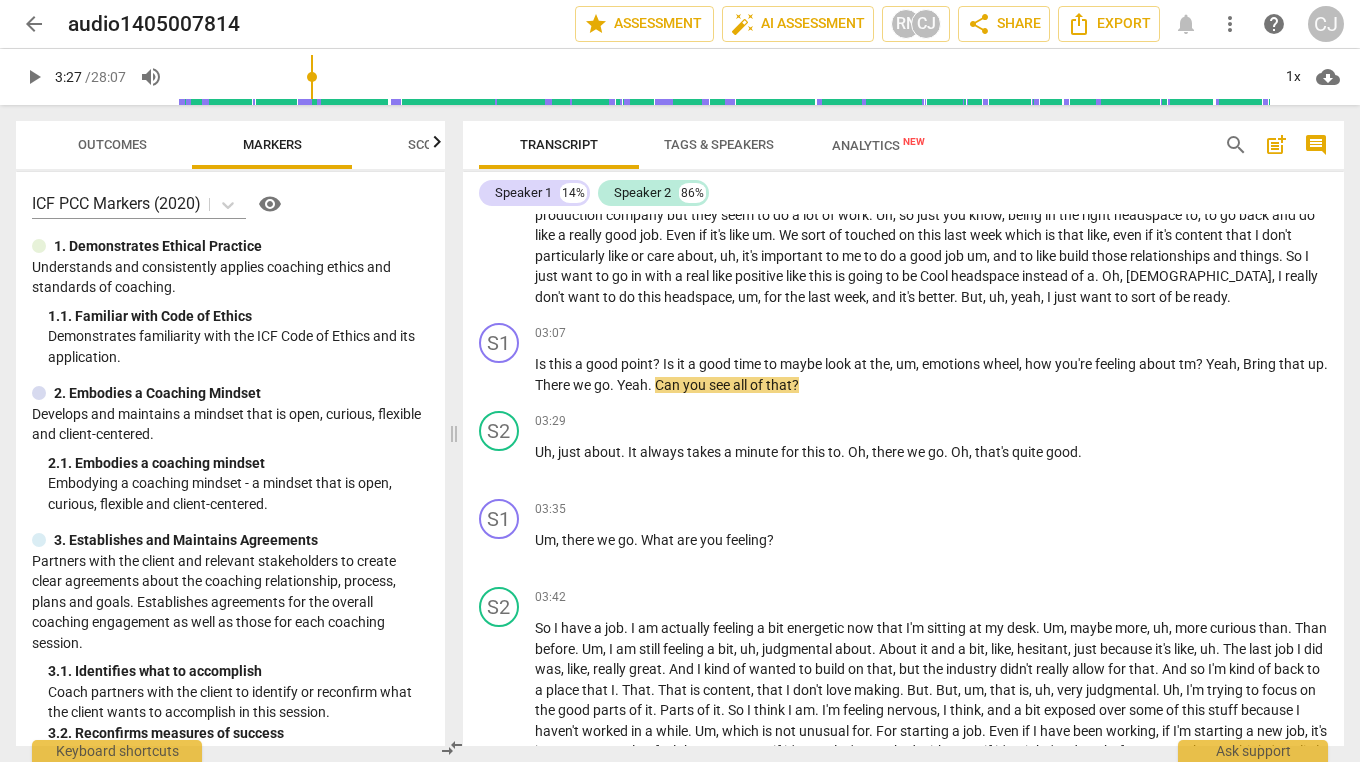 scroll, scrollTop: 811, scrollLeft: 0, axis: vertical 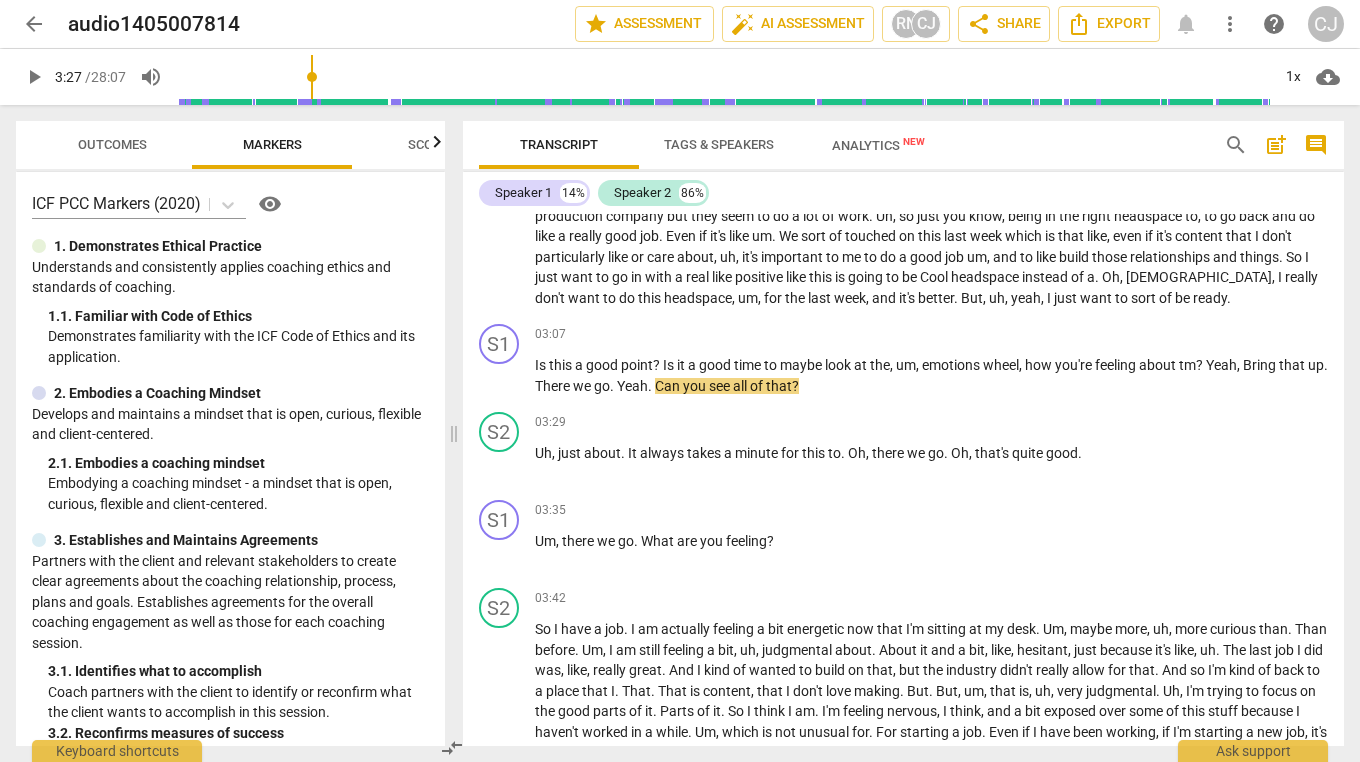 click on "What" at bounding box center [659, 541] 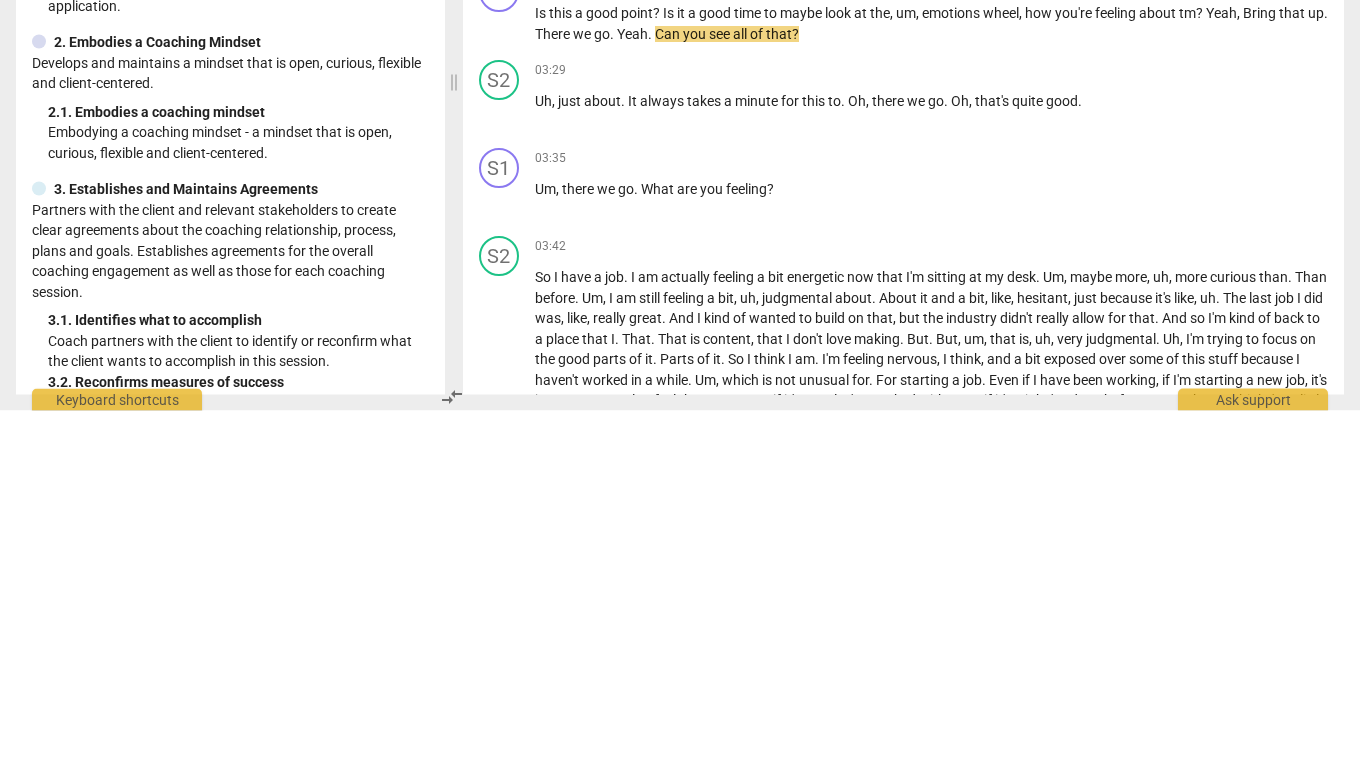click on "What" at bounding box center (659, 541) 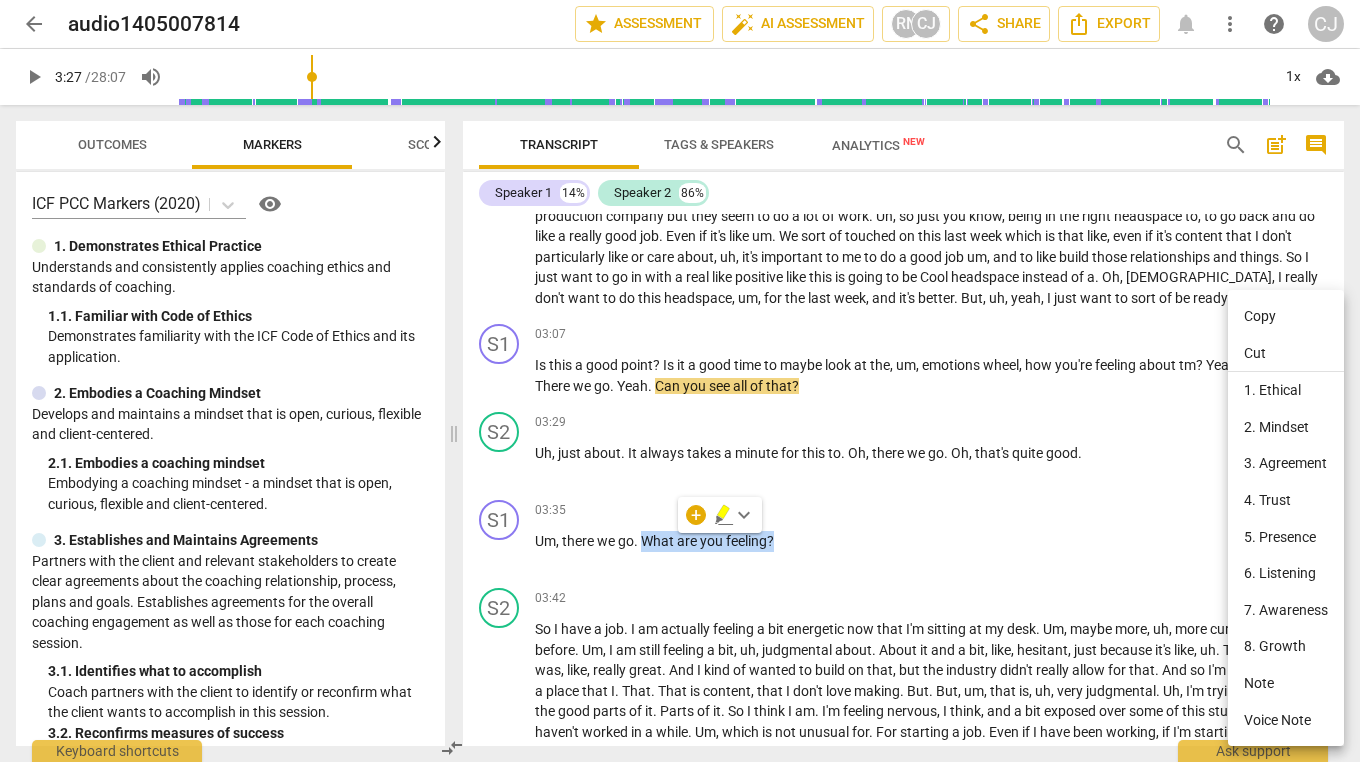 click on "4. Trust" at bounding box center (1286, 500) 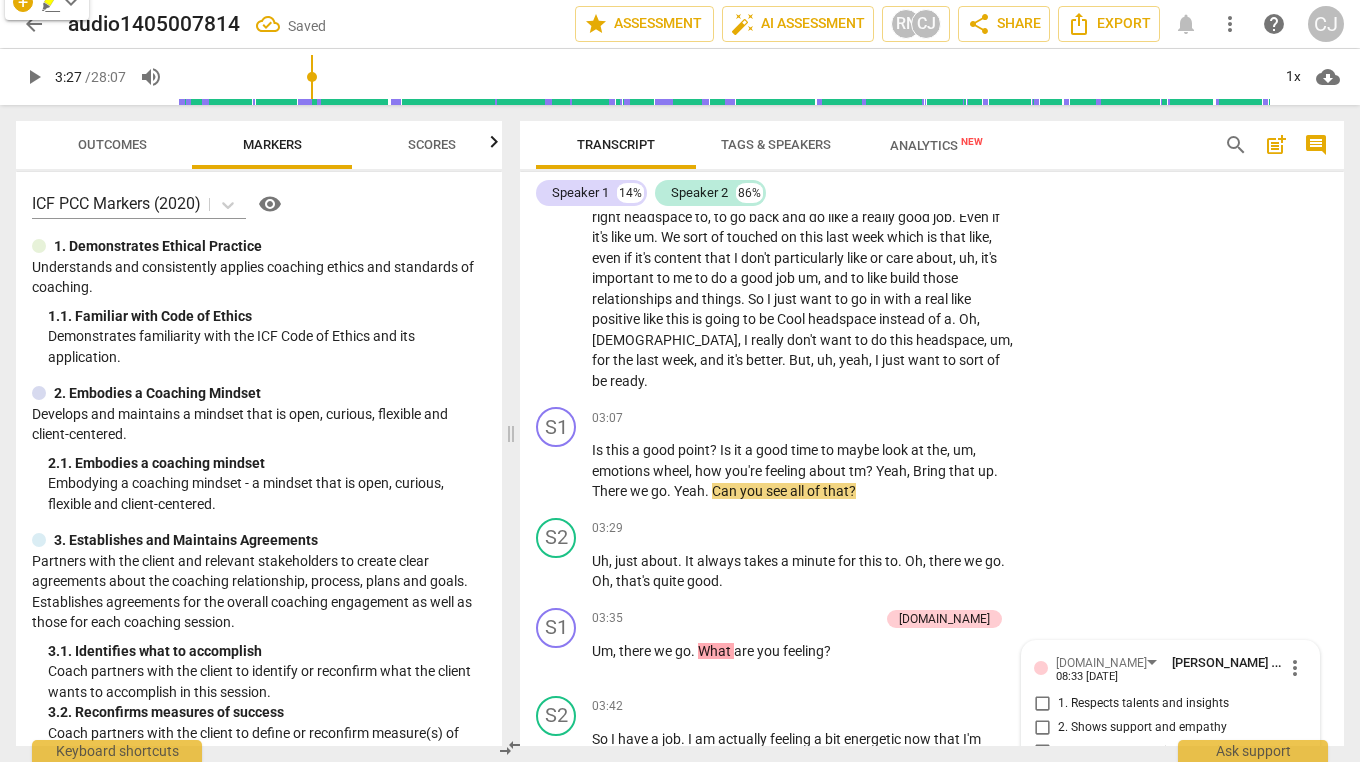 scroll, scrollTop: 1385, scrollLeft: 0, axis: vertical 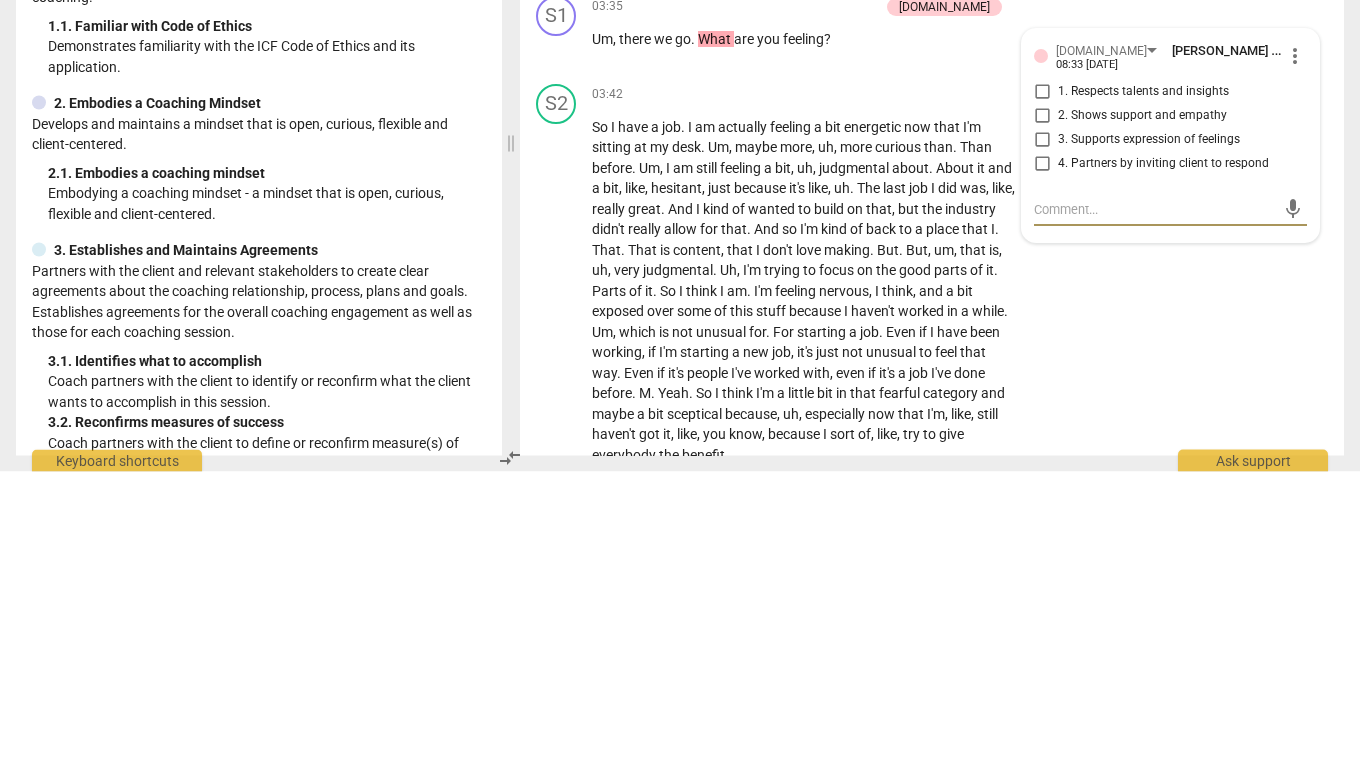 click on "So   I   have   a   job .   I   am   actually   feeling   a   bit   energetic   now   that   I'm   sitting   at   my   desk .   Um ,   maybe   more ,   uh ,   more   curious   than .   Than   before .   Um ,   I   am   still   feeling   a   bit ,   uh ,   judgmental   about .   About   it   and   a   bit ,   like ,   hesitant ,   just   because   it's   like ,   uh .   The   last   job   I   did   was ,   like ,   really   great .   And   I   kind   of   wanted   to   build   on   that ,   but   the   industry   didn't   really   allow   for   that .   And   so   I'm   kind   of   back   to   a   place   that   I .   That .   That   is   content ,   that   I   don't   love   making .   But .   But ,   um ,   that   is ,   uh ,   very   judgmental .   Uh ,   I'm   trying   to   focus   on   the   good   parts   of   it .   Parts   of   it .   So   I   think   I   am .   I'm   feeling   nervous ,   I   think ,   and   a   bit   exposed   over   some   of   this   stuff   because   I   haven't   worked   in   a" at bounding box center [804, 582] 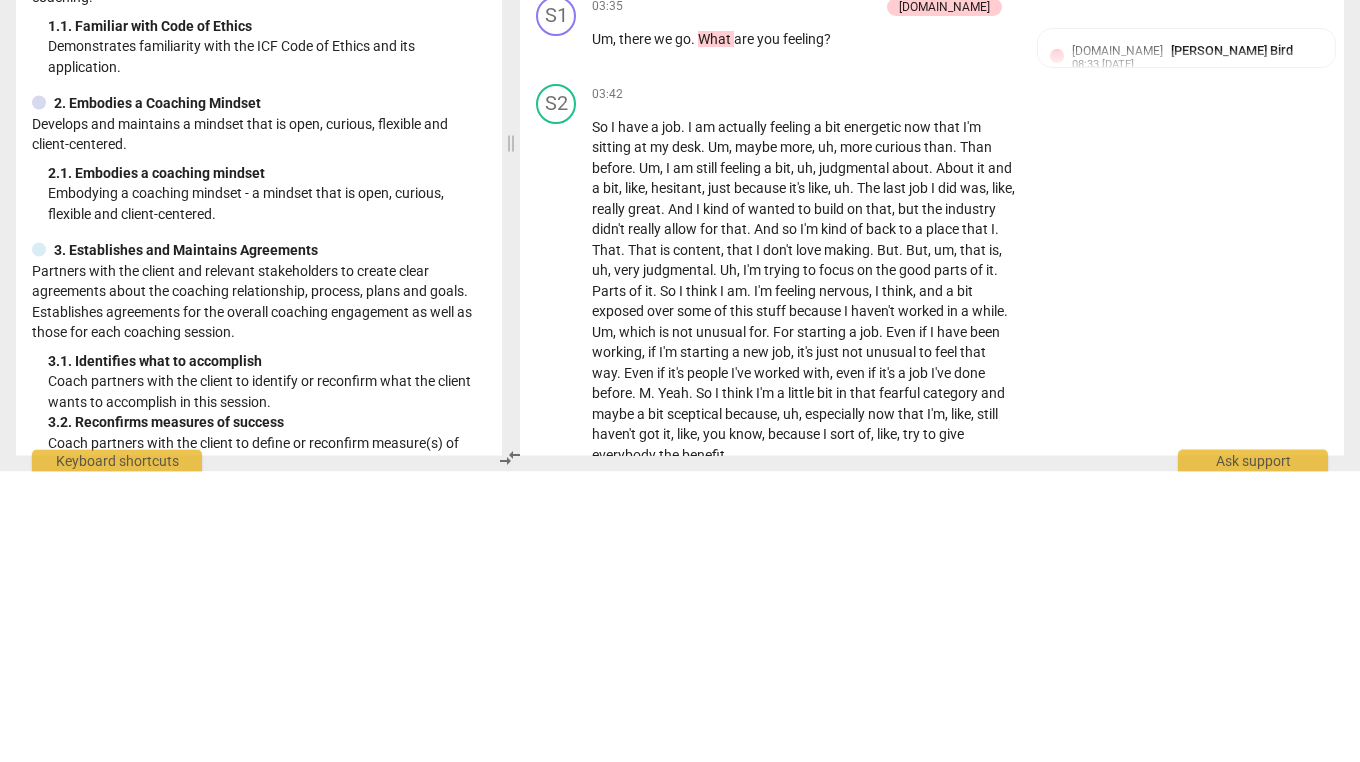 click on "Um ,   there   we   go .   What   are   you   feeling ?" at bounding box center (804, 330) 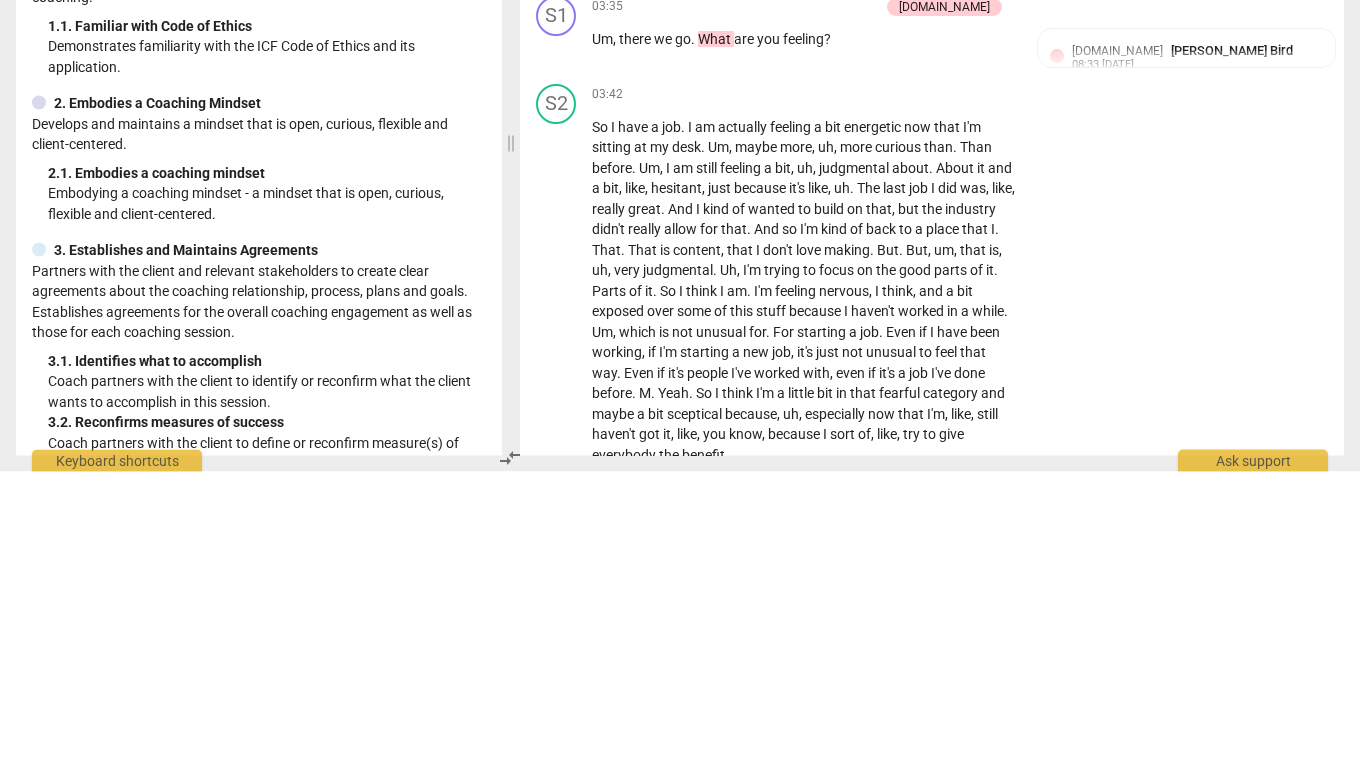 click on "What" at bounding box center (716, 330) 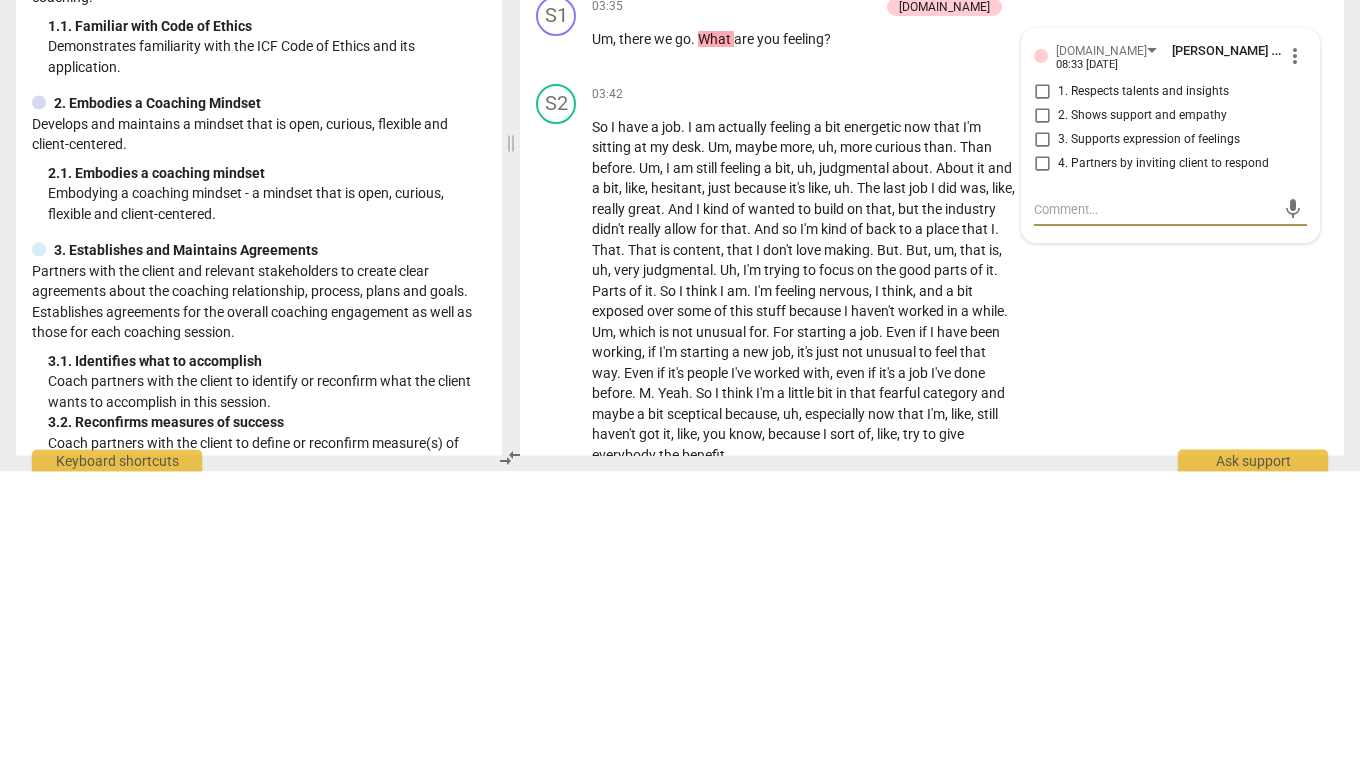 click on "3. Supports expression of feelings" at bounding box center [1042, 431] 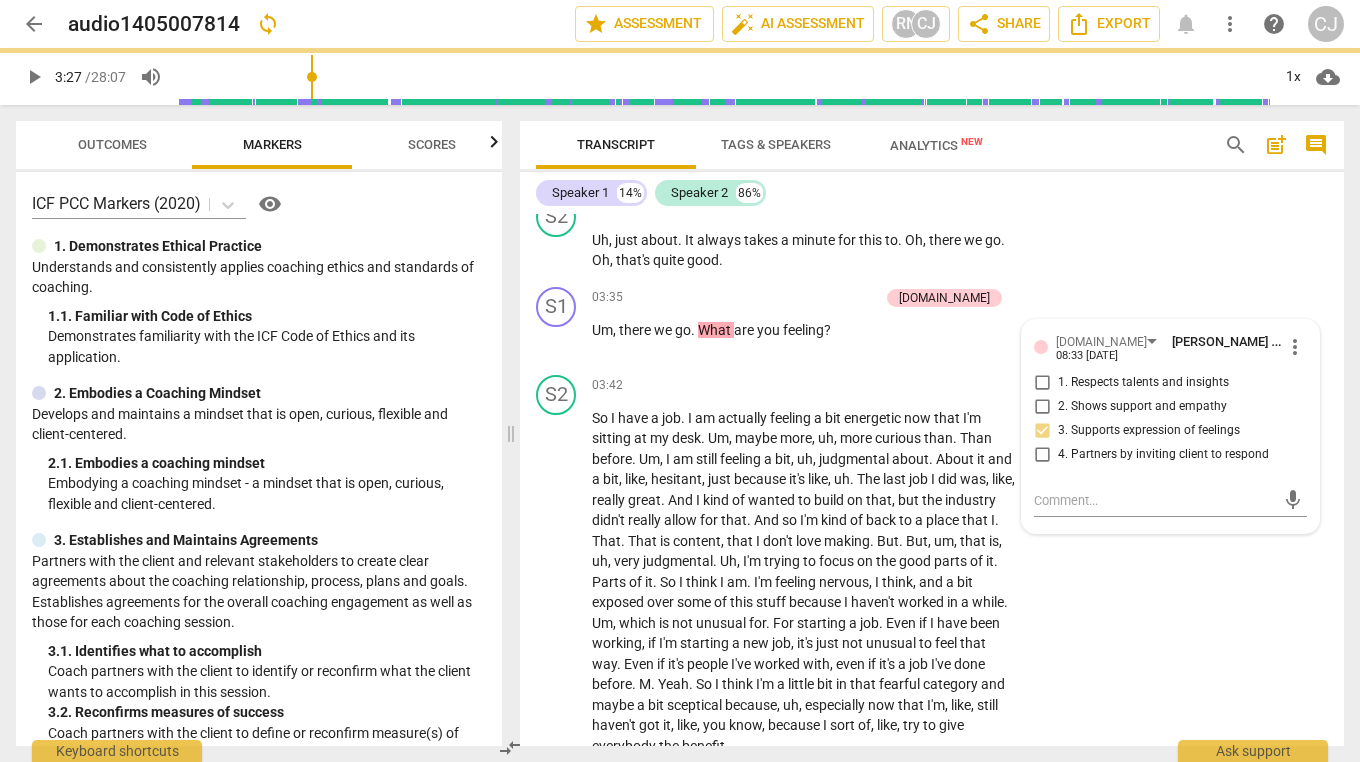 click on "S2 play_arrow pause 03:42 + Add competency keyboard_arrow_right So   I   have   a   job .   I   am   actually   feeling   a   bit   energetic   now   that   I'm   sitting   at   my   desk .   Um ,   maybe   more ,   uh ,   more   curious   than .   Than   before .   Um ,   I   am   still   feeling   a   bit ,   uh ,   judgmental   about .   About   it   and   a   bit ,   like ,   hesitant ,   just   because   it's   like ,   uh .   The   last   job   I   did   was ,   like ,   really   great .   And   I   kind   of   wanted   to   build   on   that ,   but   the   industry   didn't   really   allow   for   that .   And   so   I'm   kind   of   back   to   a   place   that   I .   That .   That   is   content ,   that   I   don't   love   making .   But .   But ,   um ,   that   is ,   uh ,   very   judgmental .   Uh ,   I'm   trying   to   focus   on   the   good   parts   of   it .   Parts   of   it .   So   I   think   I   am .   I'm   feeling   nervous ,   I   think ,   and   a   bit   exposed   over" at bounding box center [932, 566] 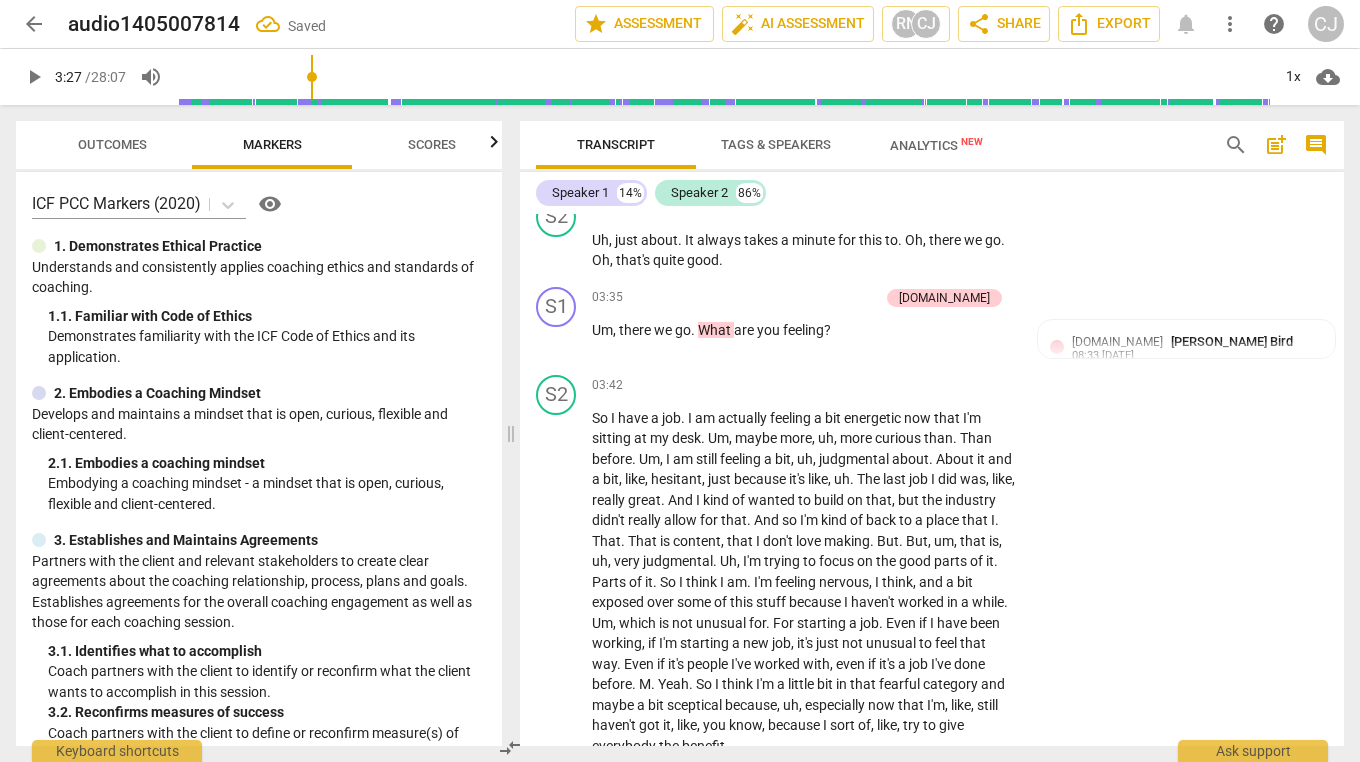 click on "are" at bounding box center (745, 330) 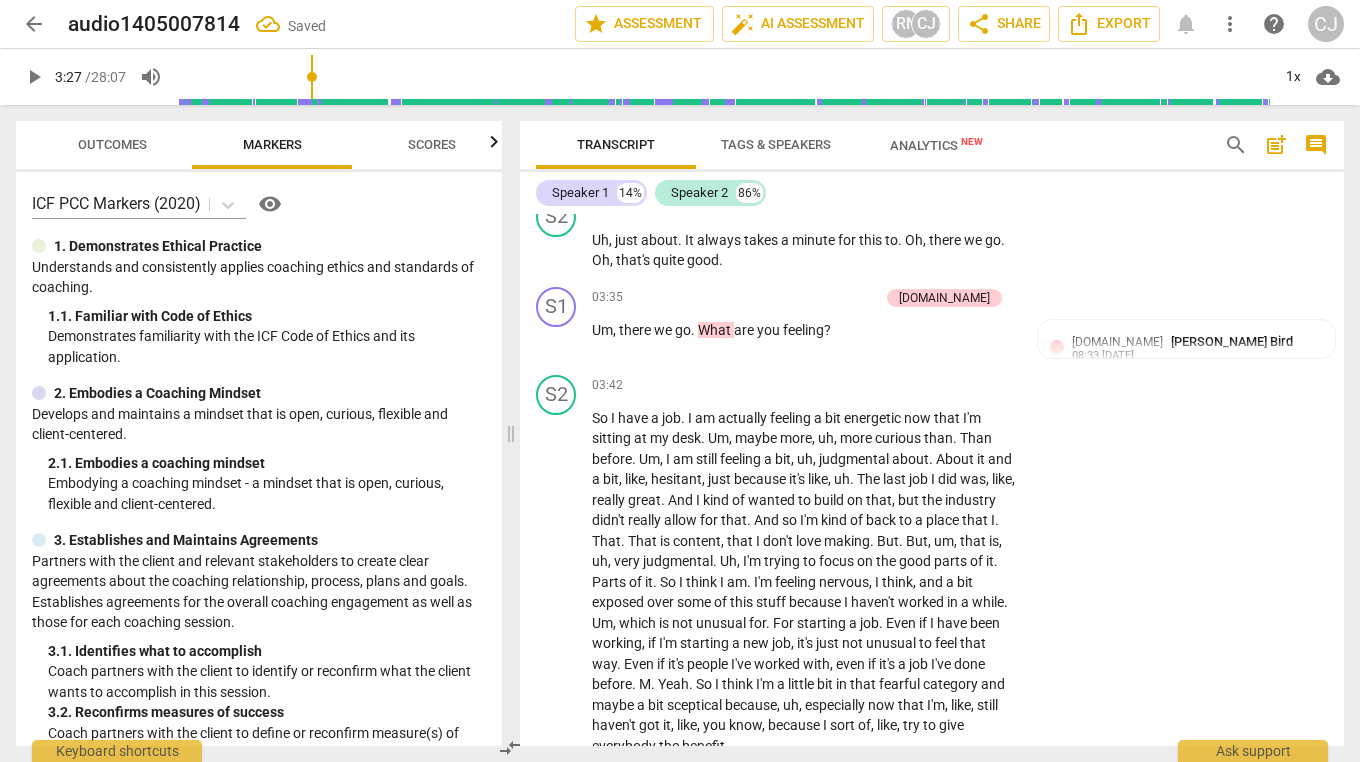 click on "[DOMAIN_NAME]" at bounding box center (944, 298) 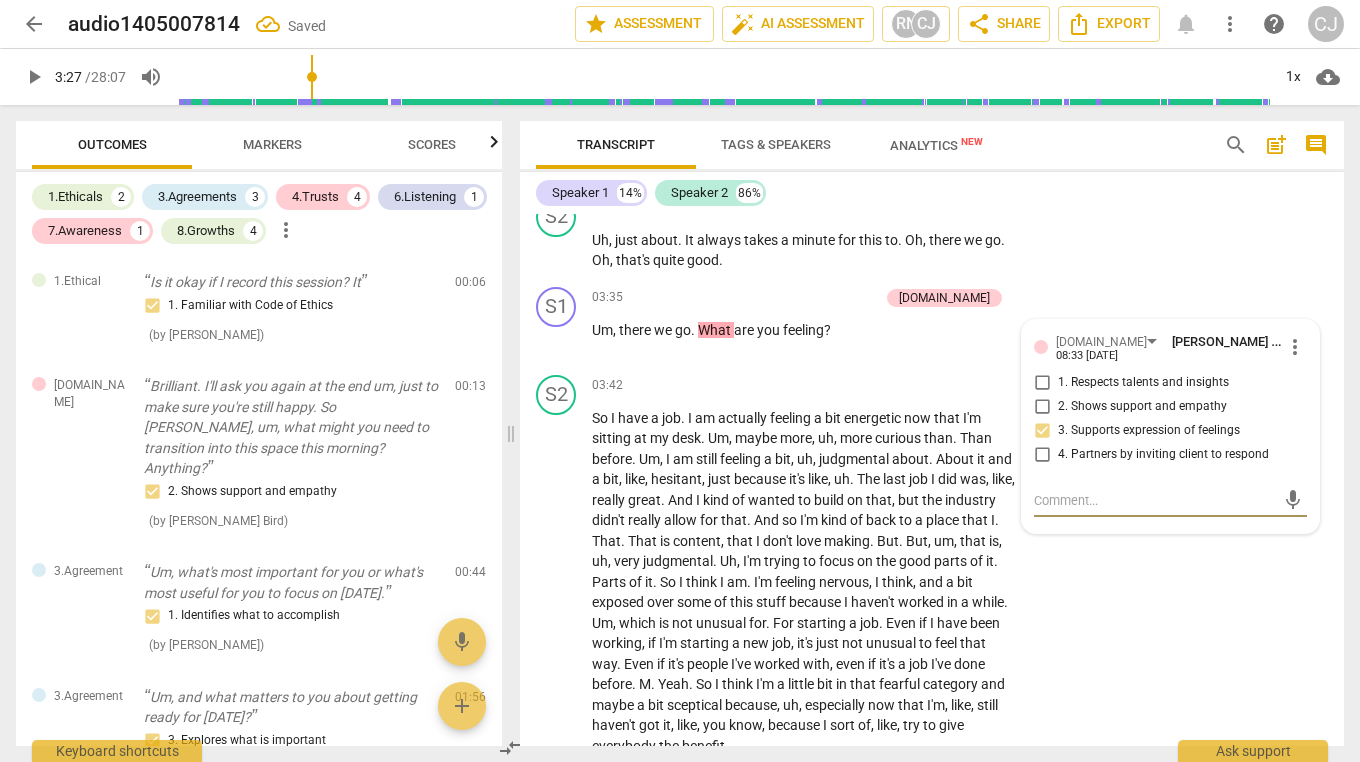 click on "[DOMAIN_NAME]" at bounding box center (944, 298) 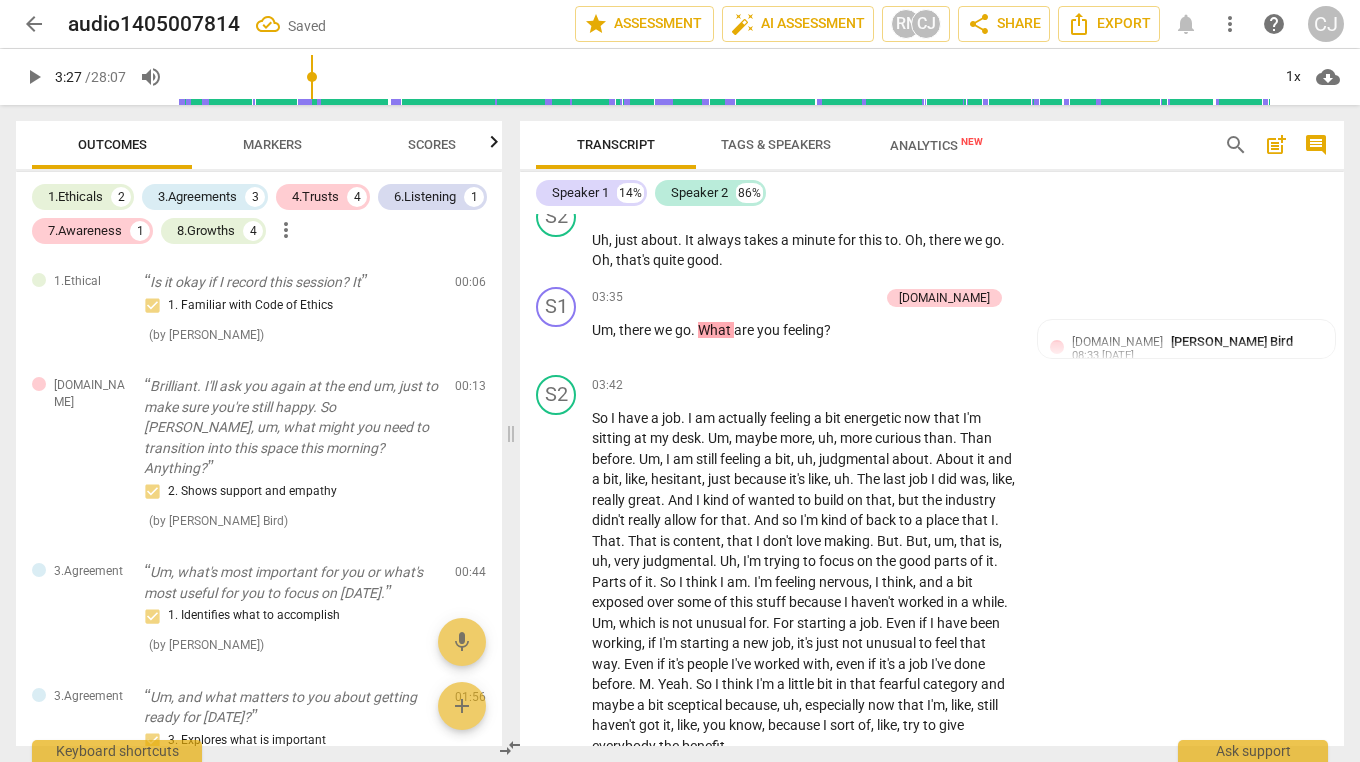 scroll, scrollTop: 429, scrollLeft: 0, axis: vertical 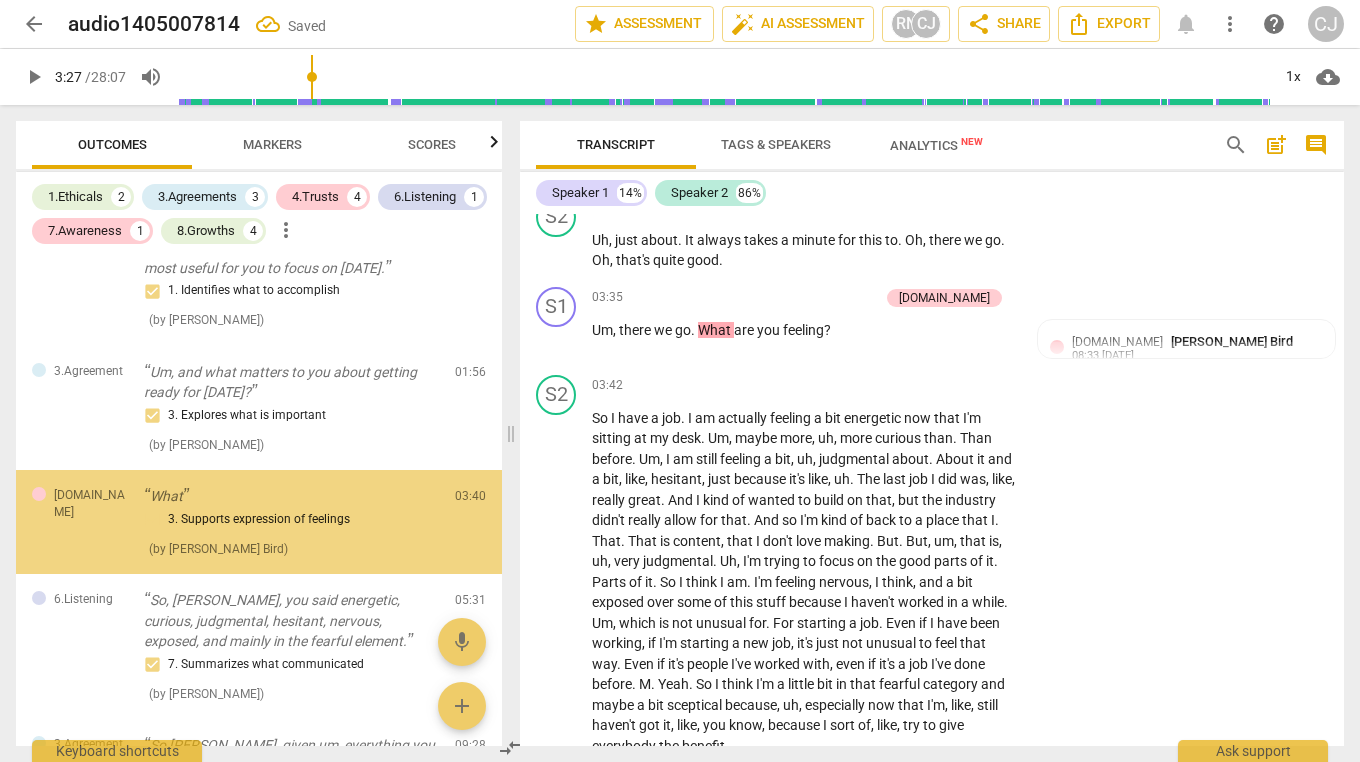 click on "[DOMAIN_NAME]" at bounding box center [1117, 342] 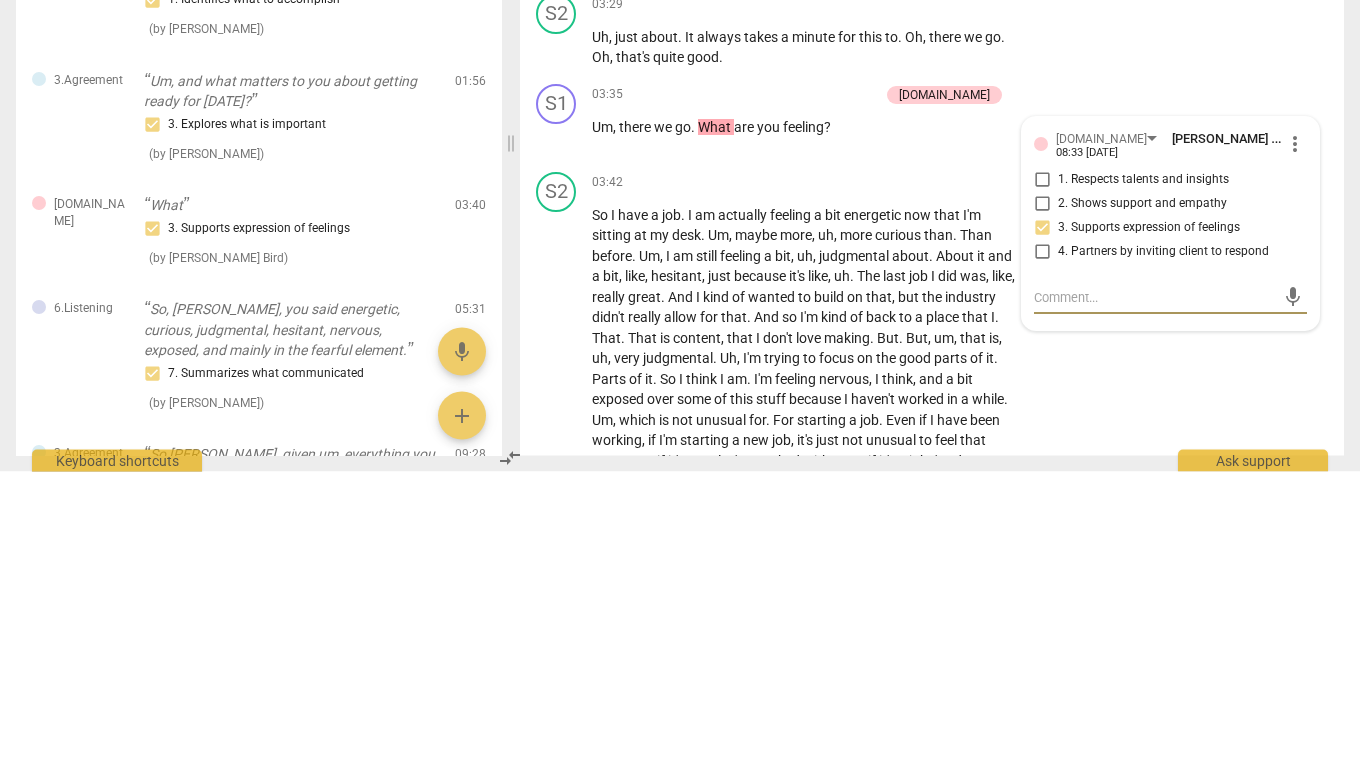 scroll, scrollTop: 1295, scrollLeft: 0, axis: vertical 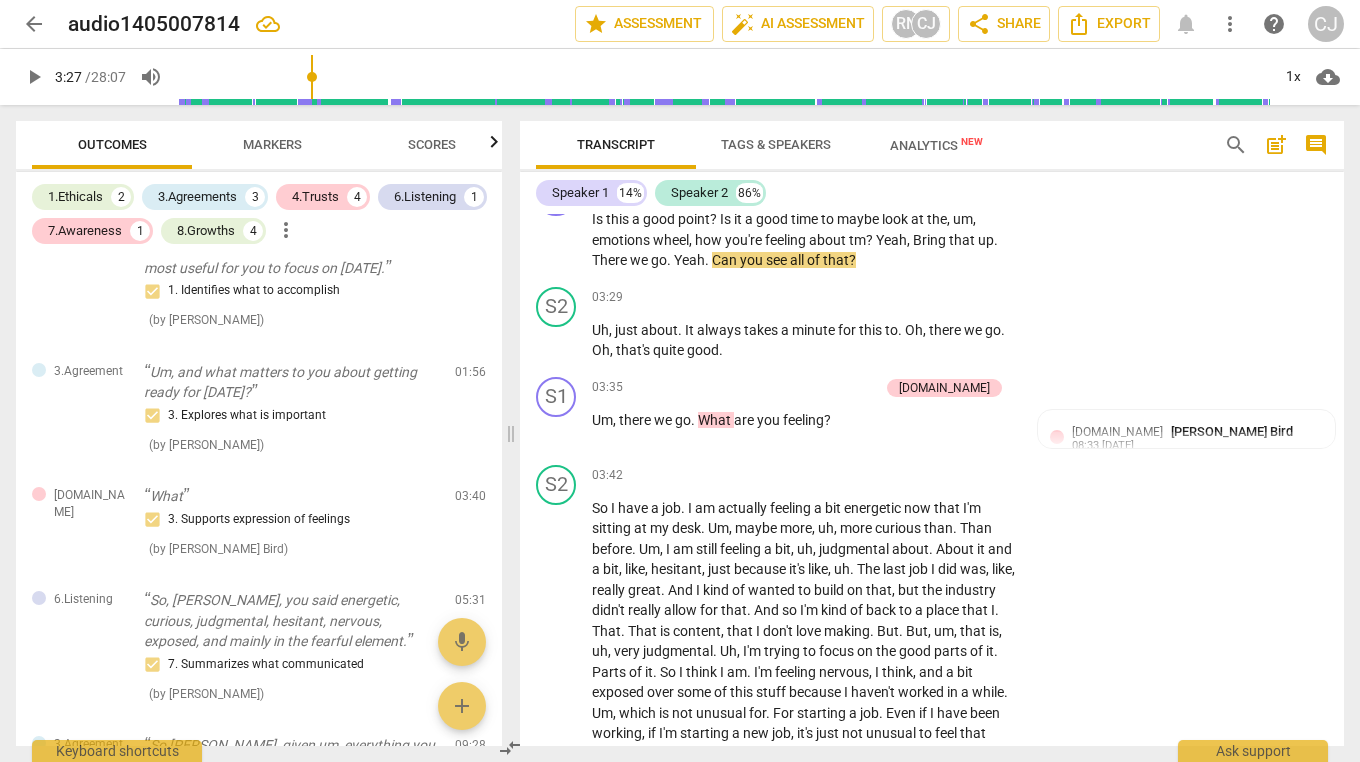 click on "What" at bounding box center (716, 420) 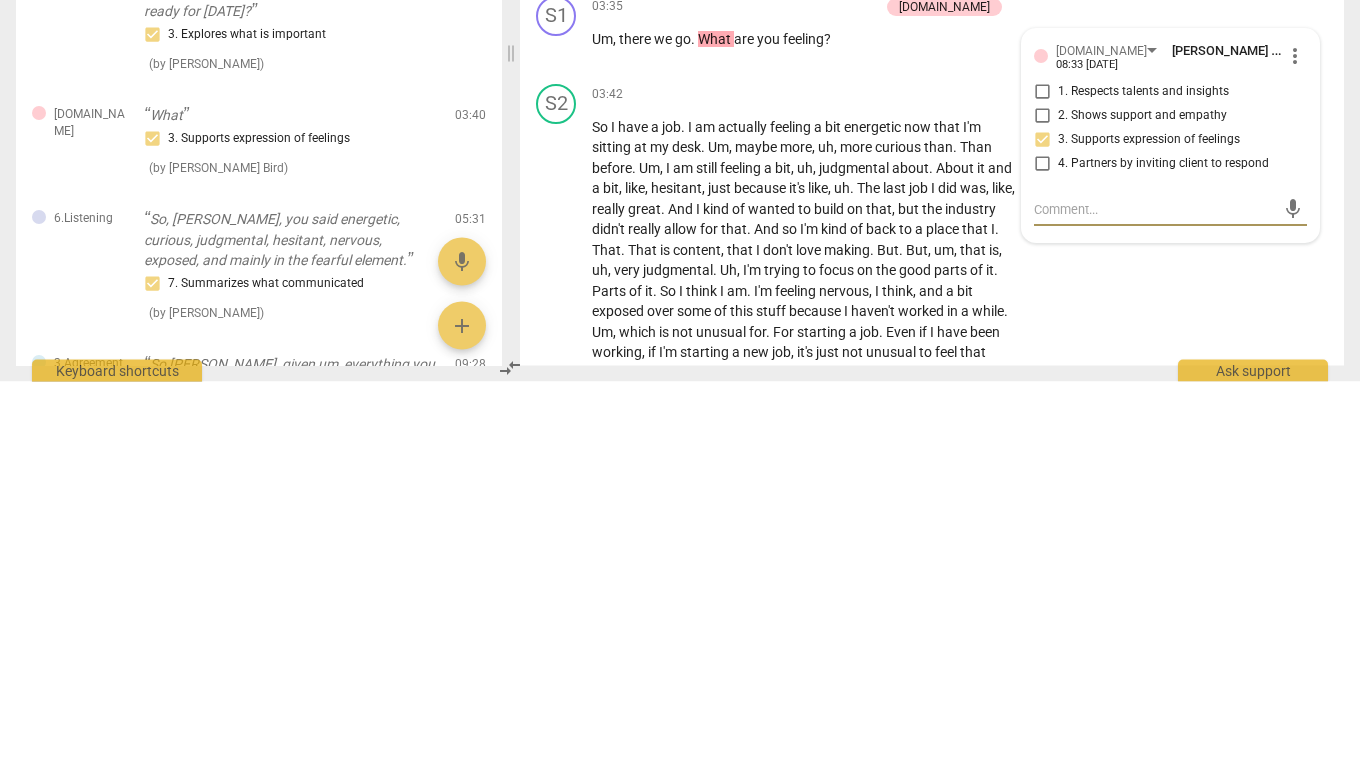 click on "What" at bounding box center [716, 420] 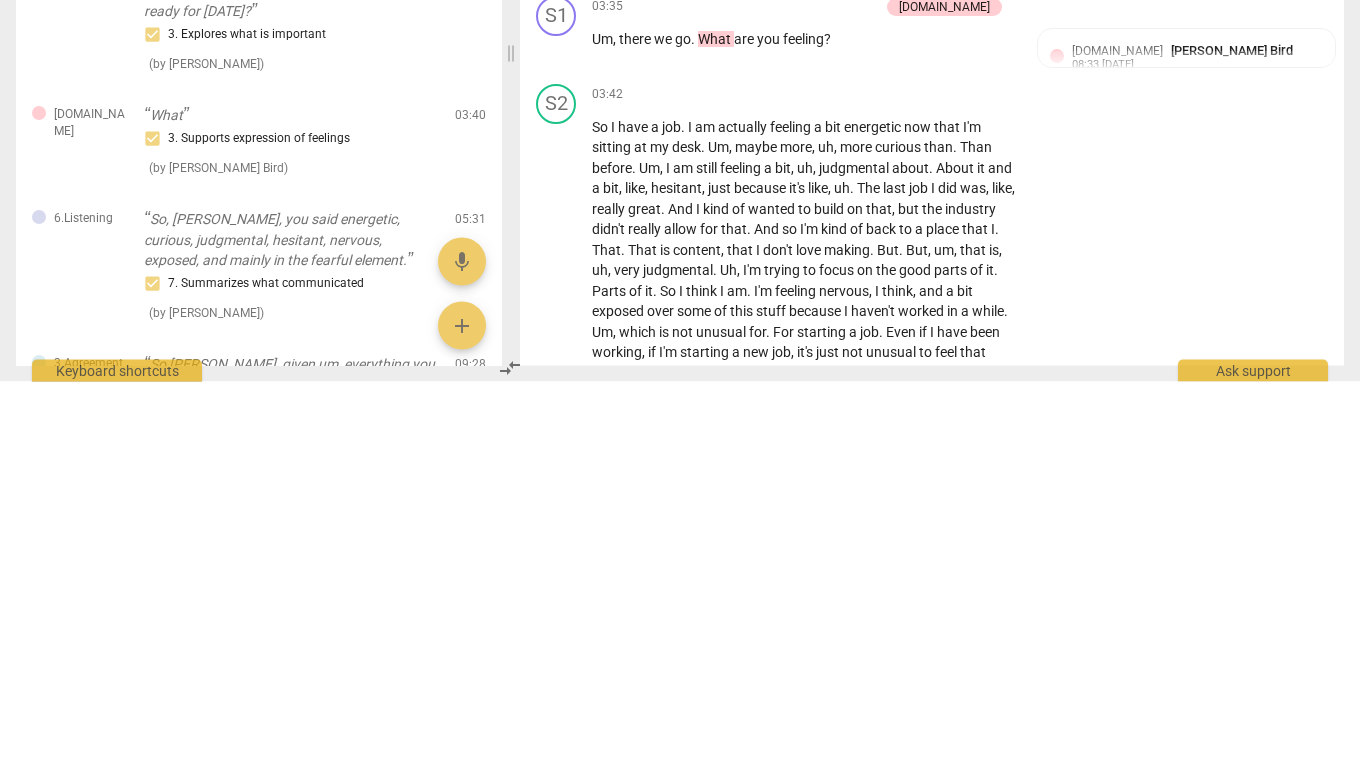 click on "What" at bounding box center [716, 420] 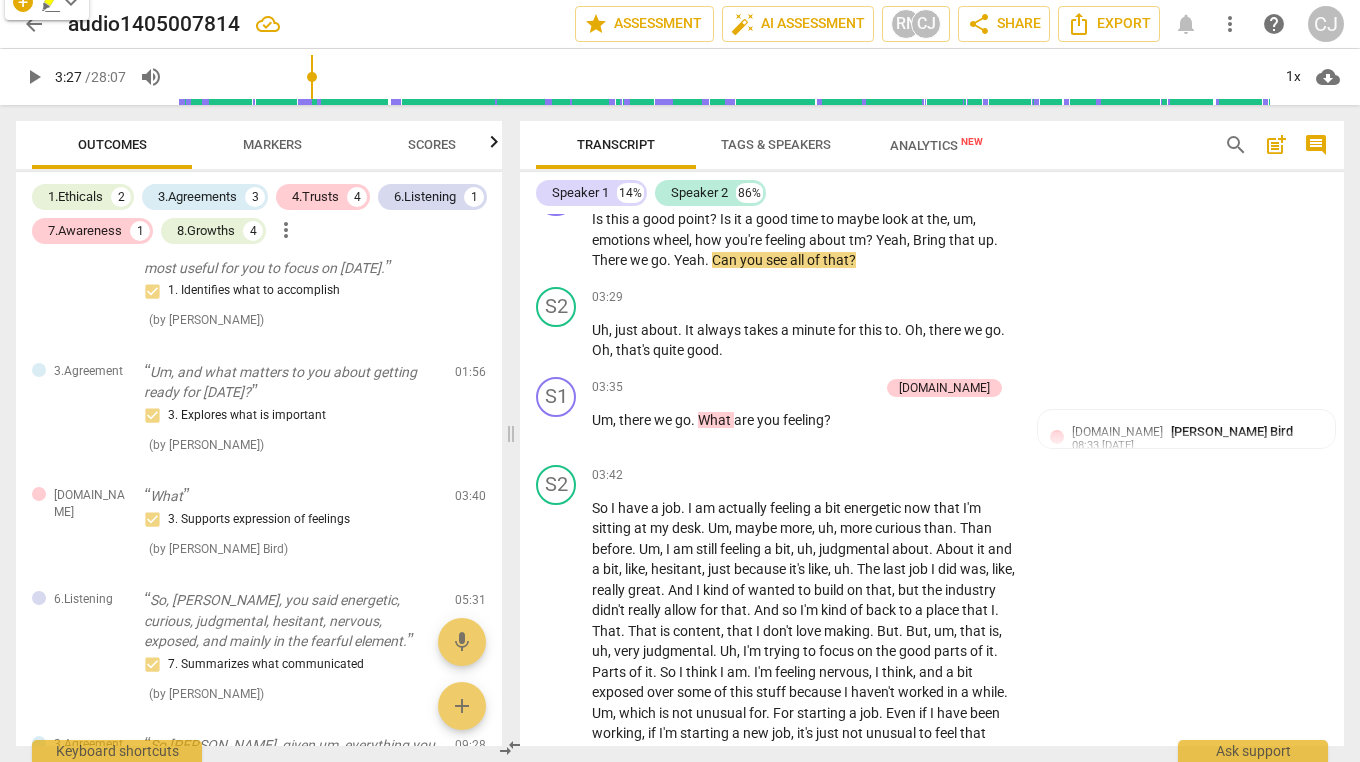 click at bounding box center [680, 381] 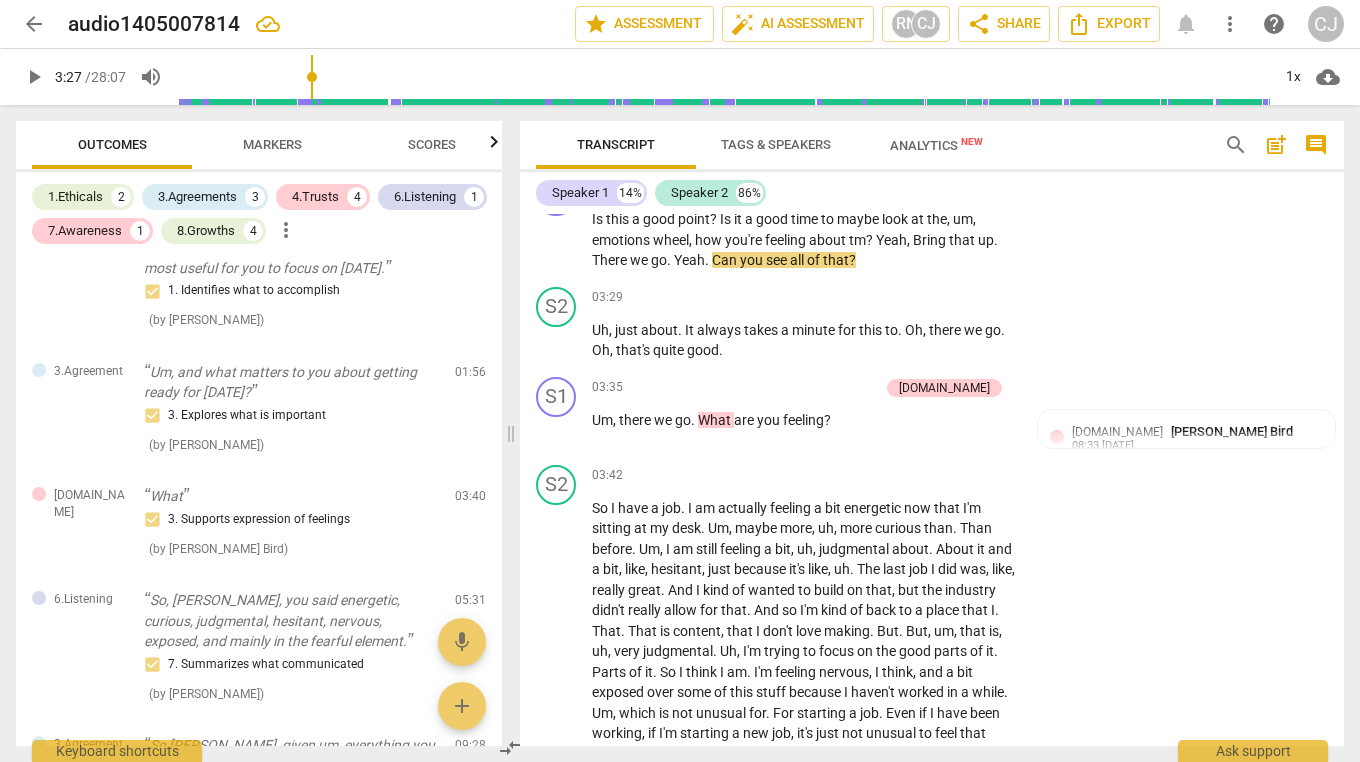 click on "What" at bounding box center (716, 420) 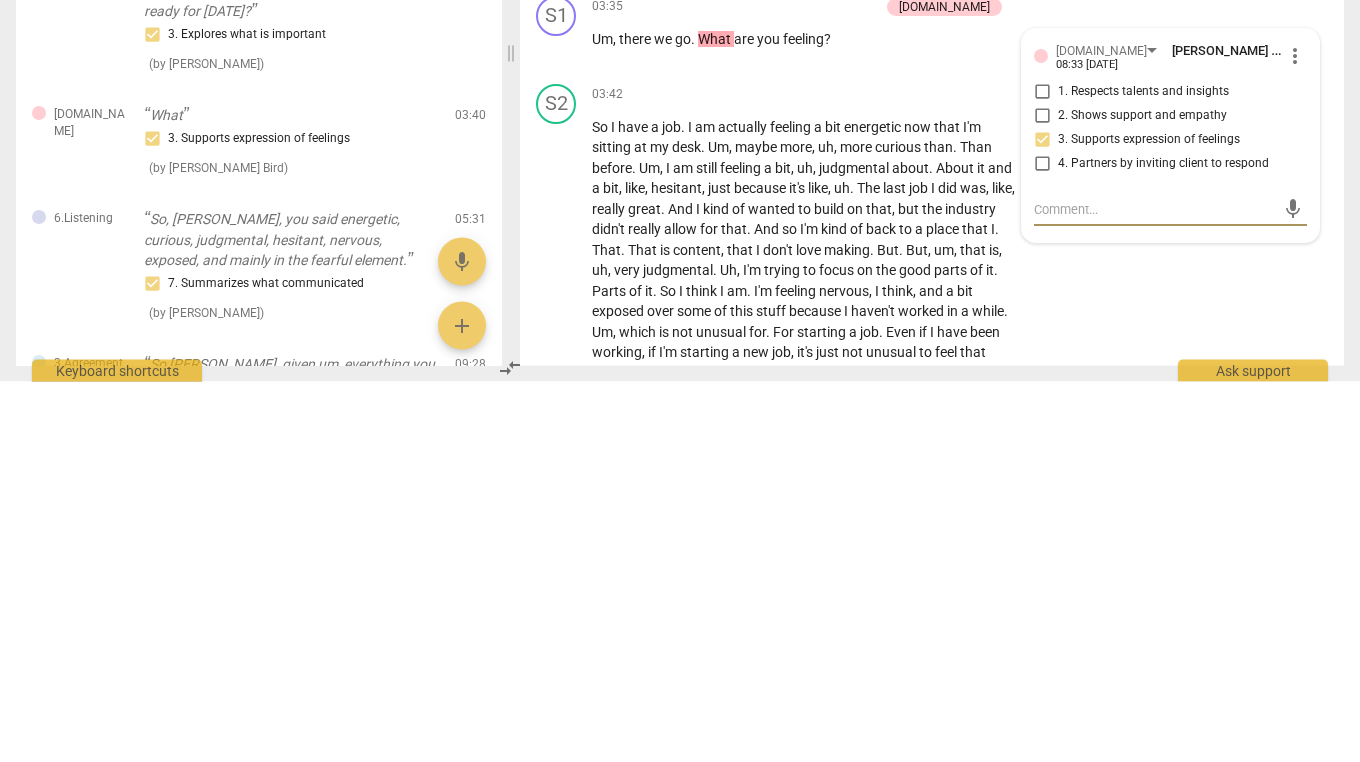 click on "What" at bounding box center [716, 420] 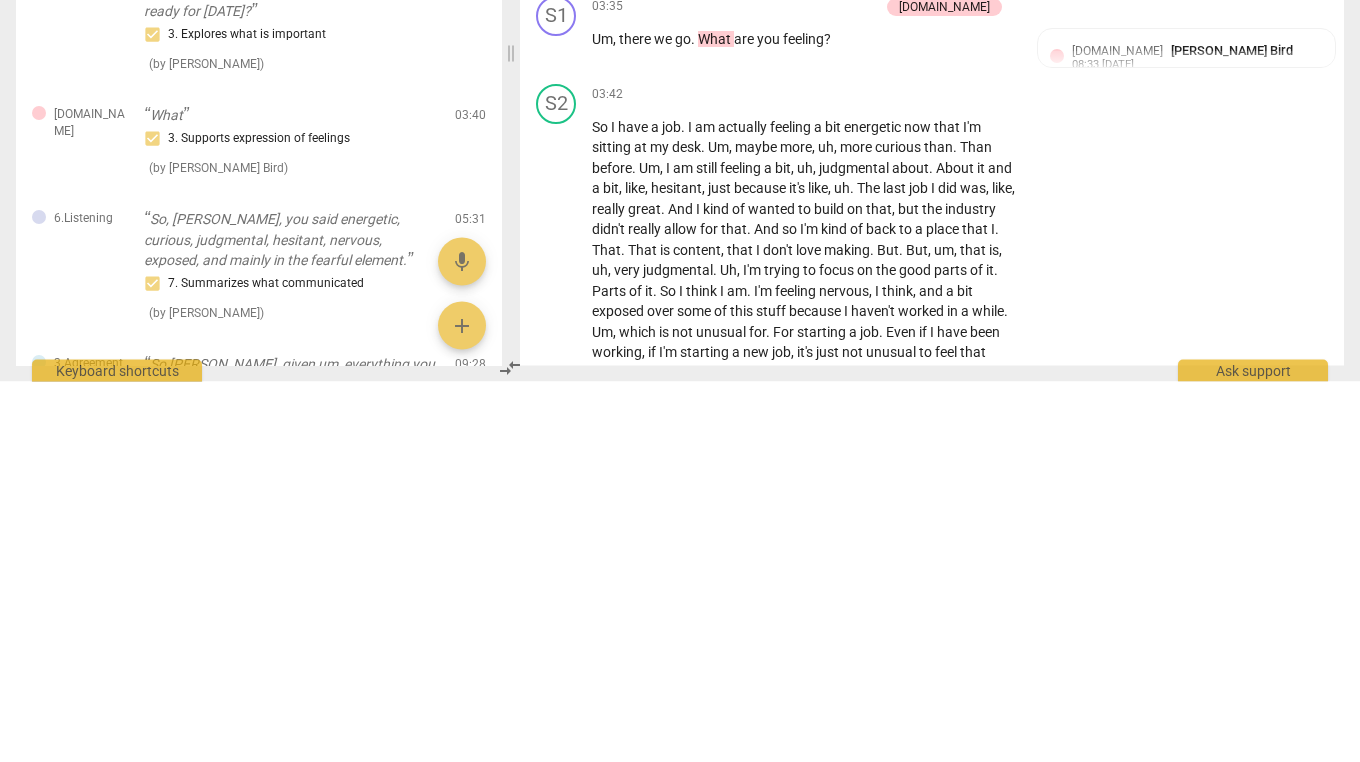 click on "What" at bounding box center [716, 420] 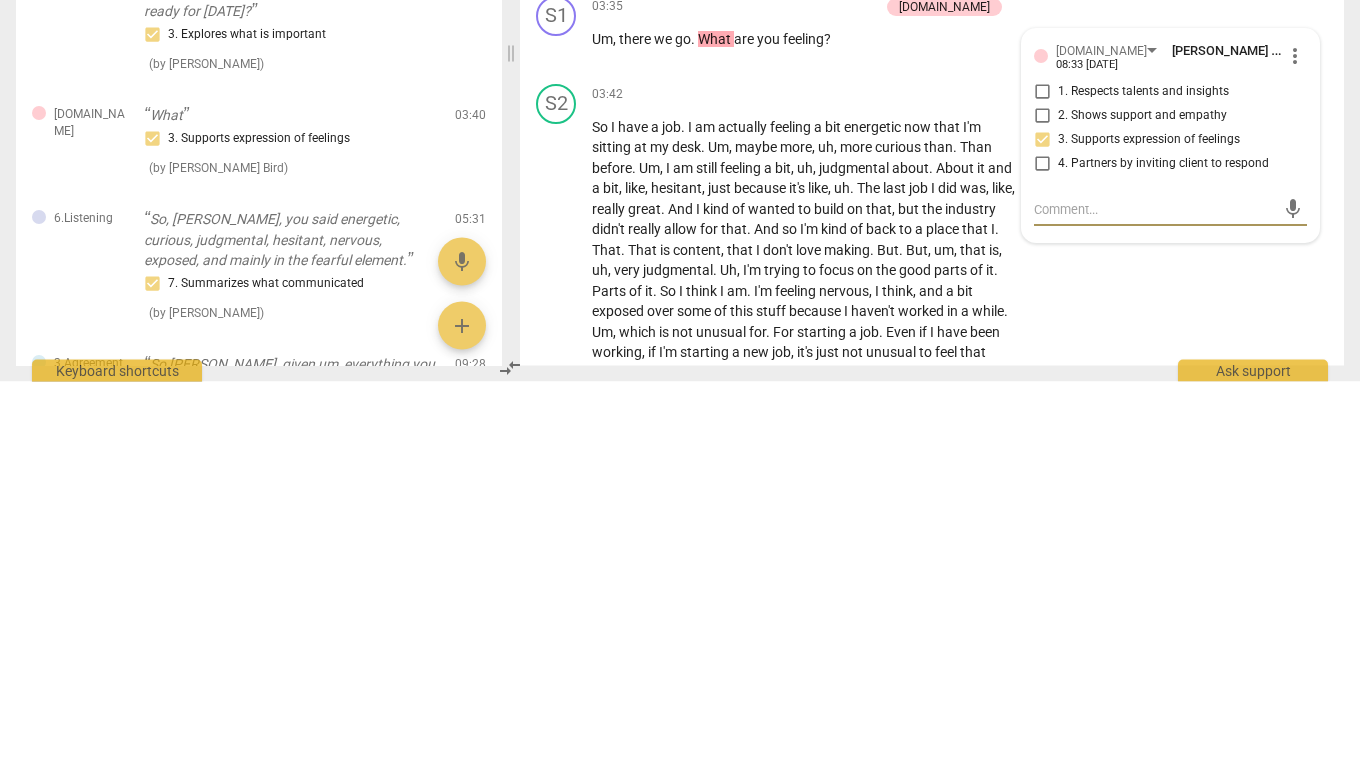 click on "3. Supports expression of feelings" at bounding box center (1042, 521) 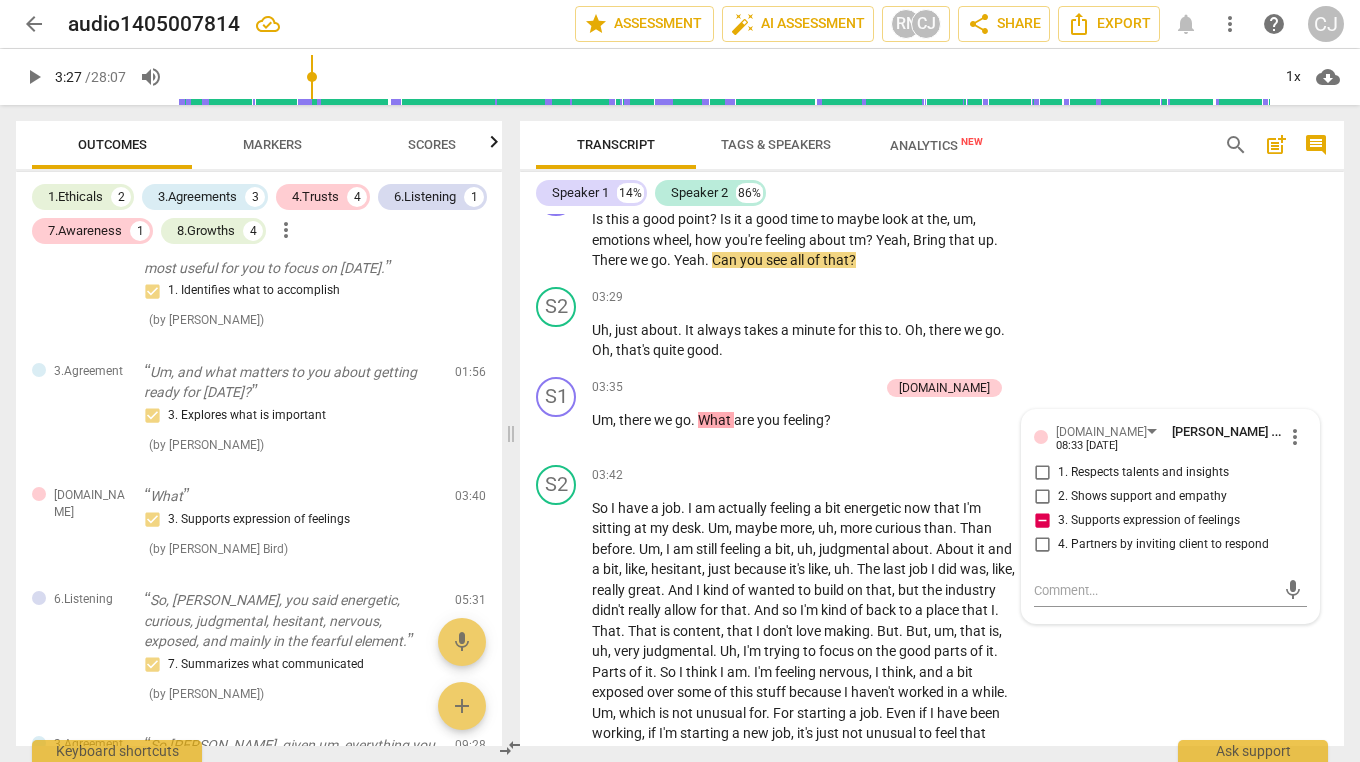 click on "3. Supports expression of feelings" at bounding box center (1042, 521) 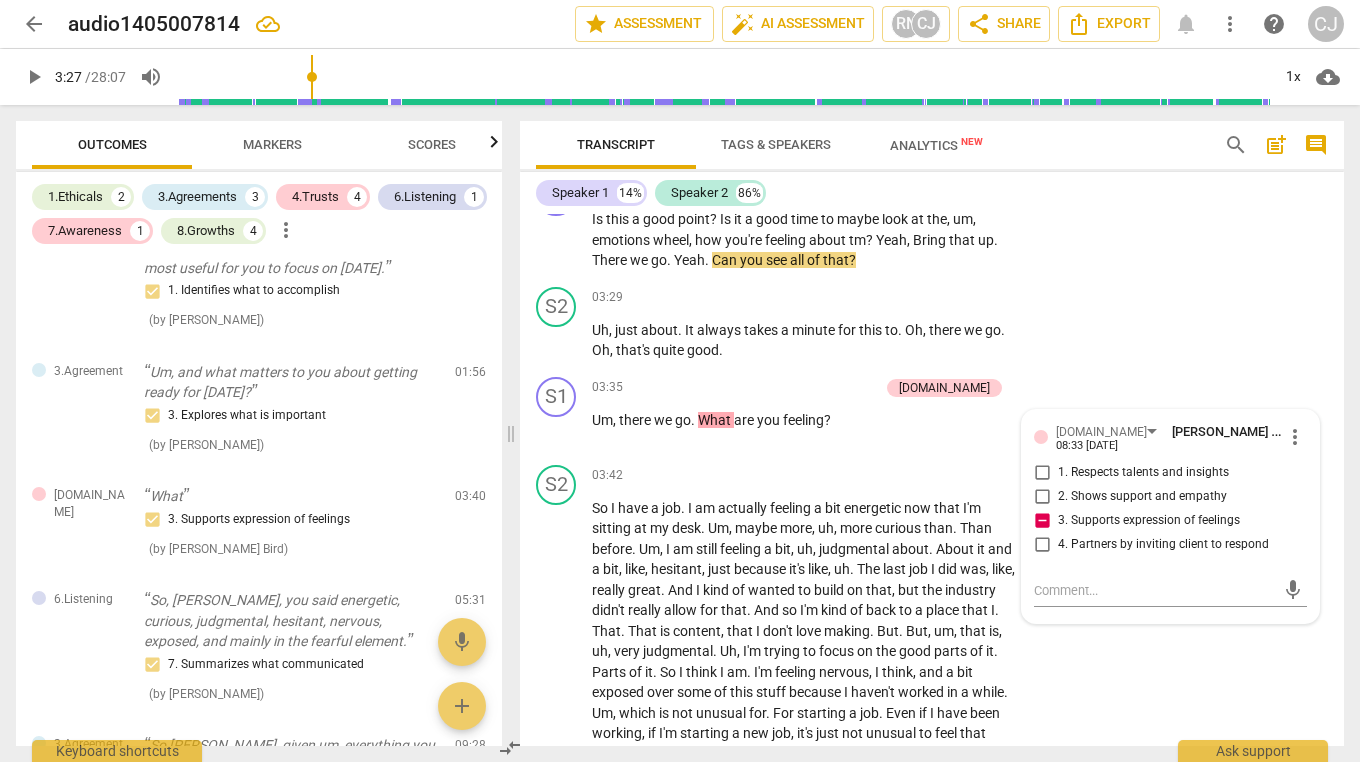 checkbox on "false" 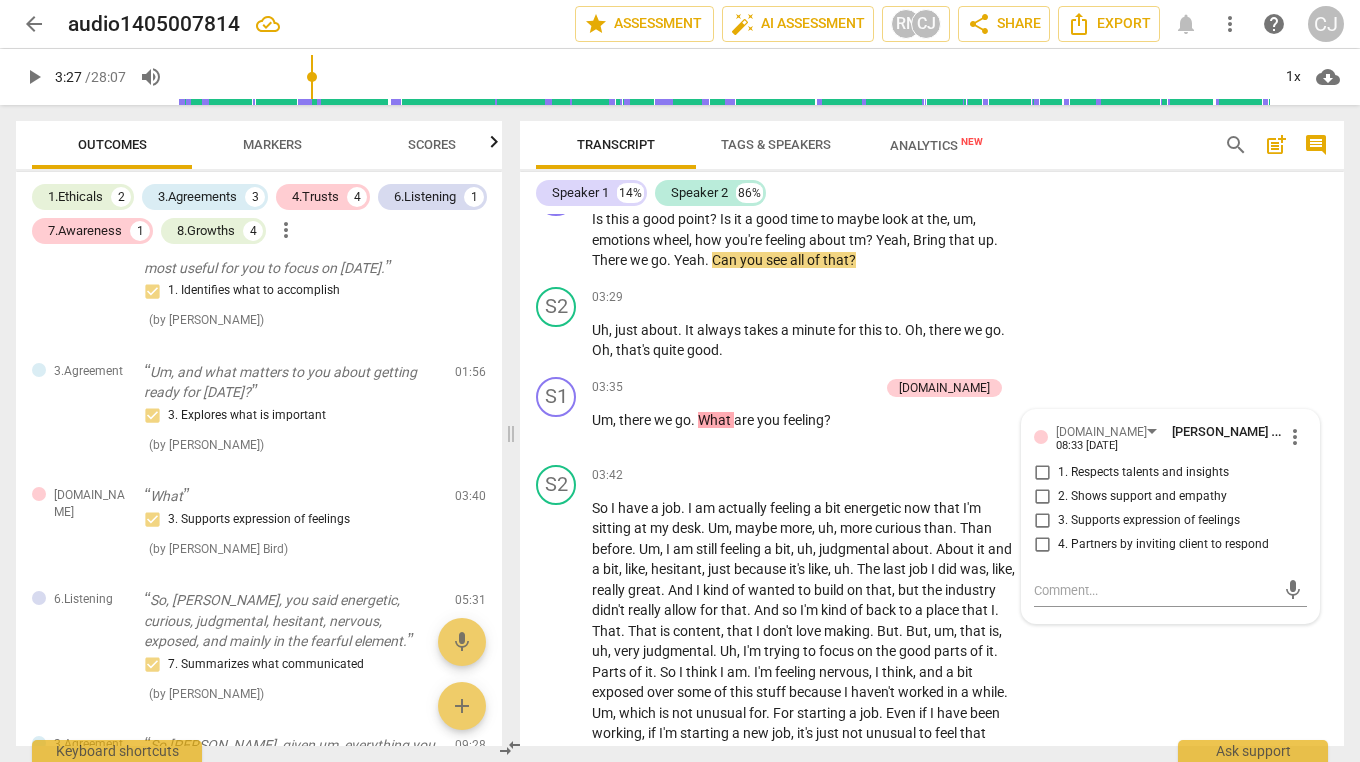 click on "S2 play_arrow pause 03:29 + Add competency keyboard_arrow_right Uh ,   just   about .   It   always   takes   a   minute   for   this   to .   Oh ,   there   we   go .   Oh ,   that's   quite   good ." at bounding box center [932, 324] 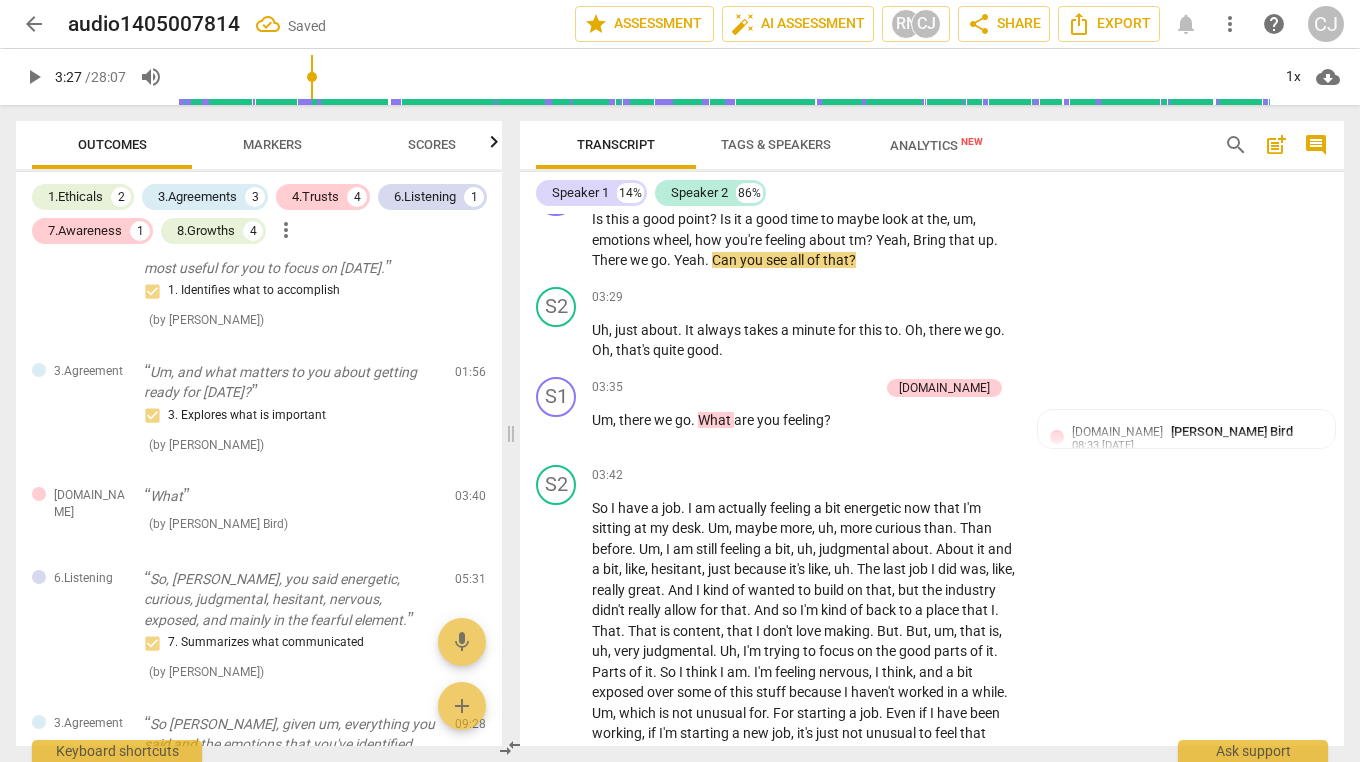 click on "[PERSON_NAME] Bird" at bounding box center (1232, 431) 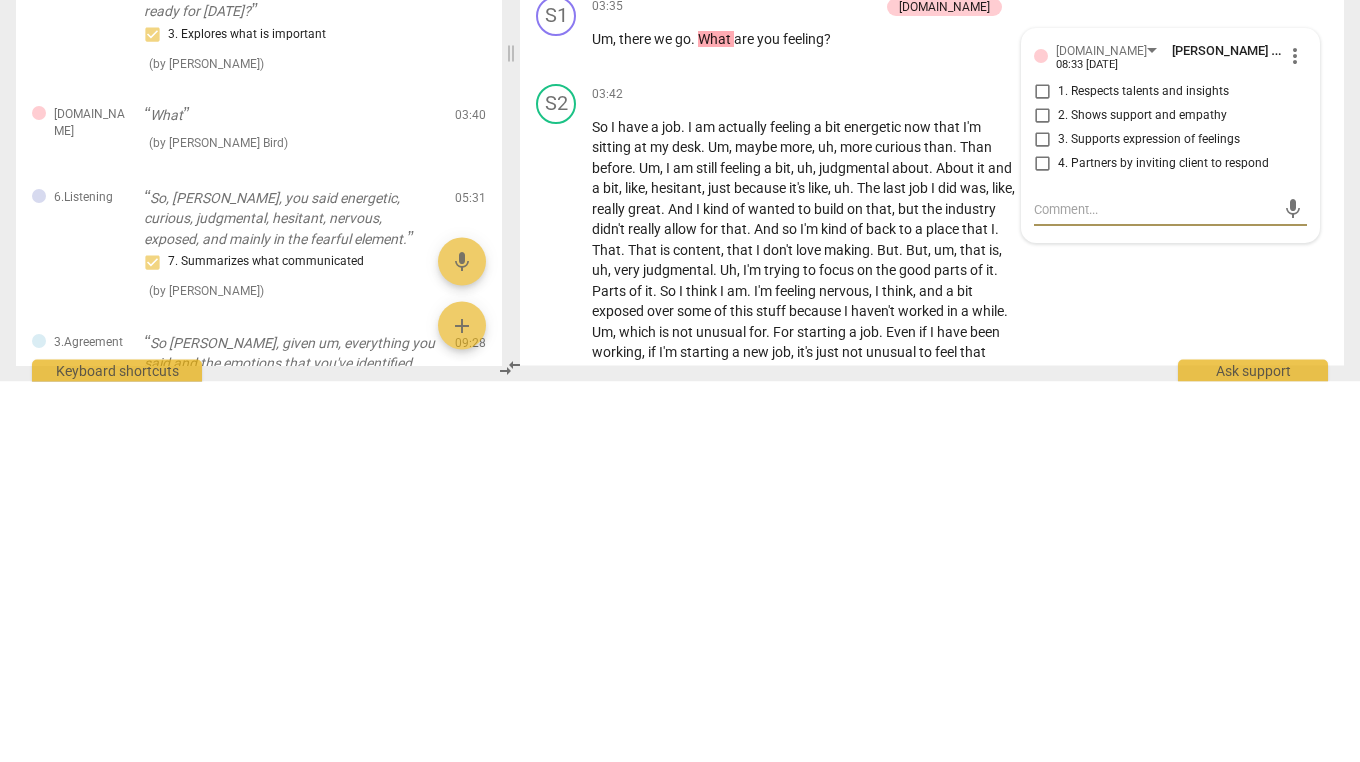 click on "feeling" at bounding box center [803, 420] 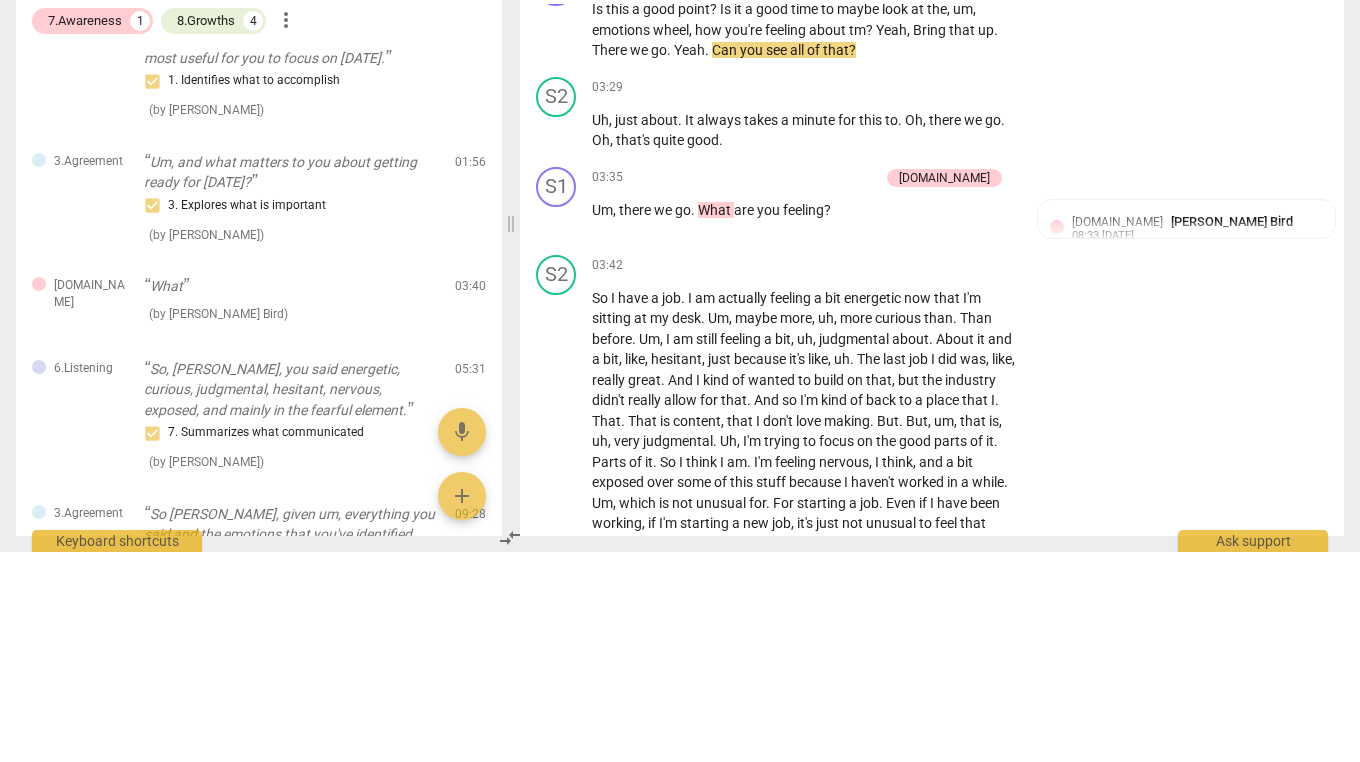 click on "keyboard_arrow_right" at bounding box center (1017, 389) 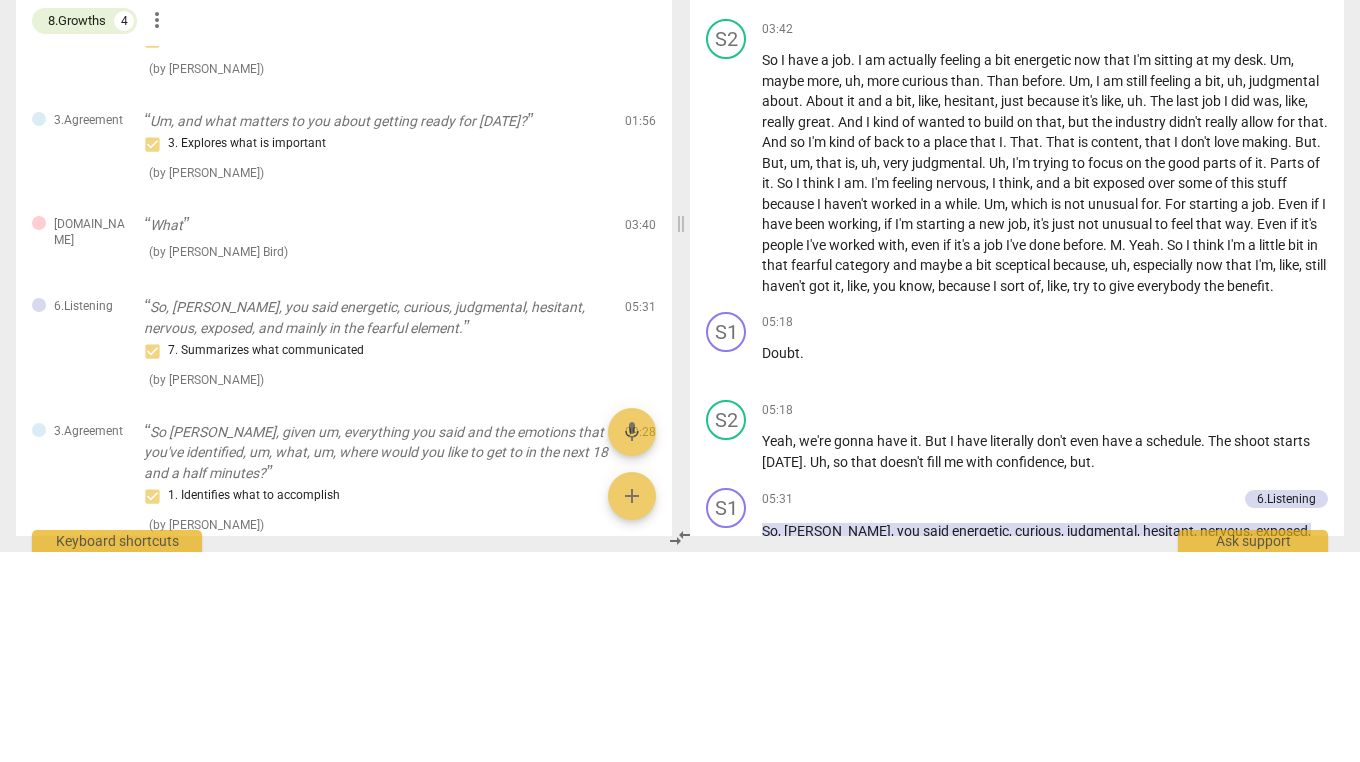 scroll, scrollTop: 1072, scrollLeft: 0, axis: vertical 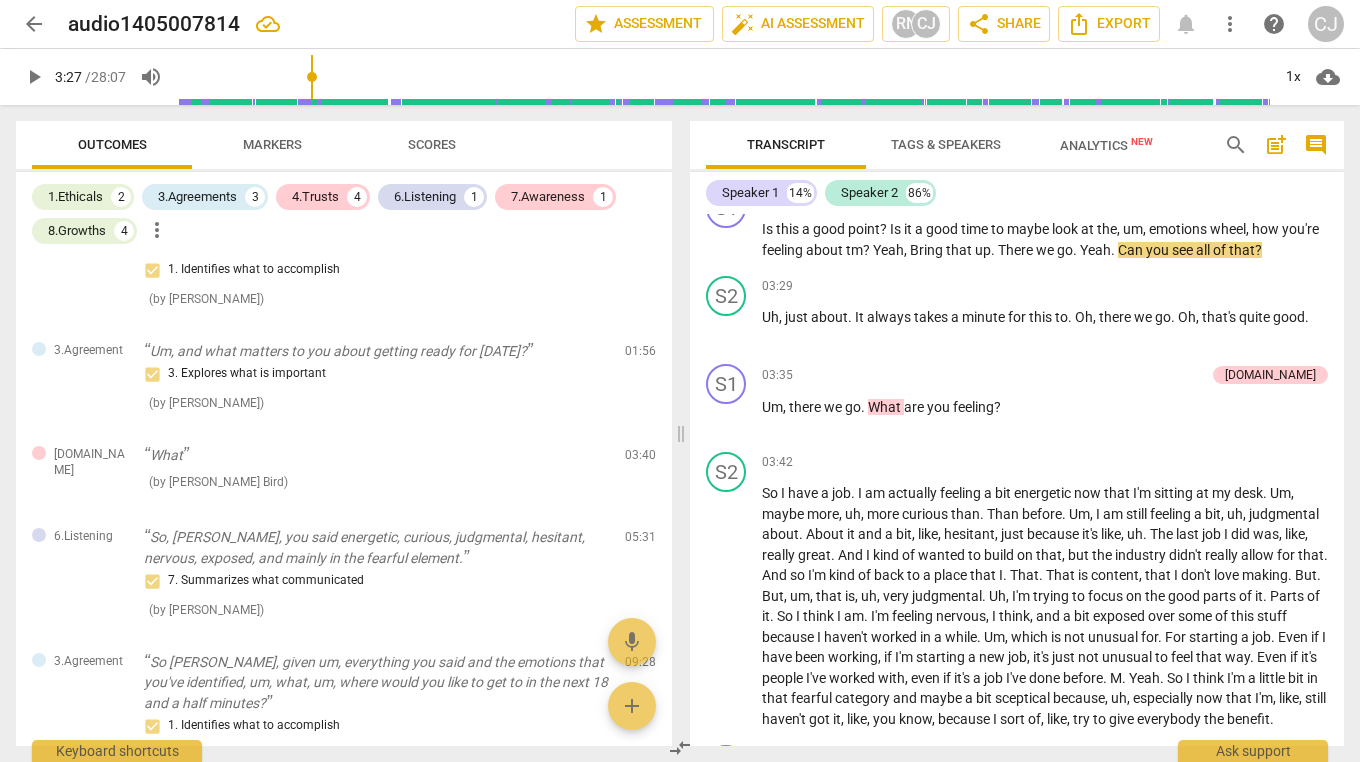 click on "[DOMAIN_NAME]" at bounding box center [1270, 375] 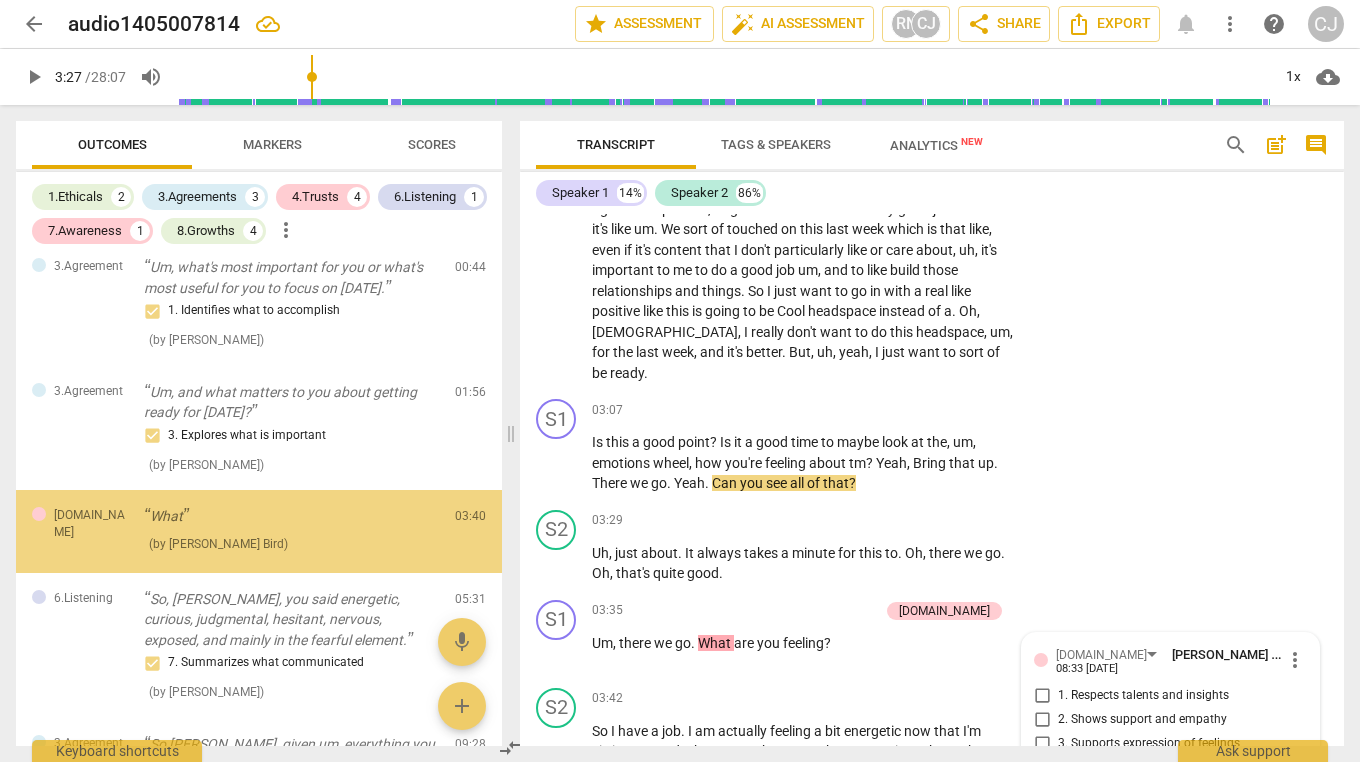 scroll, scrollTop: 1295, scrollLeft: 0, axis: vertical 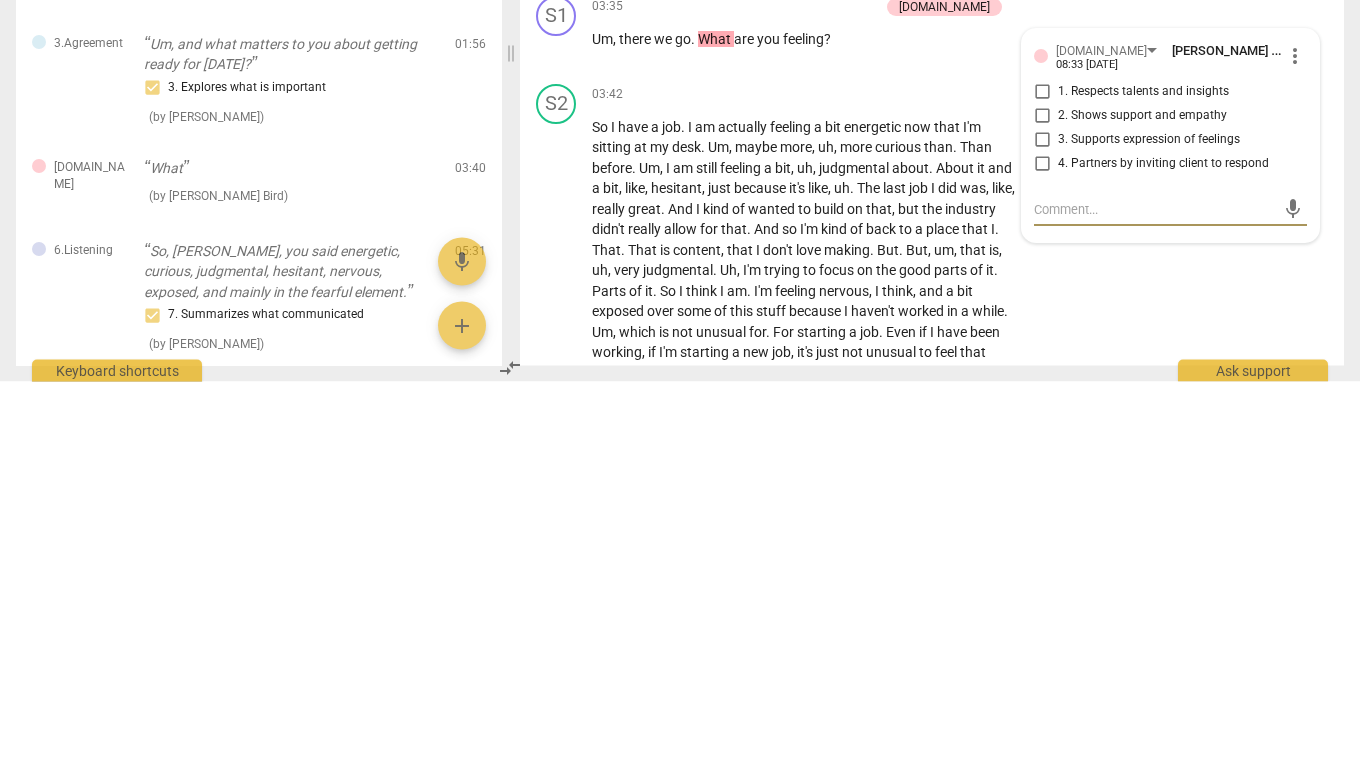 click on "more_vert" at bounding box center [1295, 437] 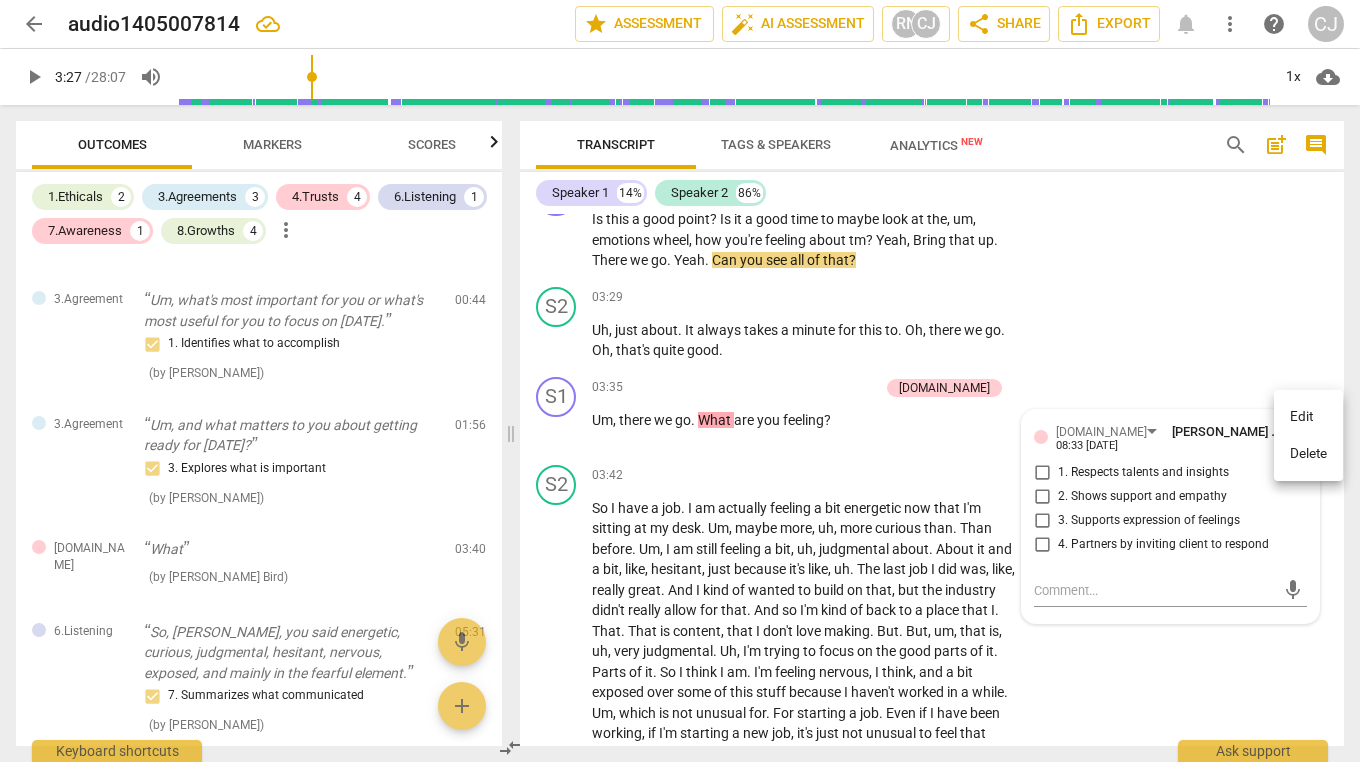 click on "Delete" at bounding box center [1308, 454] 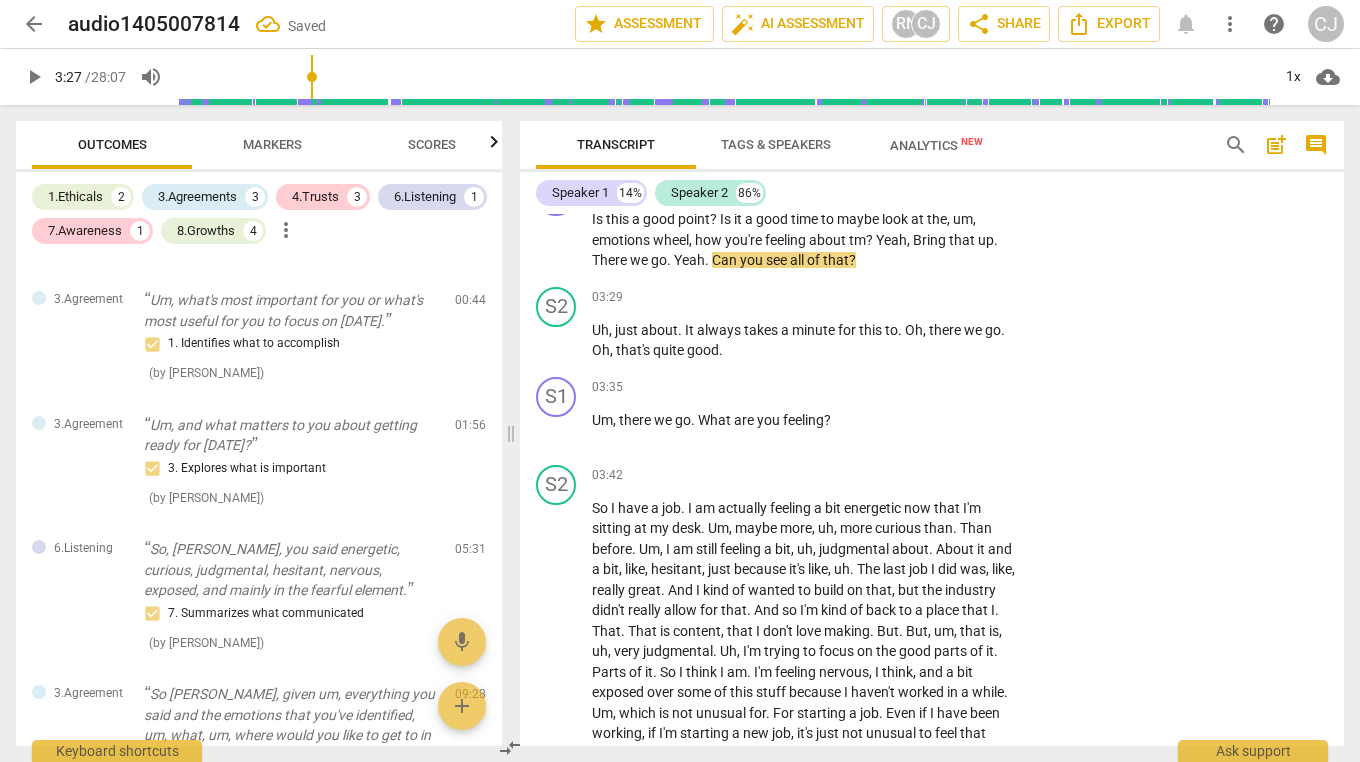 click on "What" at bounding box center [716, 420] 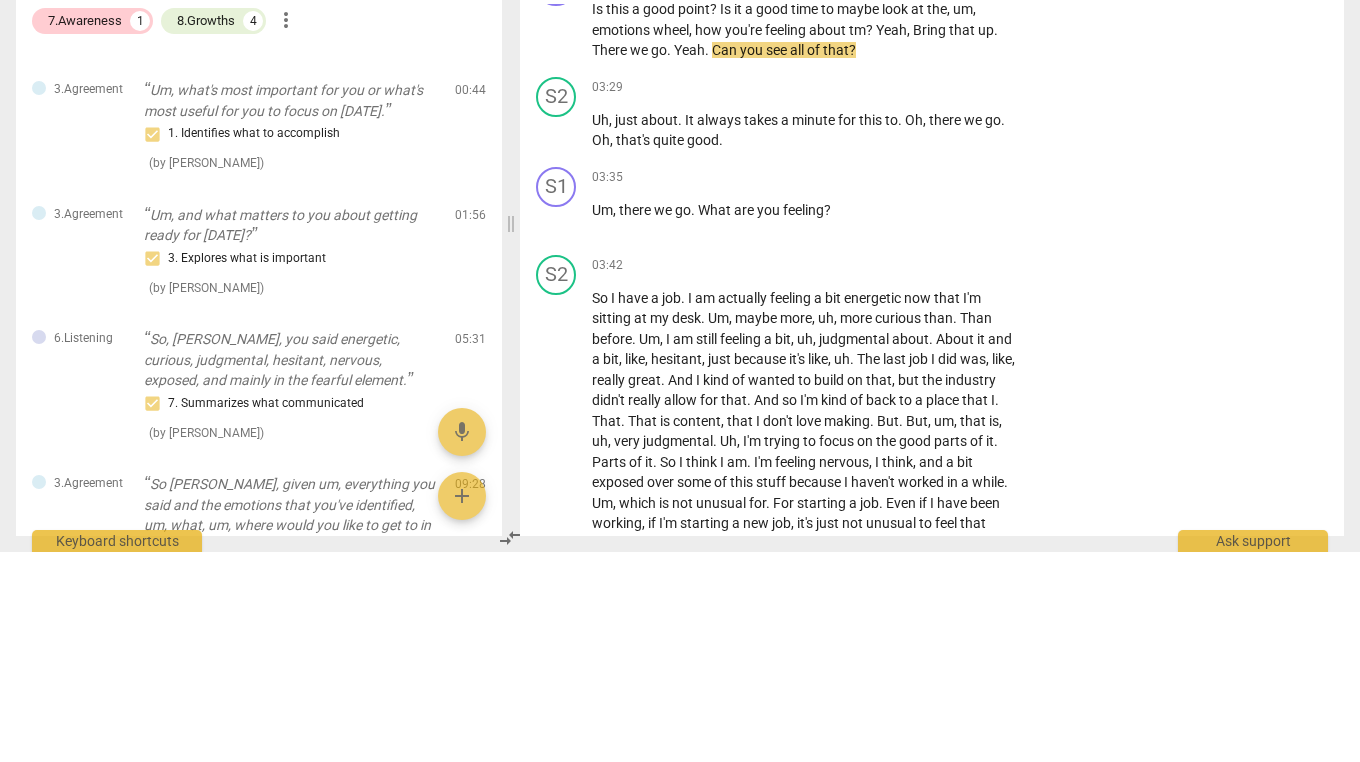 click on "What" at bounding box center (716, 420) 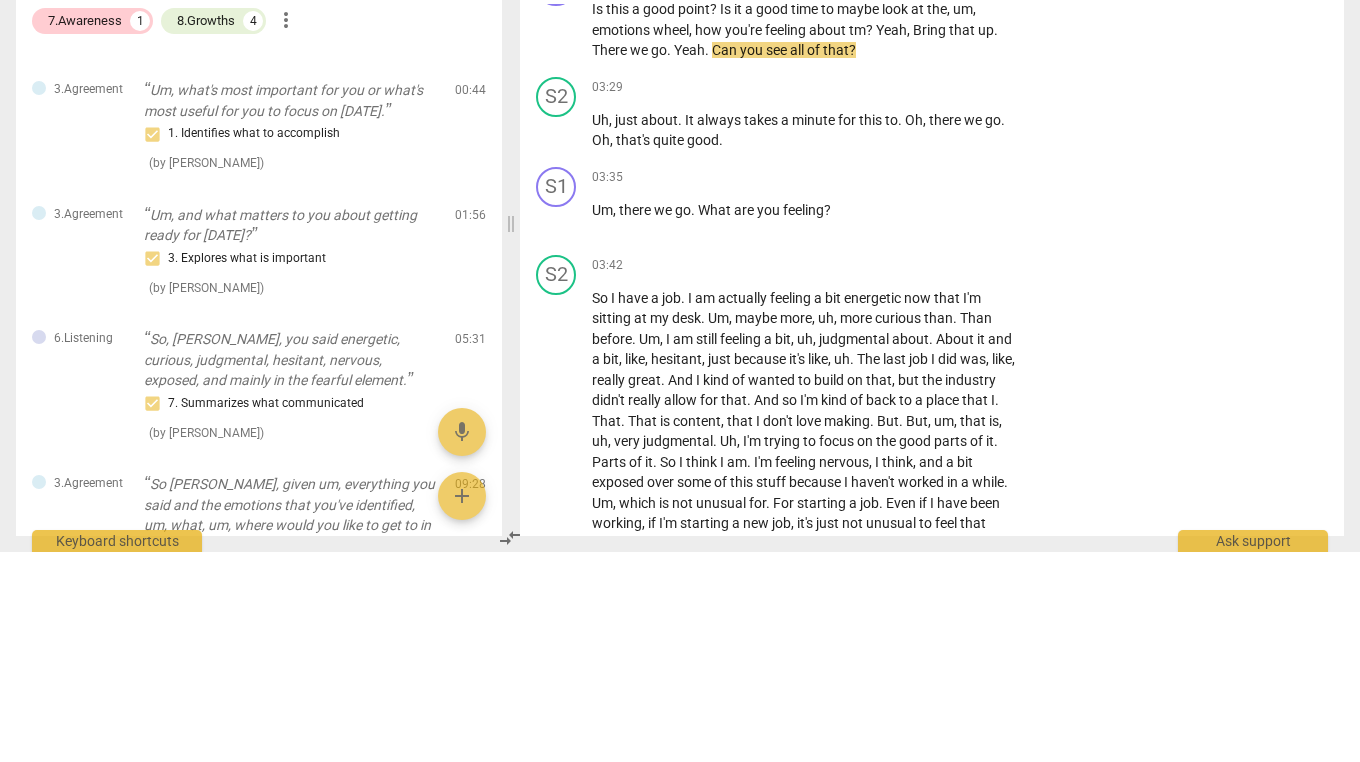 click on "arrow_back audio1405007814 Saved edit star    Assessment   auto_fix_high    AI Assessment RN CJ share    Share    Export notifications more_vert help CJ play_arrow 3:27   /  28:07 volume_up 1x cloud_download Outcomes Markers Scores 1.Ethicals 2 3.Agreements 3 4.Trusts 3 6.Listening 1 7.Awareness 1 8.Growths 4 more_vert [DOMAIN_NAME] Good morning, [PERSON_NAME]. 2. Shows support and empathy ( by [PERSON_NAME] ) 00:02 edit delete 1.Ethical Is it okay if I record this session? It 1. Familiar with Code of Ethics ( by [PERSON_NAME] ) 00:06 edit delete [DOMAIN_NAME] Brilliant. I'll ask you again at the end um, just to make sure you're still happy. So [PERSON_NAME], um, what might you need to transition into this space this morning? Anything? 2. Shows support and empathy ( by [PERSON_NAME] Bird ) 00:13 edit delete 3.Agreement Um, what's most important for you or what's most useful for you to focus on [DATE]. 1. Identifies what to accomplish ( by [PERSON_NAME] ) 00:44 edit delete 3.Agreement 3. Explores what is important ( by [PERSON_NAME] )" at bounding box center (680, 0) 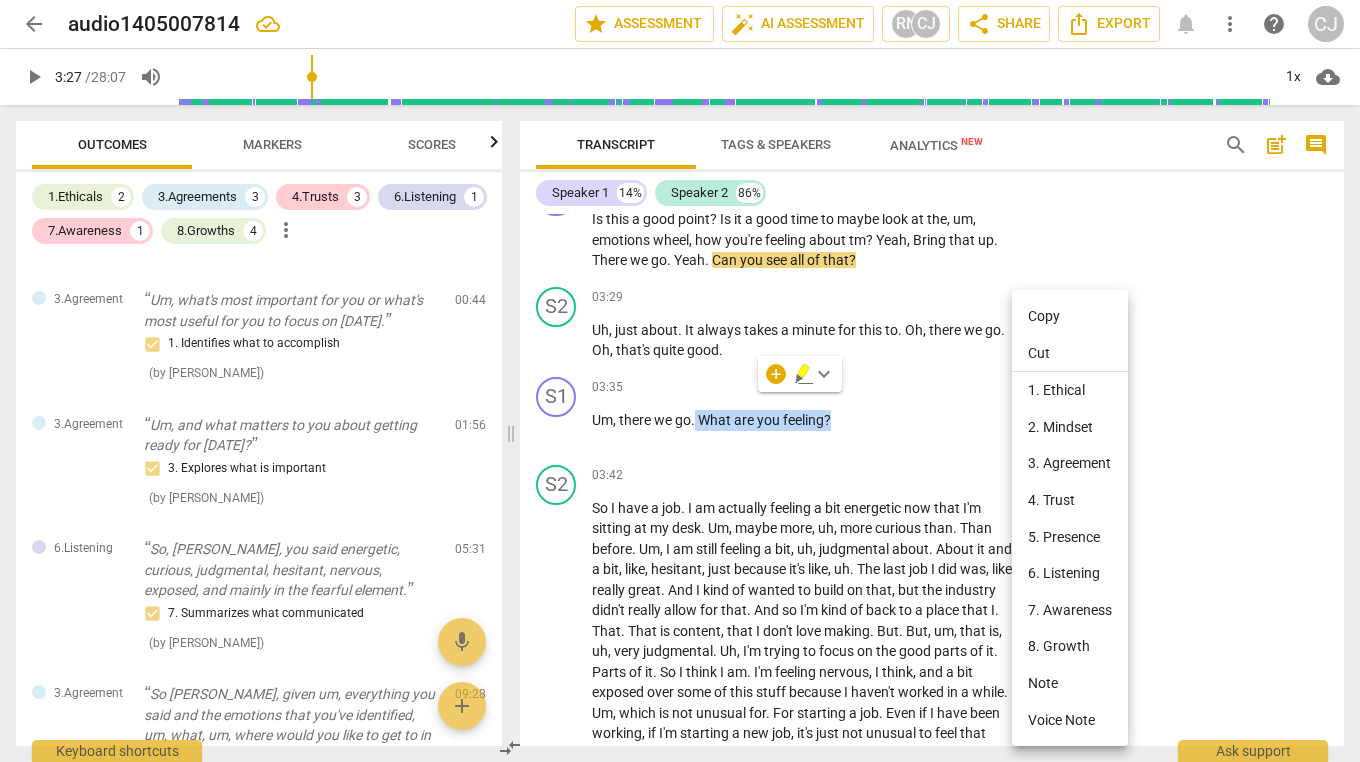 click on "4. Trust" at bounding box center [1070, 500] 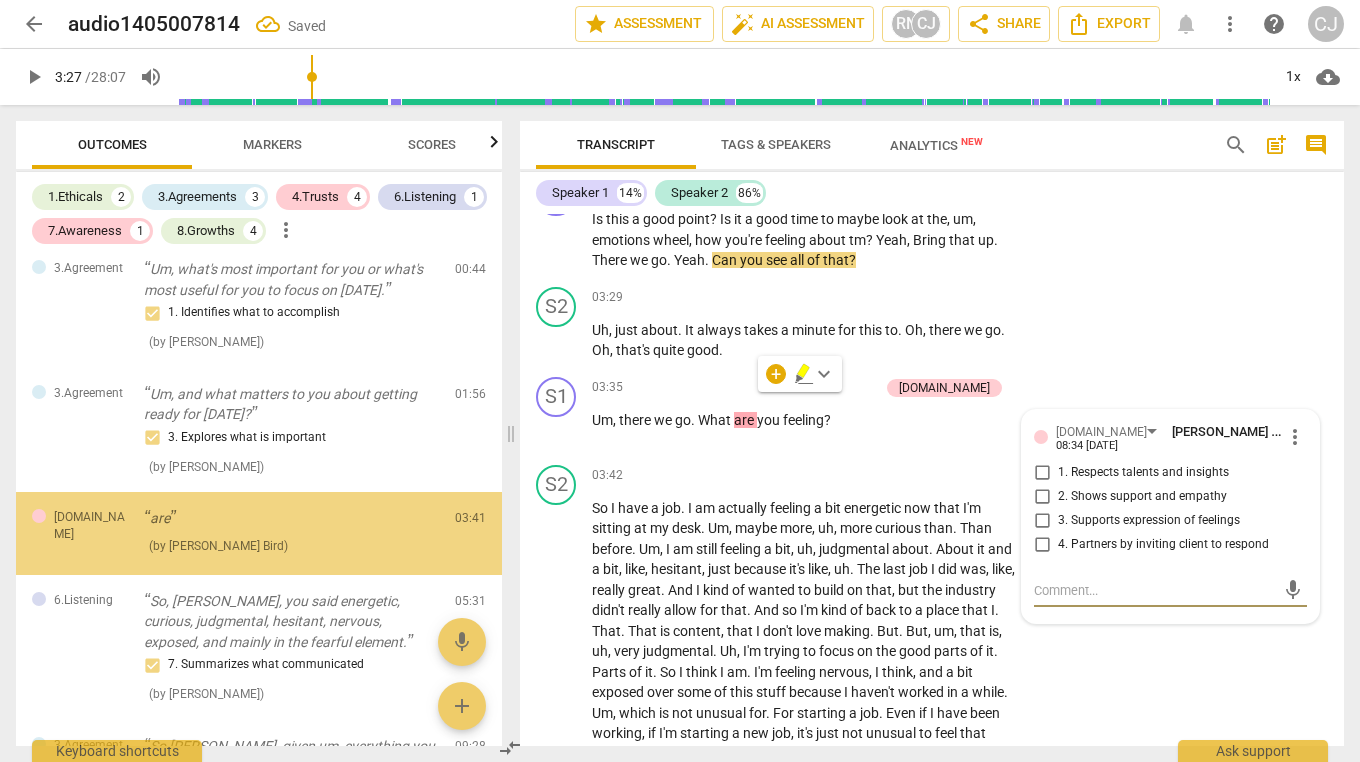 scroll, scrollTop: 417, scrollLeft: 0, axis: vertical 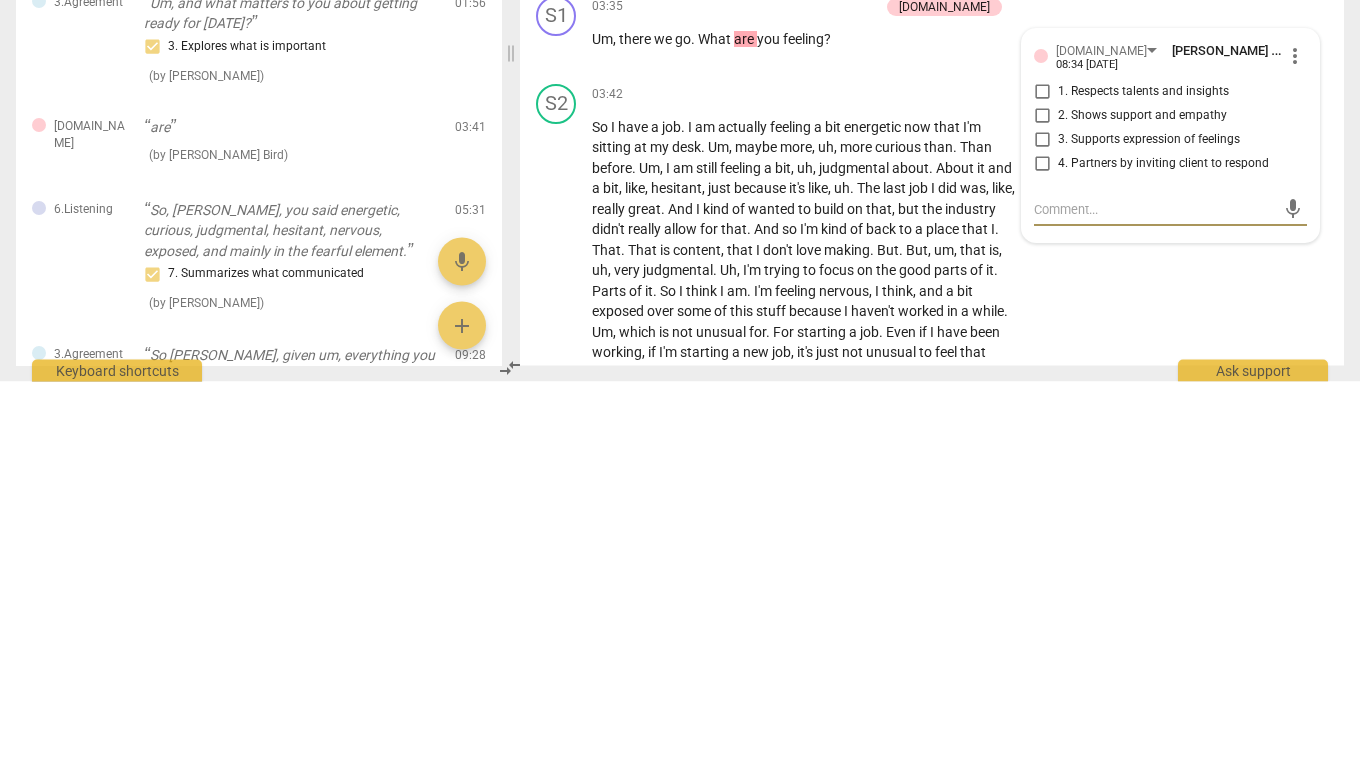 click on "S2 play_arrow pause 03:42 + Add competency keyboard_arrow_right So   I   have   a   job .   I   am   actually   feeling   a   bit   energetic   now   that   I'm   sitting   at   my   desk .   Um ,   maybe   more ,   uh ,   more   curious   than .   Than   before .   Um ,   I   am   still   feeling   a   bit ,   uh ,   judgmental   about .   About   it   and   a   bit ,   like ,   hesitant ,   just   because   it's   like ,   uh .   The   last   job   I   did   was ,   like ,   really   great .   And   I   kind   of   wanted   to   build   on   that ,   but   the   industry   didn't   really   allow   for   that .   And   so   I'm   kind   of   back   to   a   place   that   I .   That .   That   is   content ,   that   I   don't   love   making .   But .   But ,   um ,   that   is ,   uh ,   very   judgmental .   Uh ,   I'm   trying   to   focus   on   the   good   parts   of   it .   Parts   of   it .   So   I   think   I   am .   I'm   feeling   nervous ,   I   think ,   and   a   bit   exposed   over" at bounding box center (932, 656) 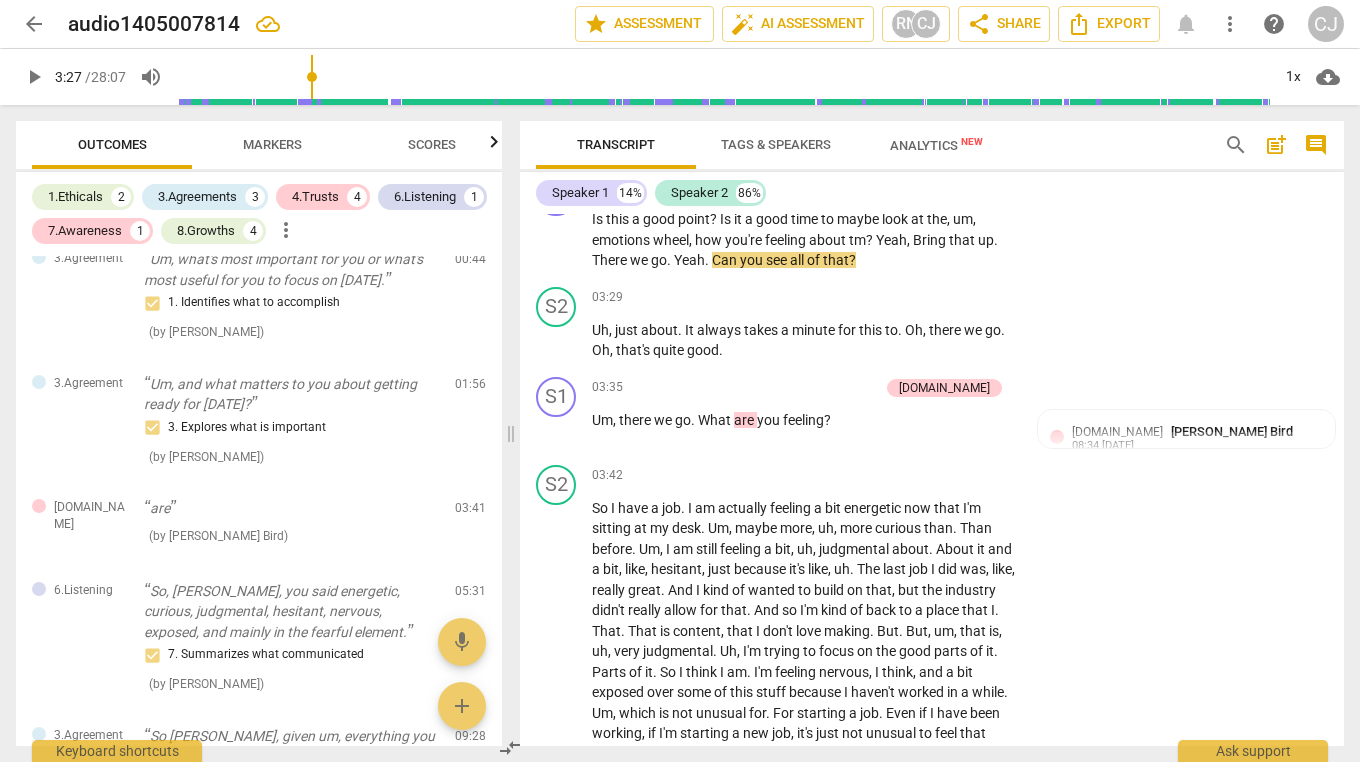 click on "[DOMAIN_NAME] [PERSON_NAME] Bird 08:34 [DATE]" at bounding box center [1197, 437] 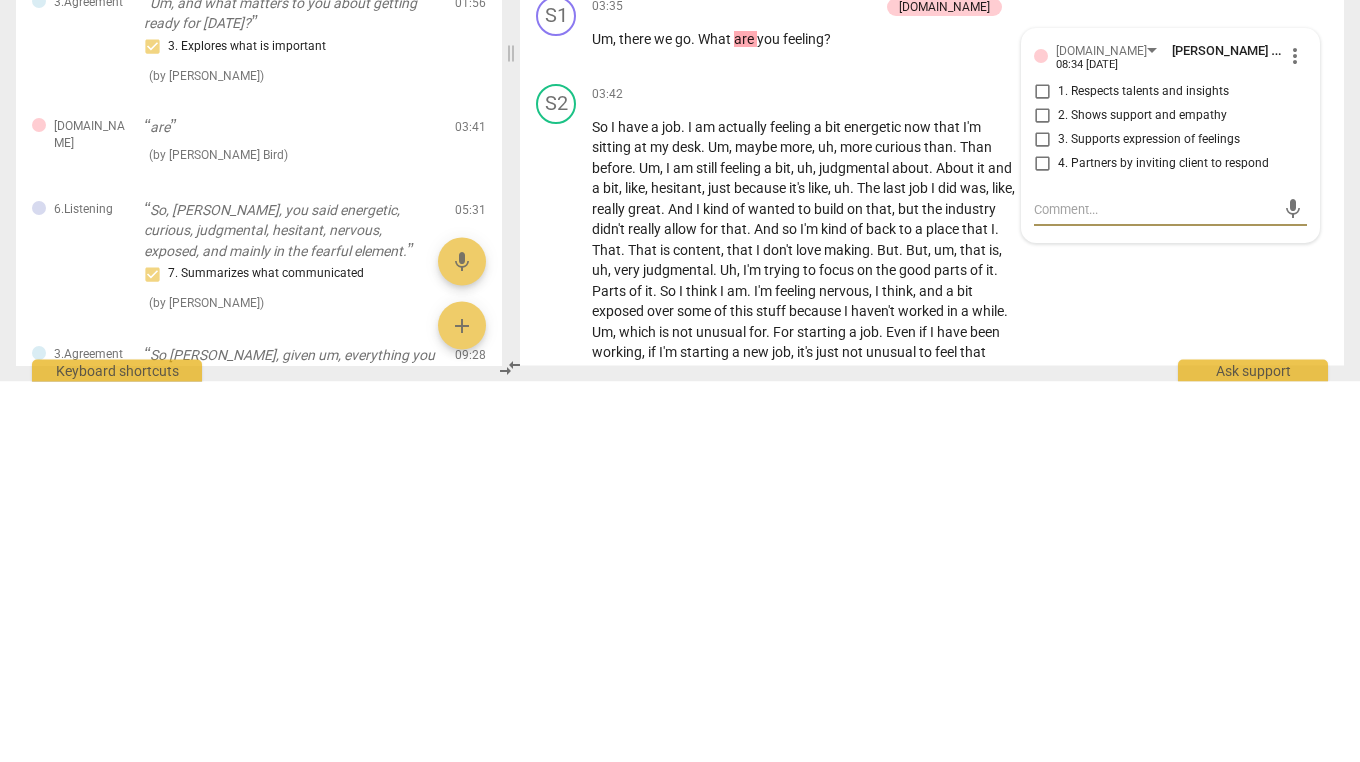 click on "more_vert" at bounding box center [1295, 437] 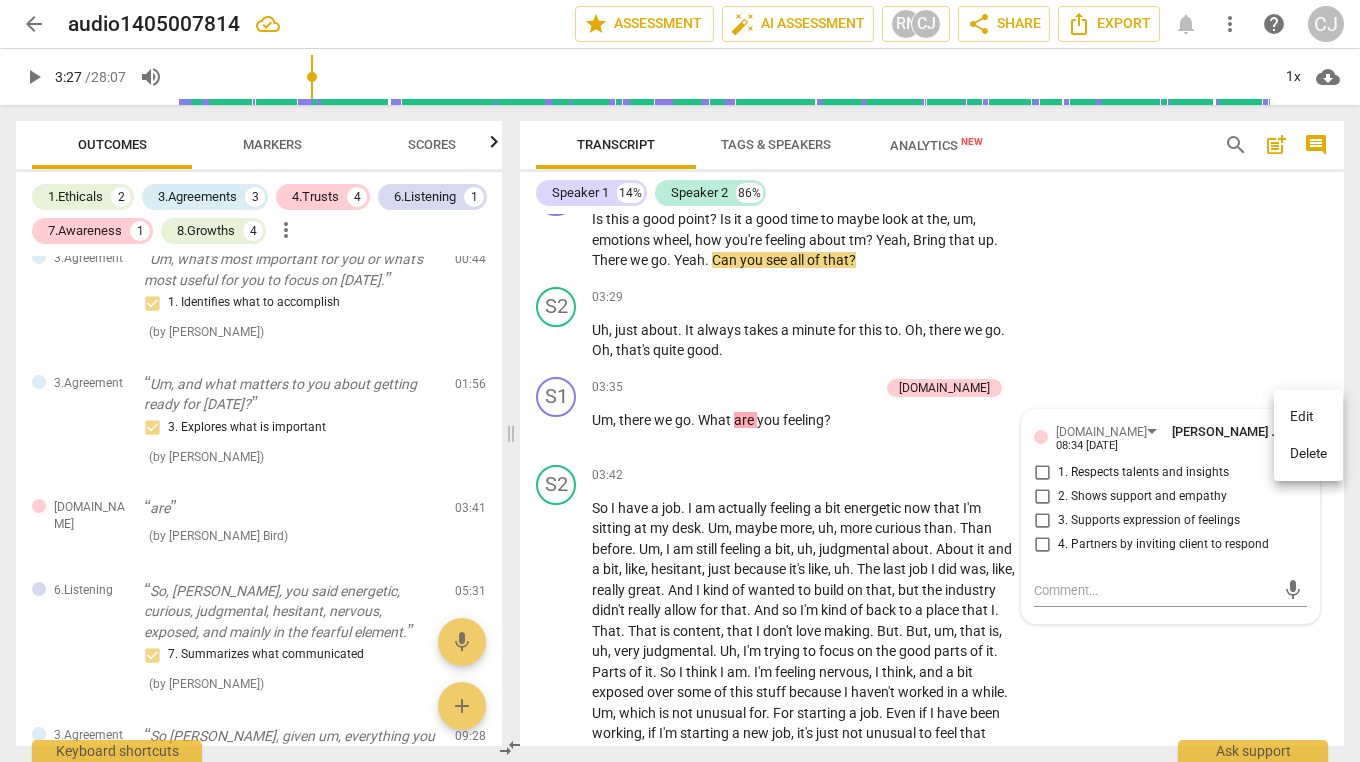 click on "Delete" at bounding box center (1308, 454) 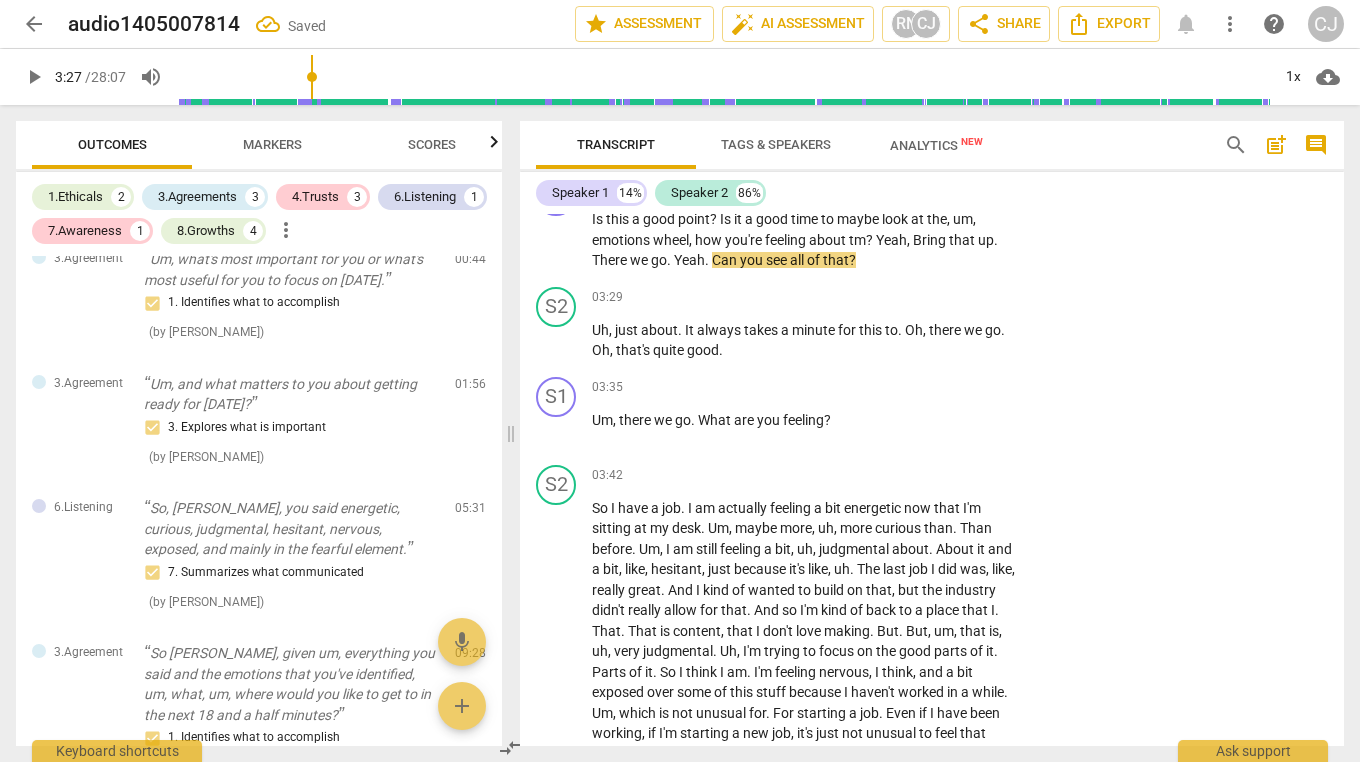 click on "What" at bounding box center [716, 420] 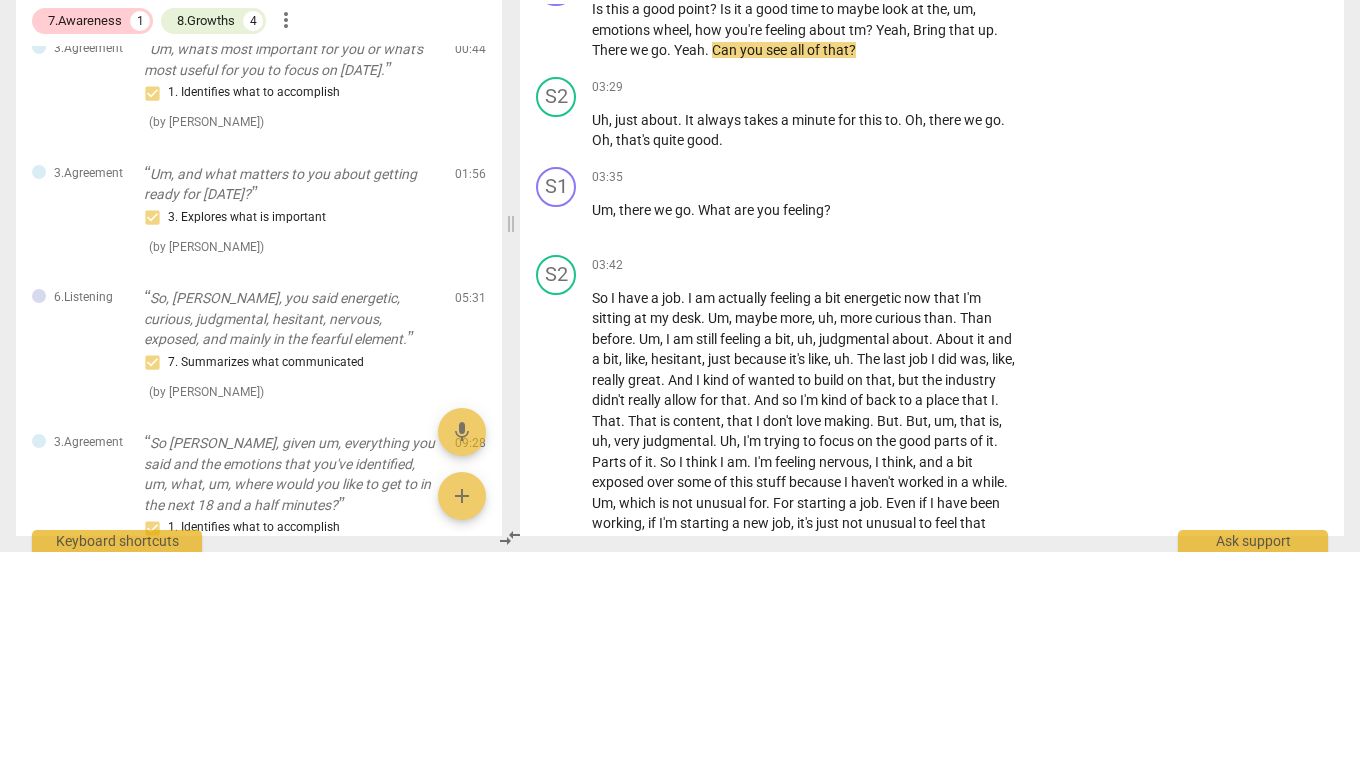 click on "What" at bounding box center (716, 420) 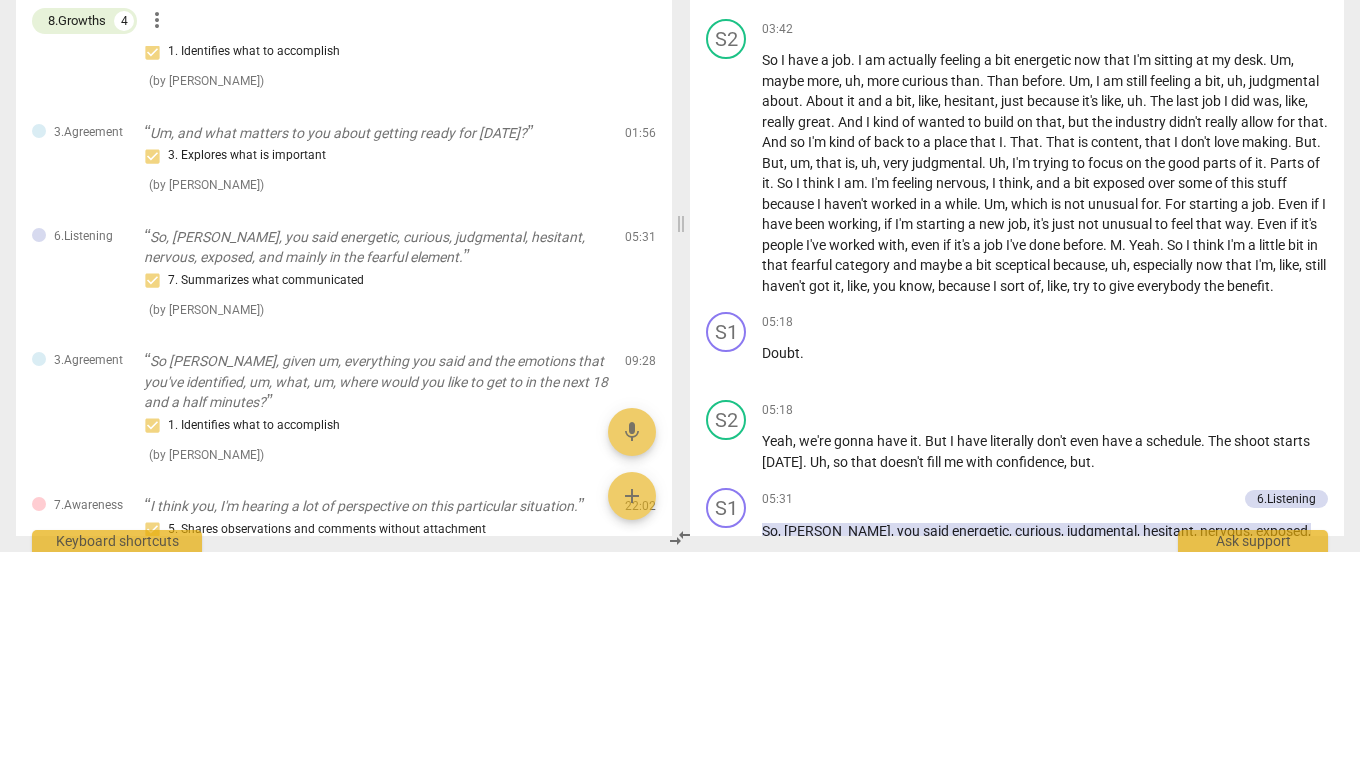 scroll, scrollTop: 1072, scrollLeft: 0, axis: vertical 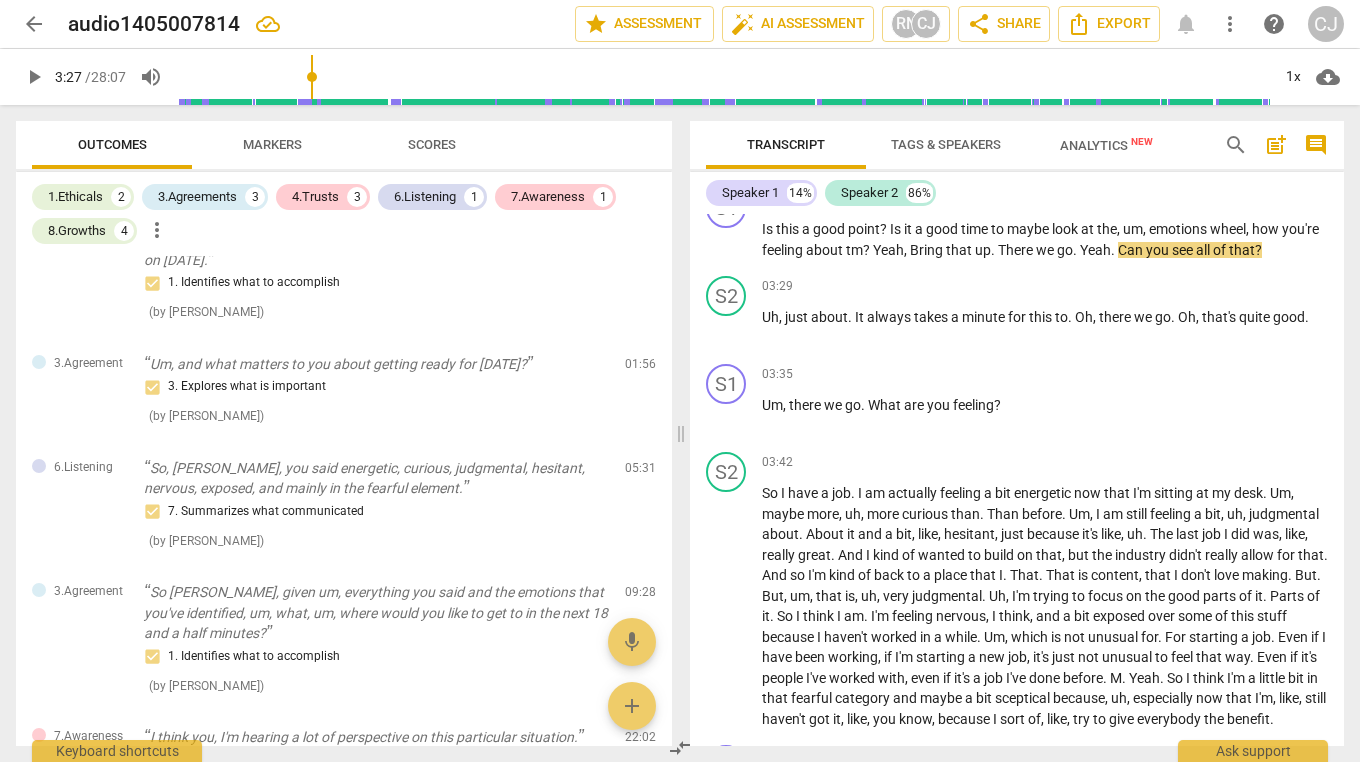 click on "Add competency" at bounding box center [1280, 375] 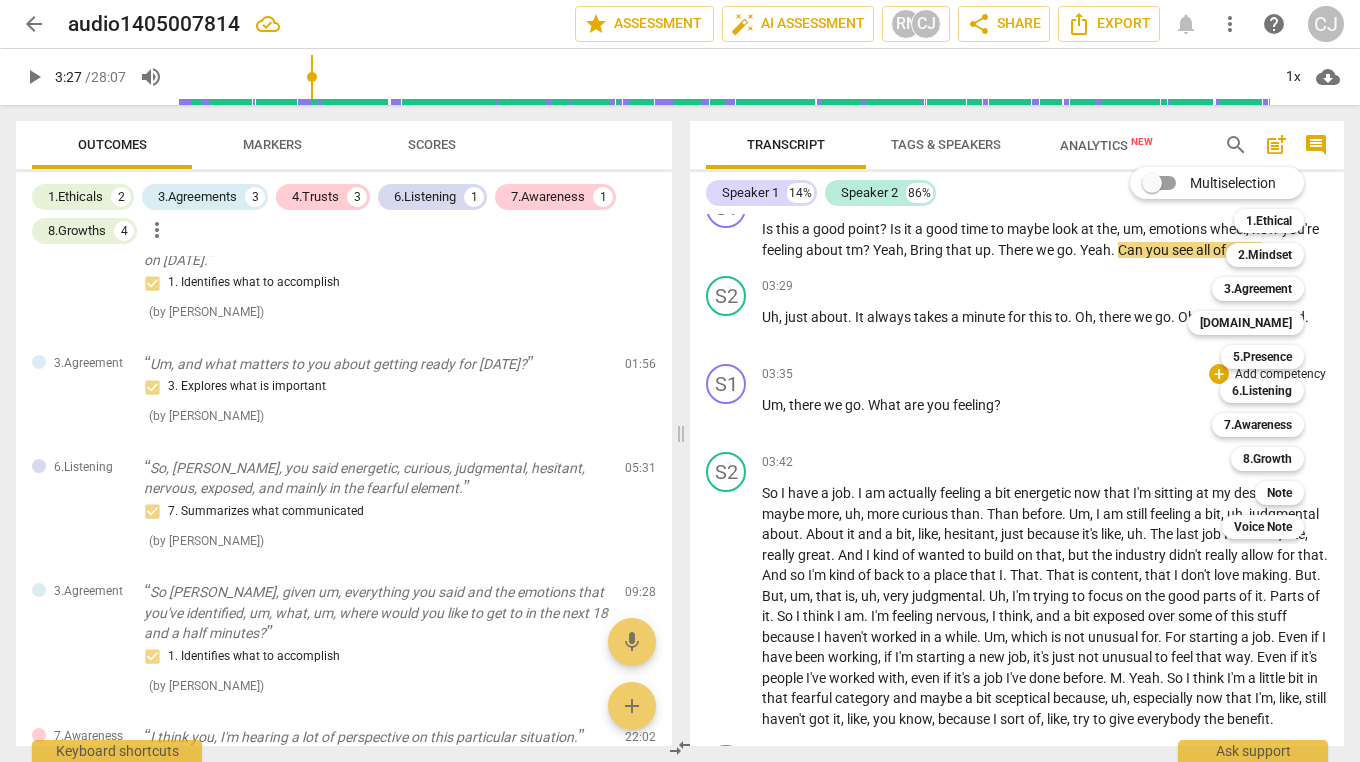 click on "[DOMAIN_NAME]" at bounding box center [1246, 323] 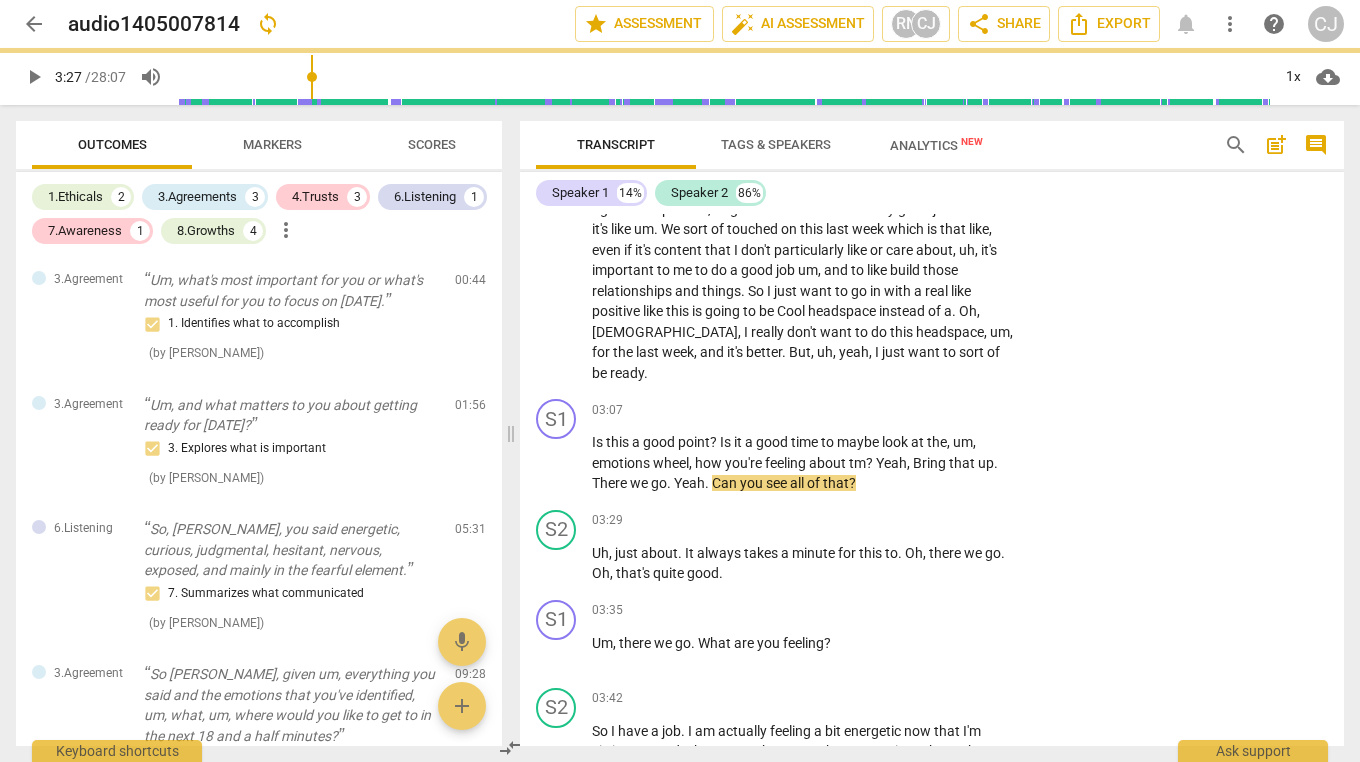 scroll, scrollTop: 1295, scrollLeft: 0, axis: vertical 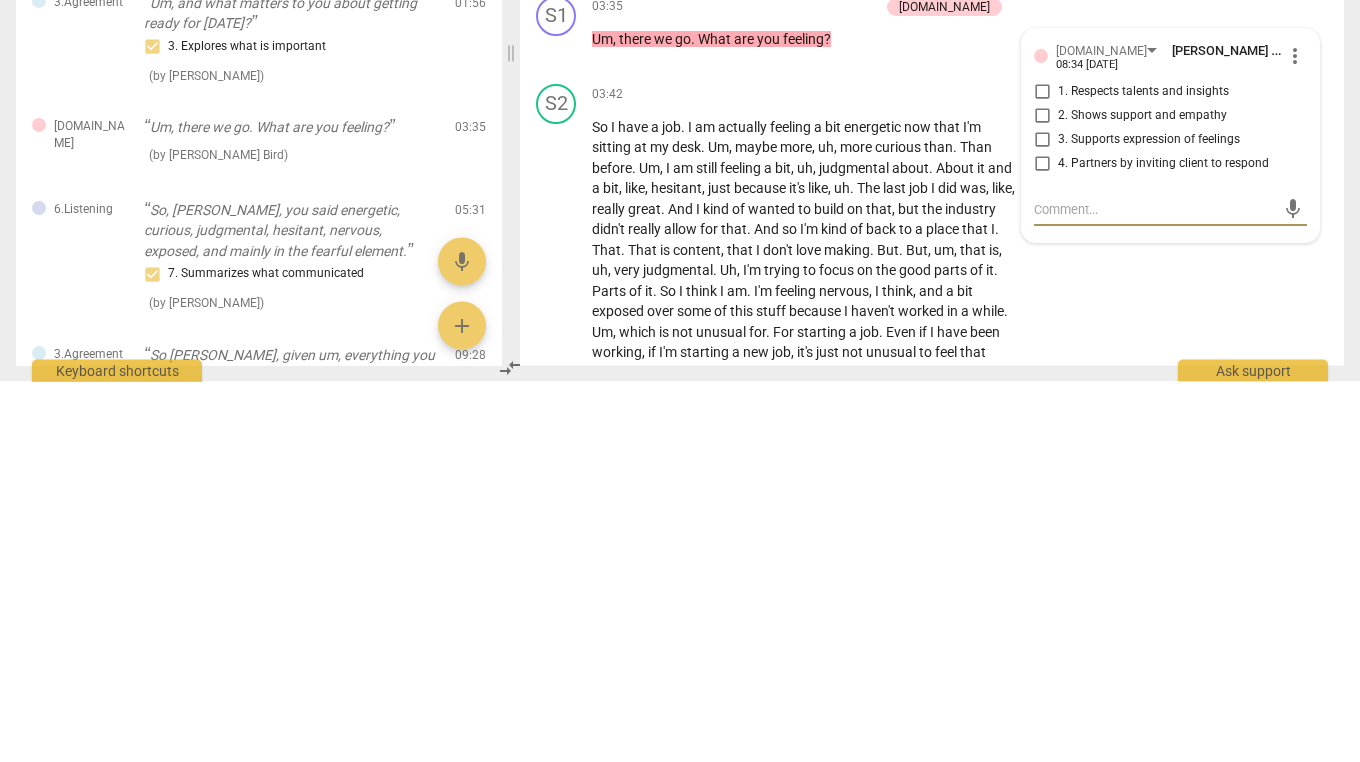 click on "4. Partners by inviting client to respond" at bounding box center (1042, 545) 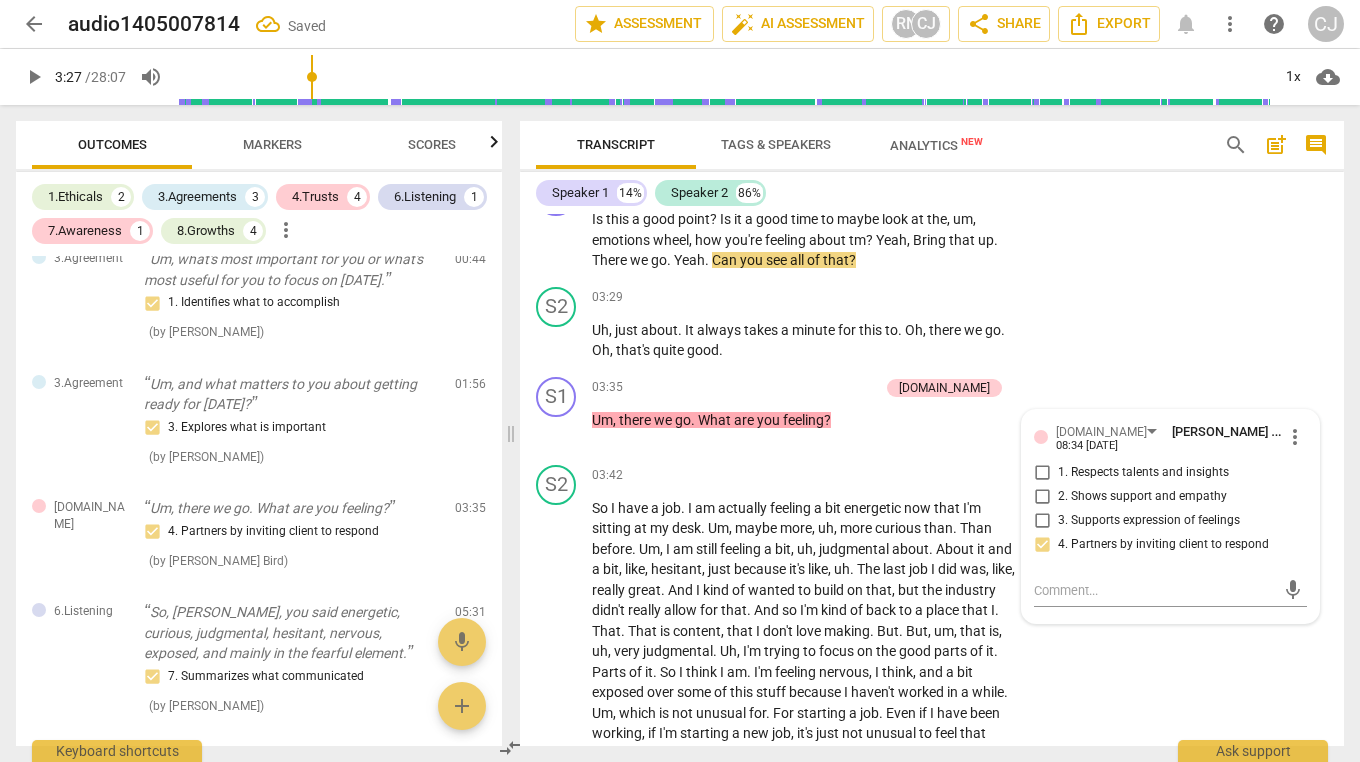 click on "3. Supports expression of feelings" at bounding box center (1042, 521) 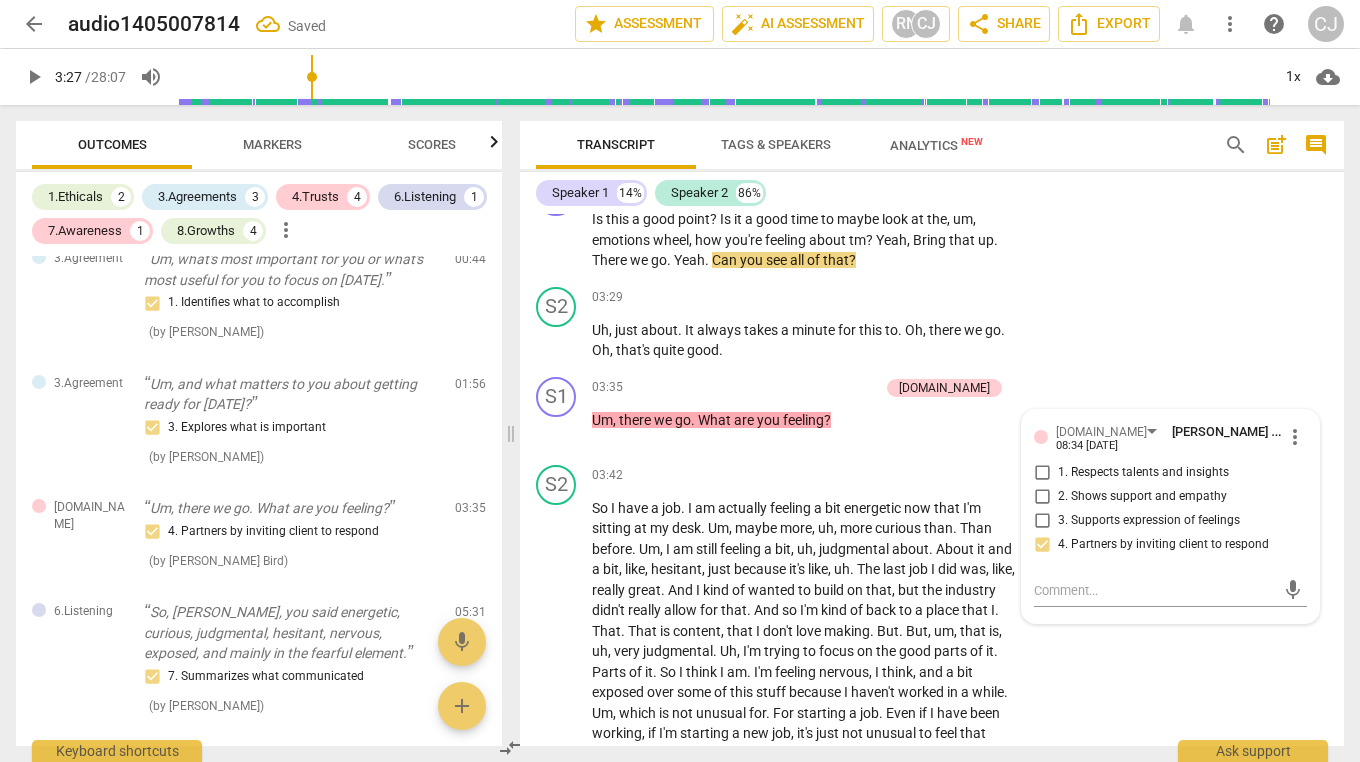 checkbox on "true" 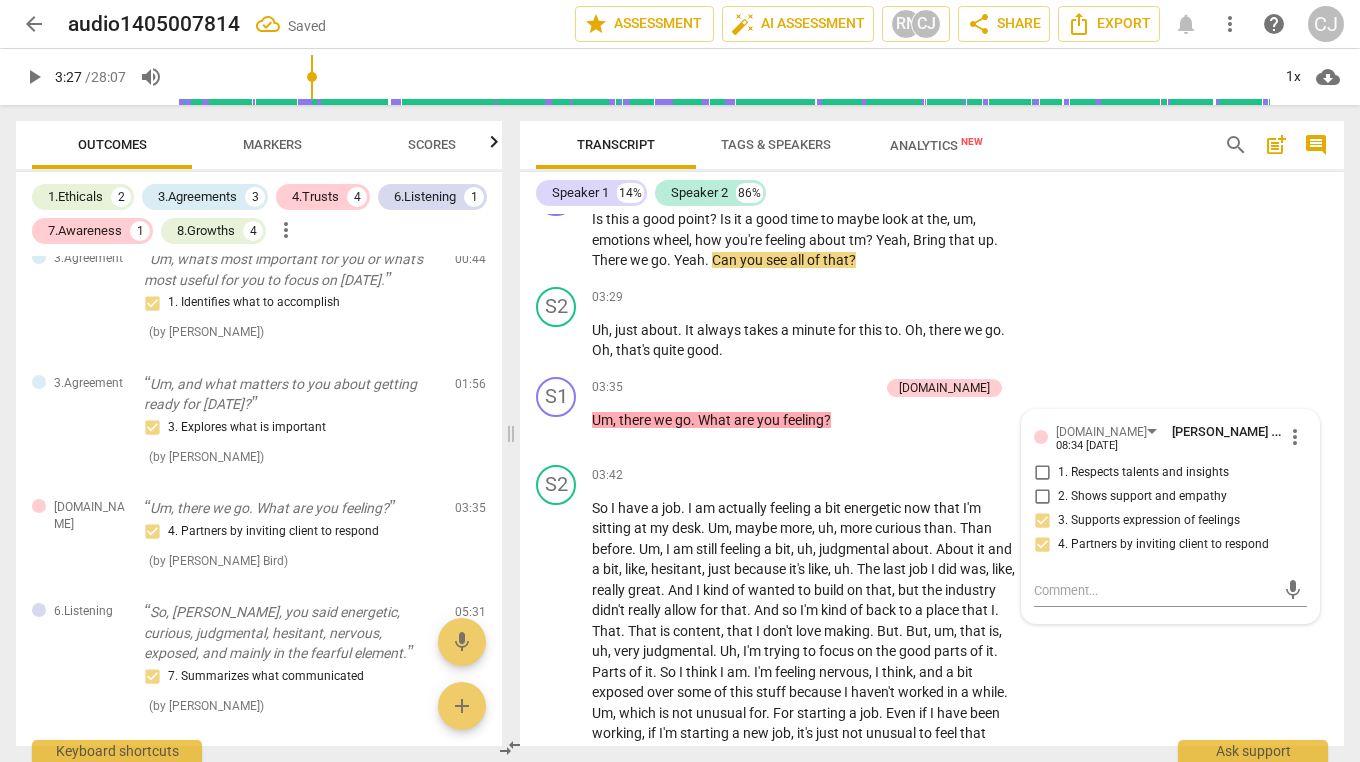 click on "4. Partners by inviting client to respond" at bounding box center [1042, 545] 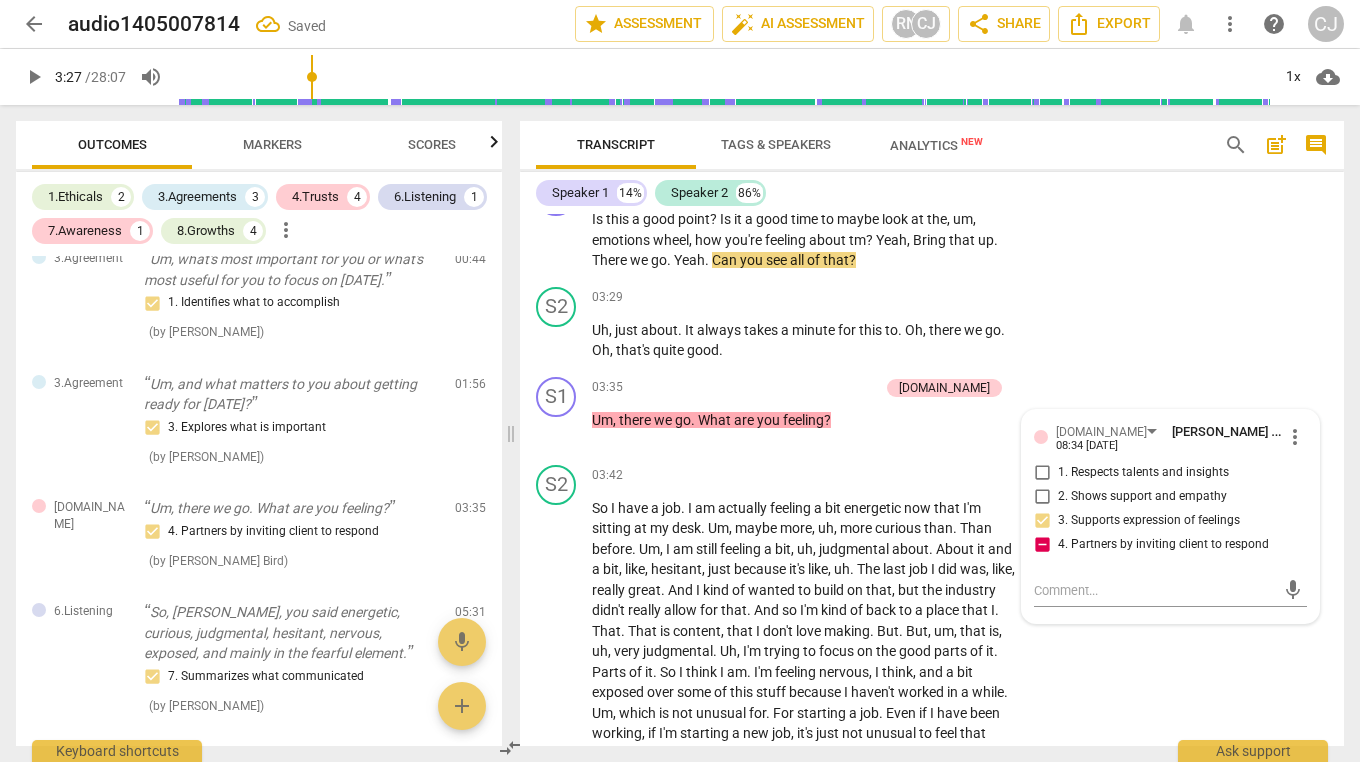click on "4. Partners by inviting client to respond" at bounding box center (1042, 545) 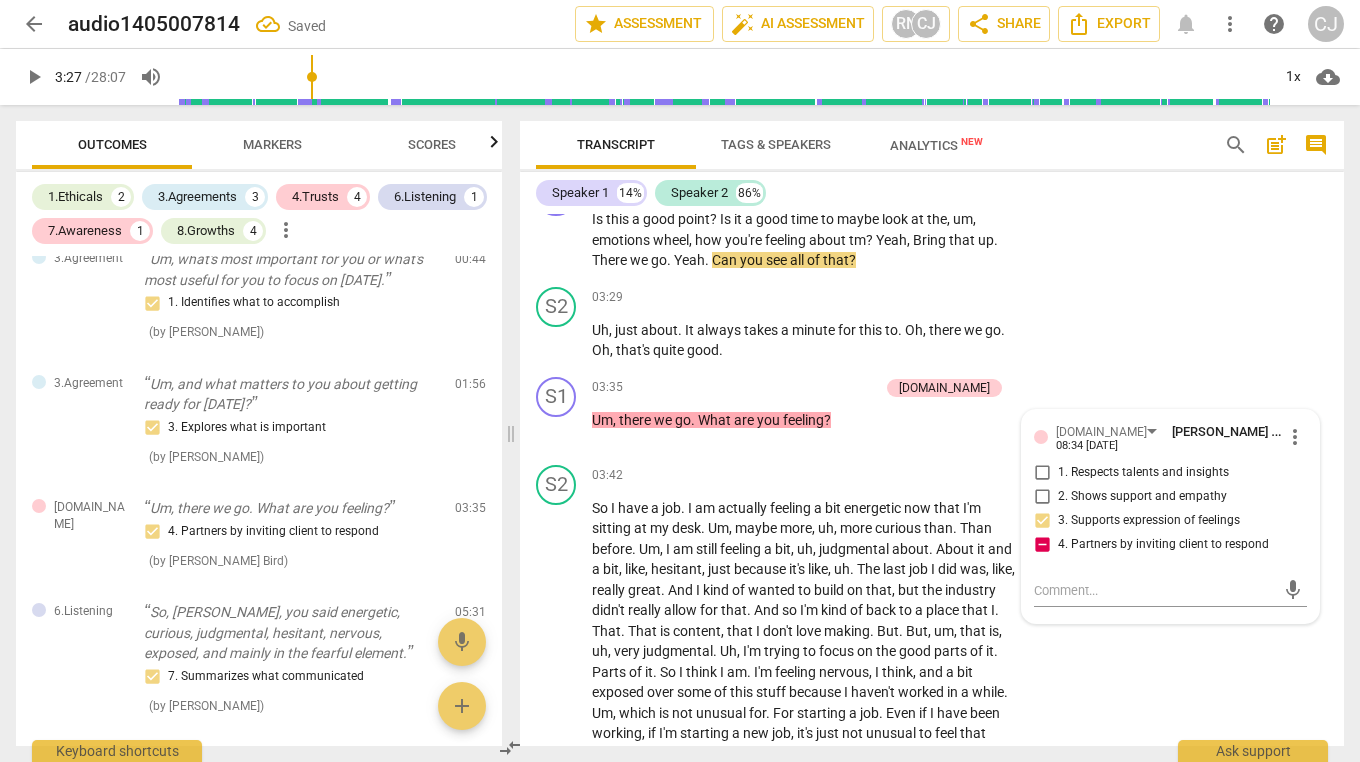 checkbox on "false" 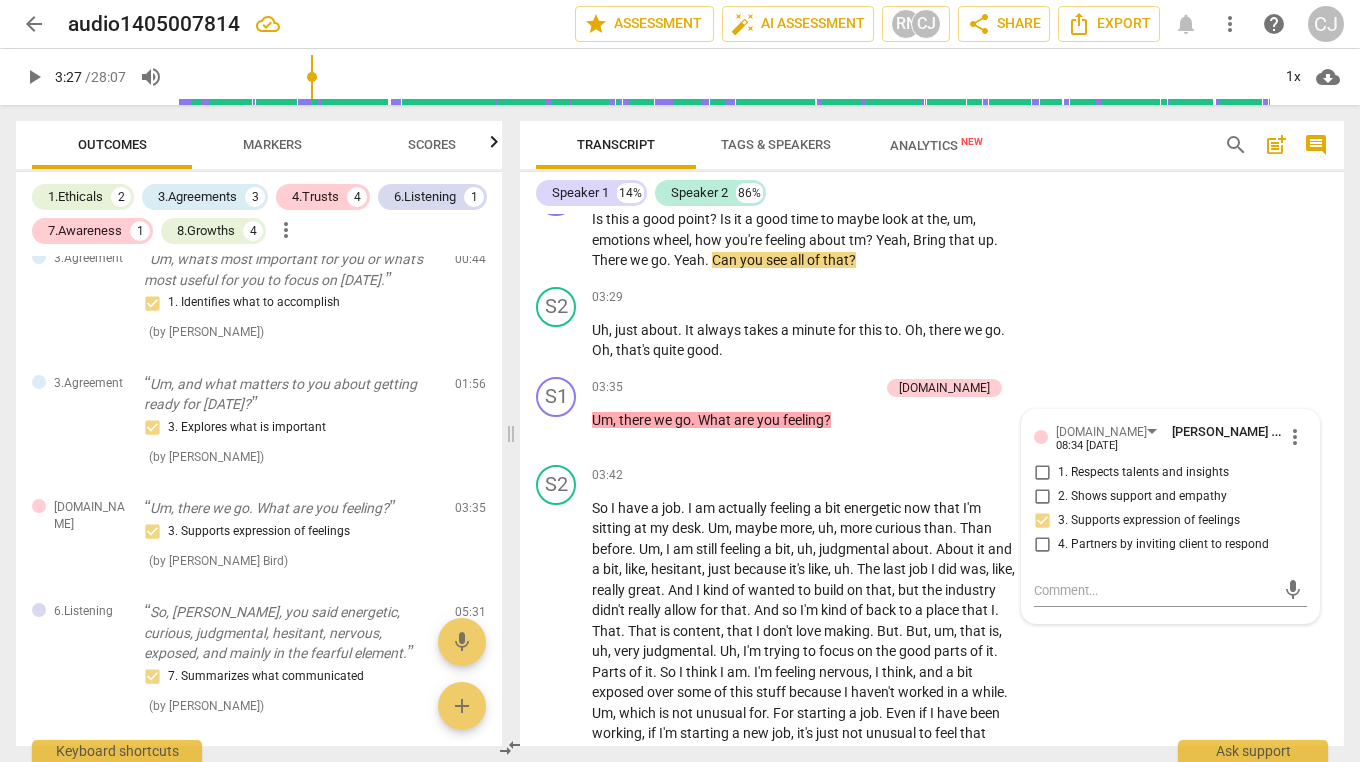 click on "S2 play_arrow pause 03:29 + Add competency keyboard_arrow_right Uh ,   just   about .   It   always   takes   a   minute   for   this   to .   Oh ,   there   we   go .   Oh ,   that's   quite   good ." at bounding box center [932, 324] 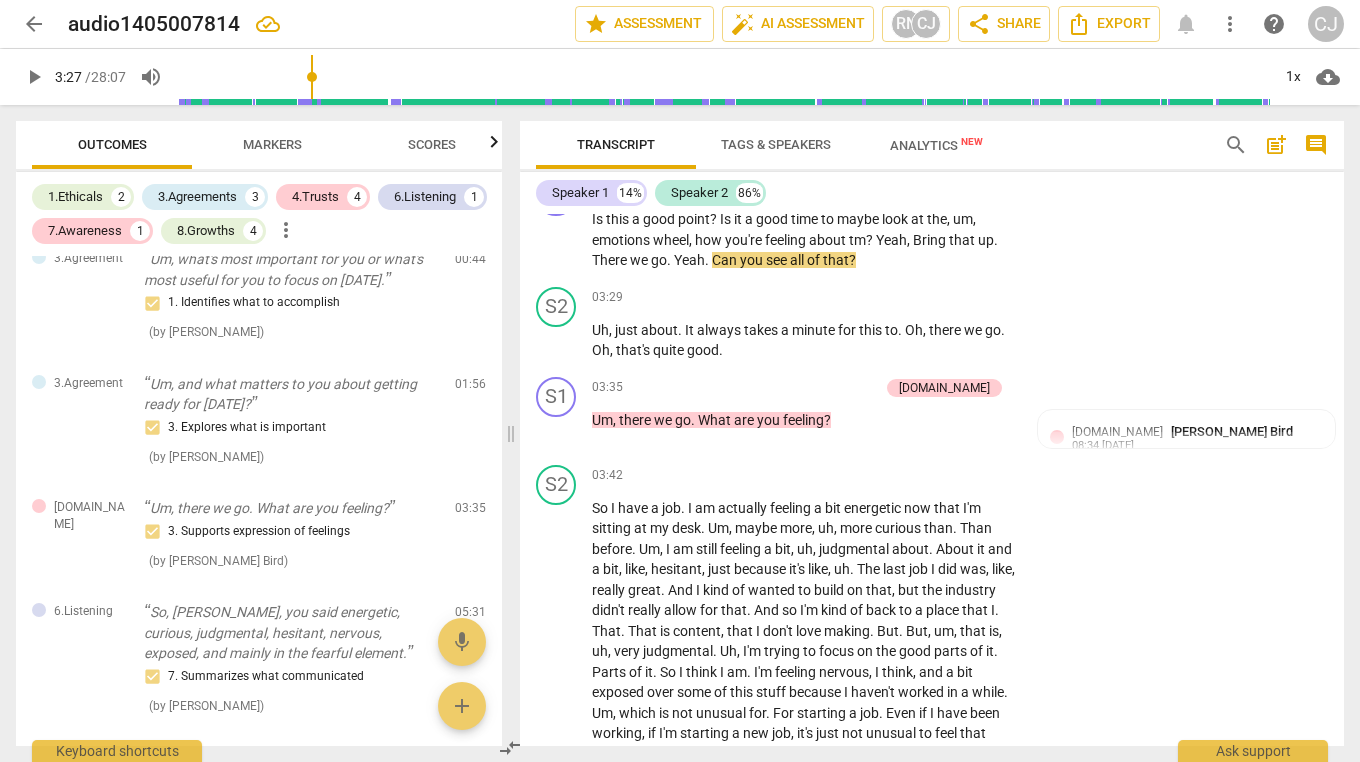 click on "play_arrow" at bounding box center (34, 77) 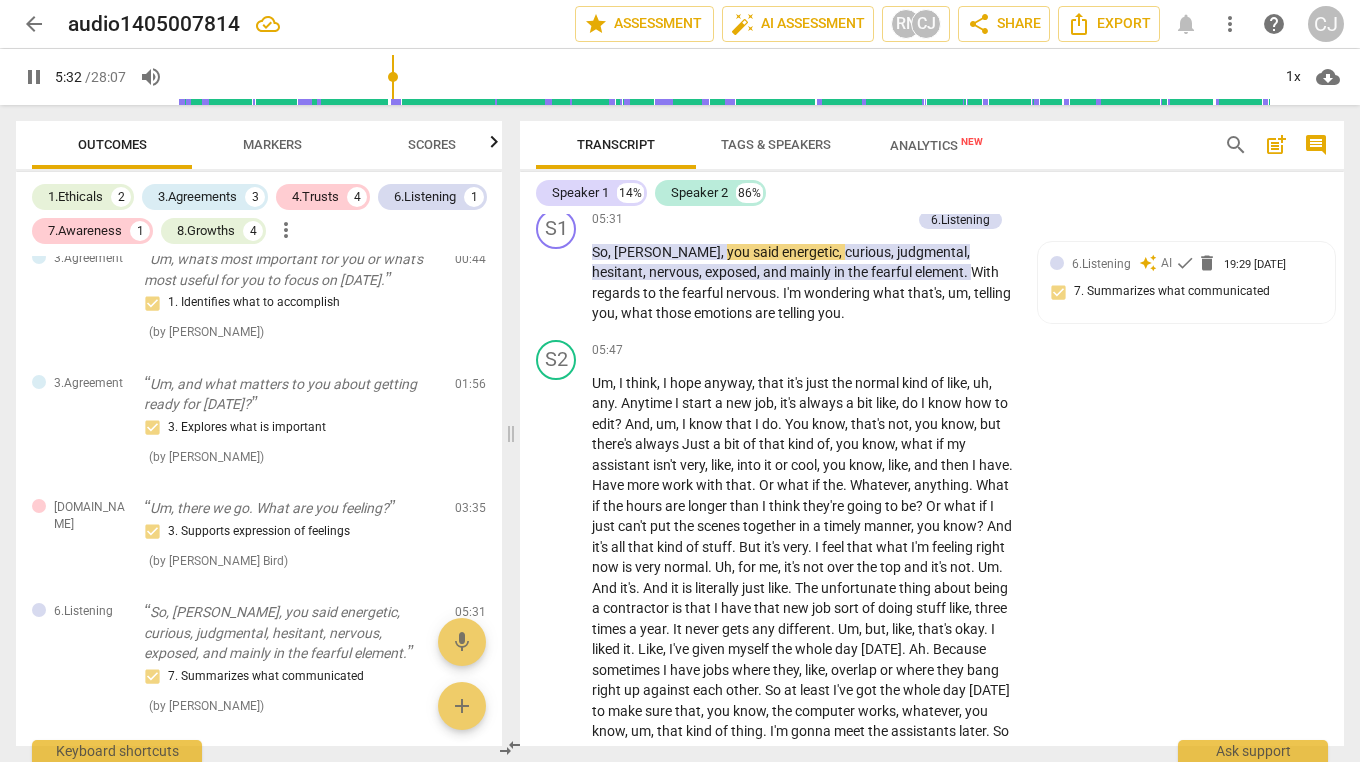 scroll, scrollTop: 2136, scrollLeft: 0, axis: vertical 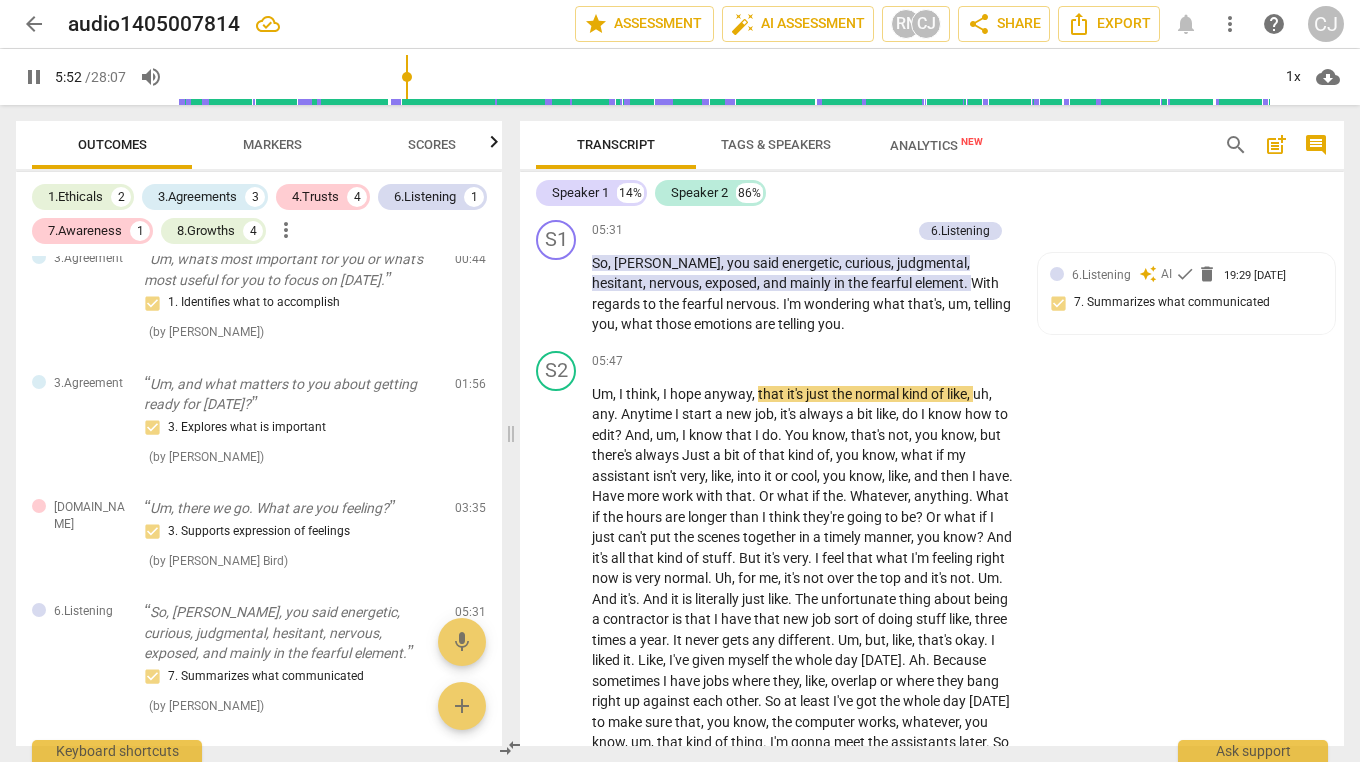 click on "pause" at bounding box center [34, 77] 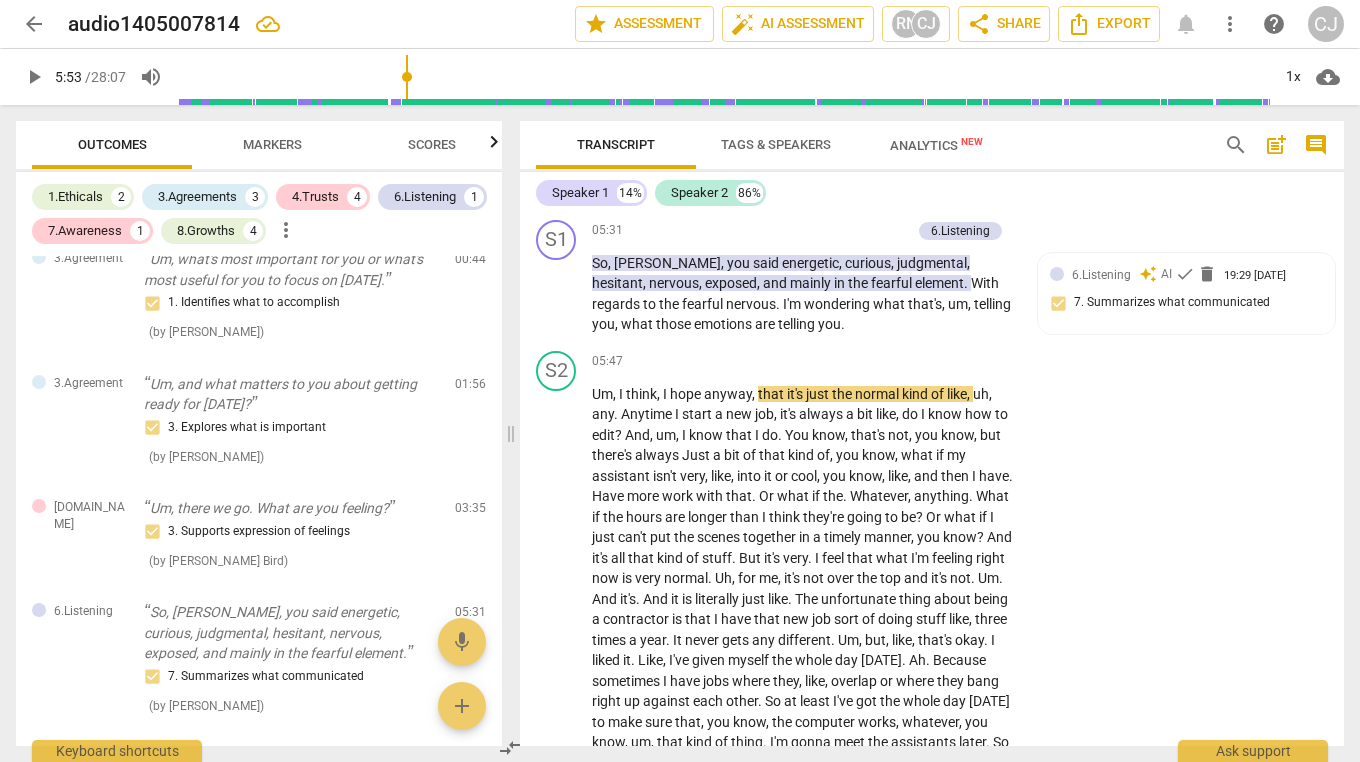 type on "353" 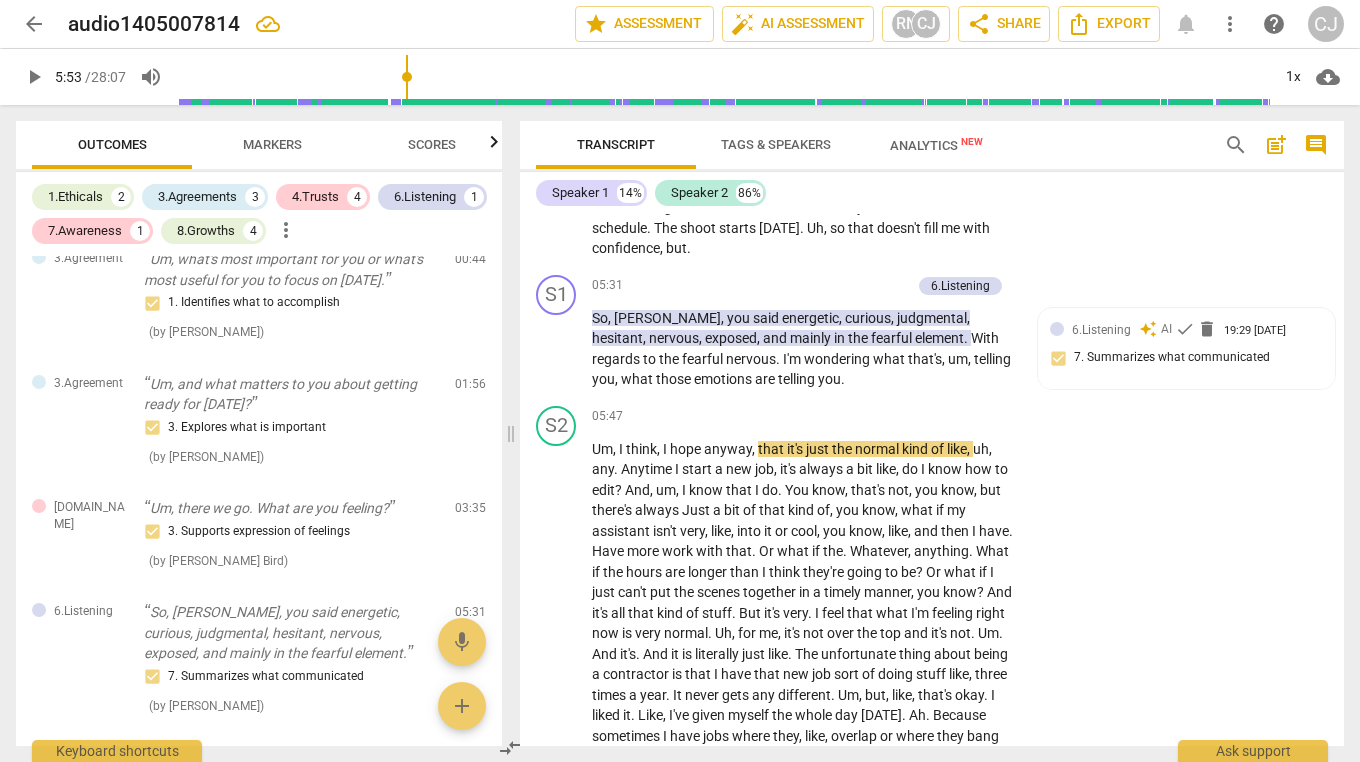 scroll, scrollTop: 2071, scrollLeft: 0, axis: vertical 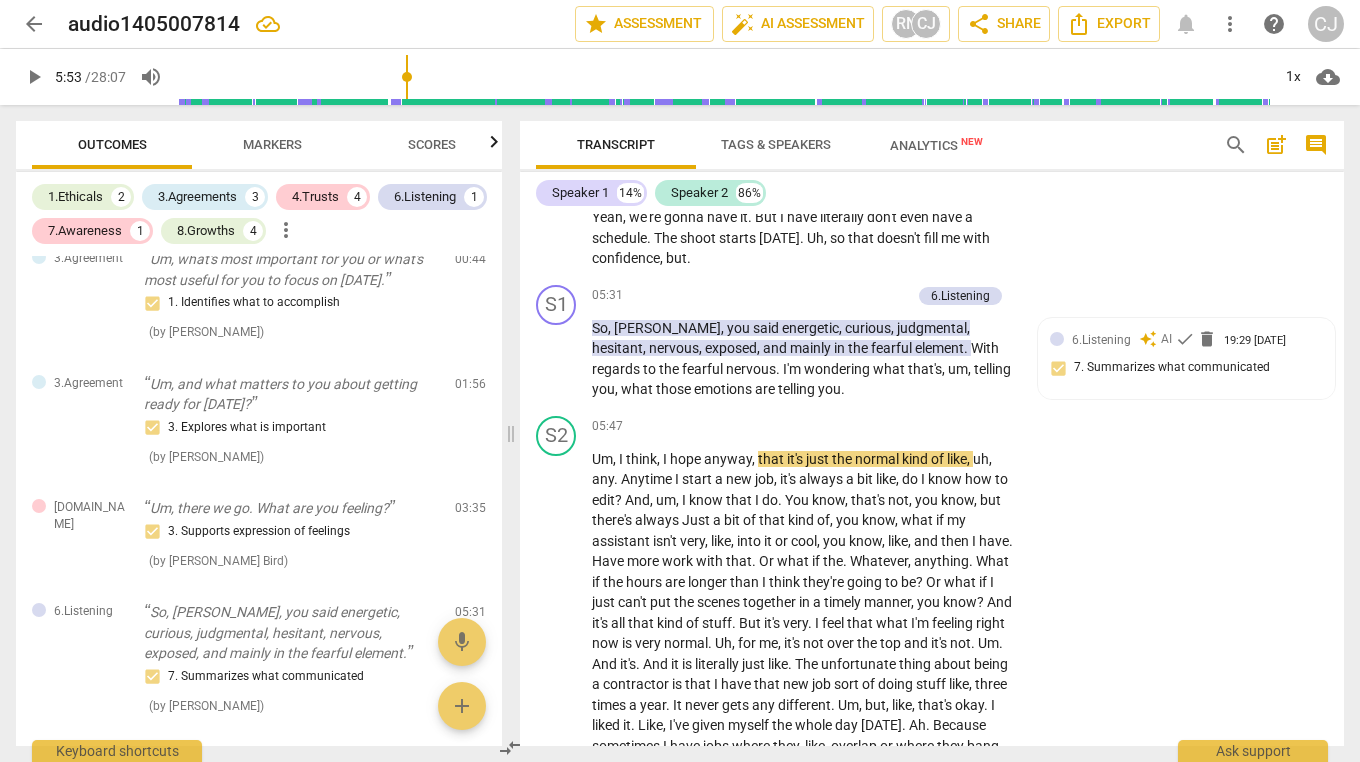 click on "6.Listening auto_awesome AI check delete 19:29 [DATE] 7. Summarizes what communicated" at bounding box center [1186, 360] 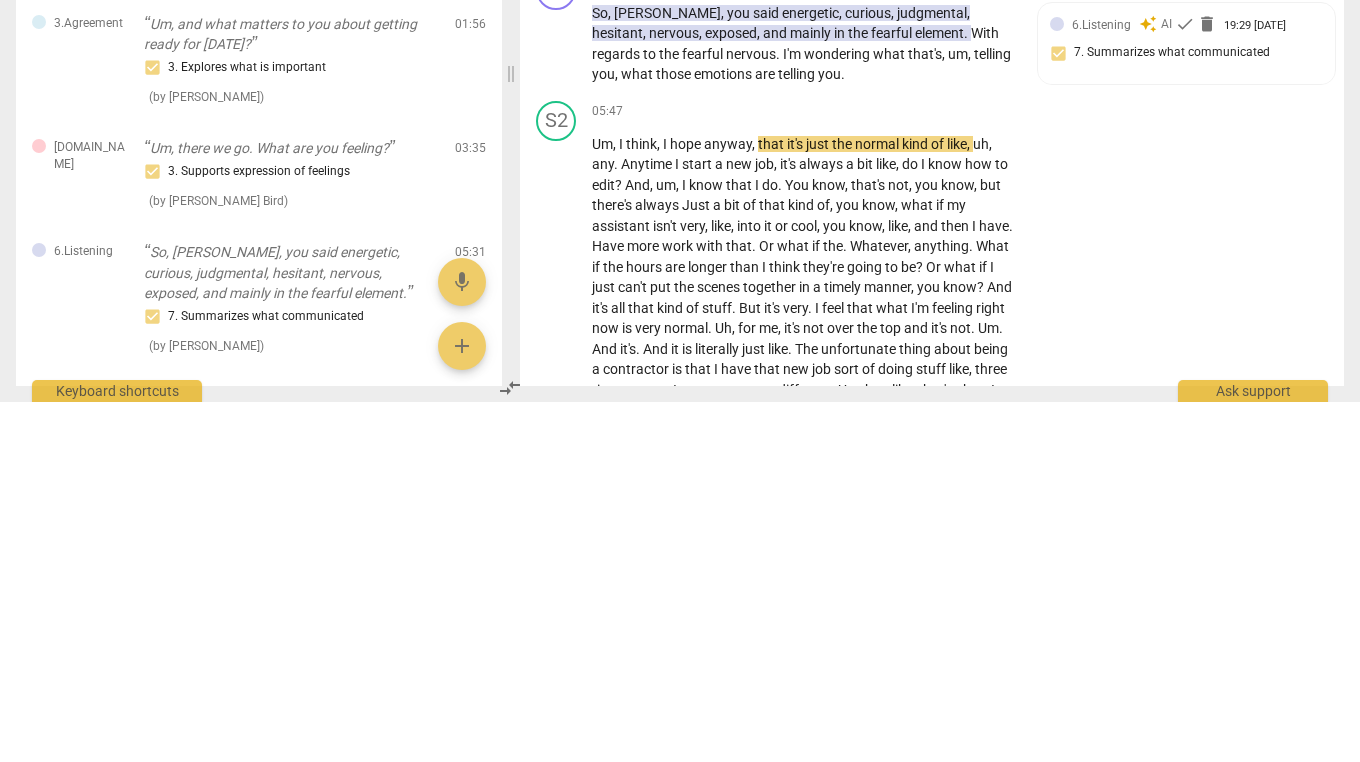 scroll, scrollTop: 2026, scrollLeft: 0, axis: vertical 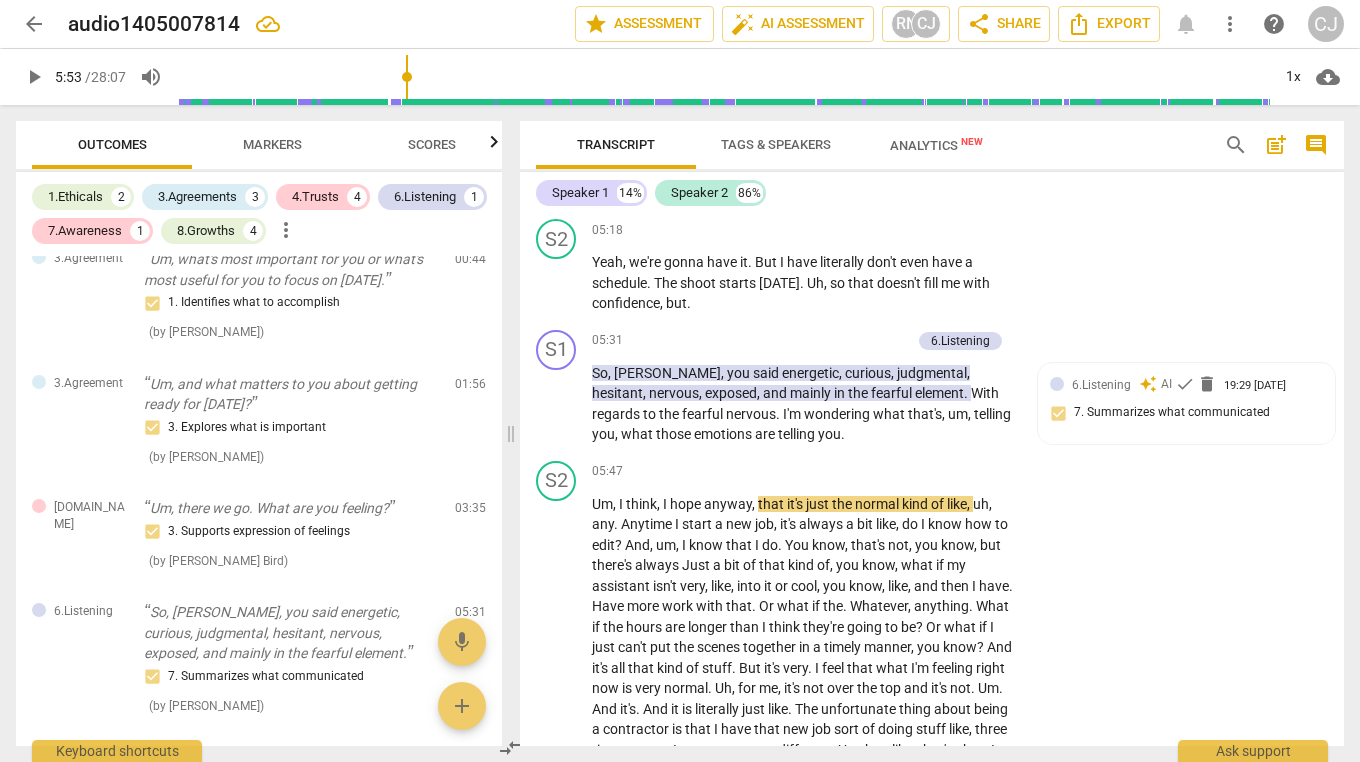 click on "6.Listening auto_awesome AI check delete 19:29 [DATE] 7. Summarizes what communicated" at bounding box center (1186, 405) 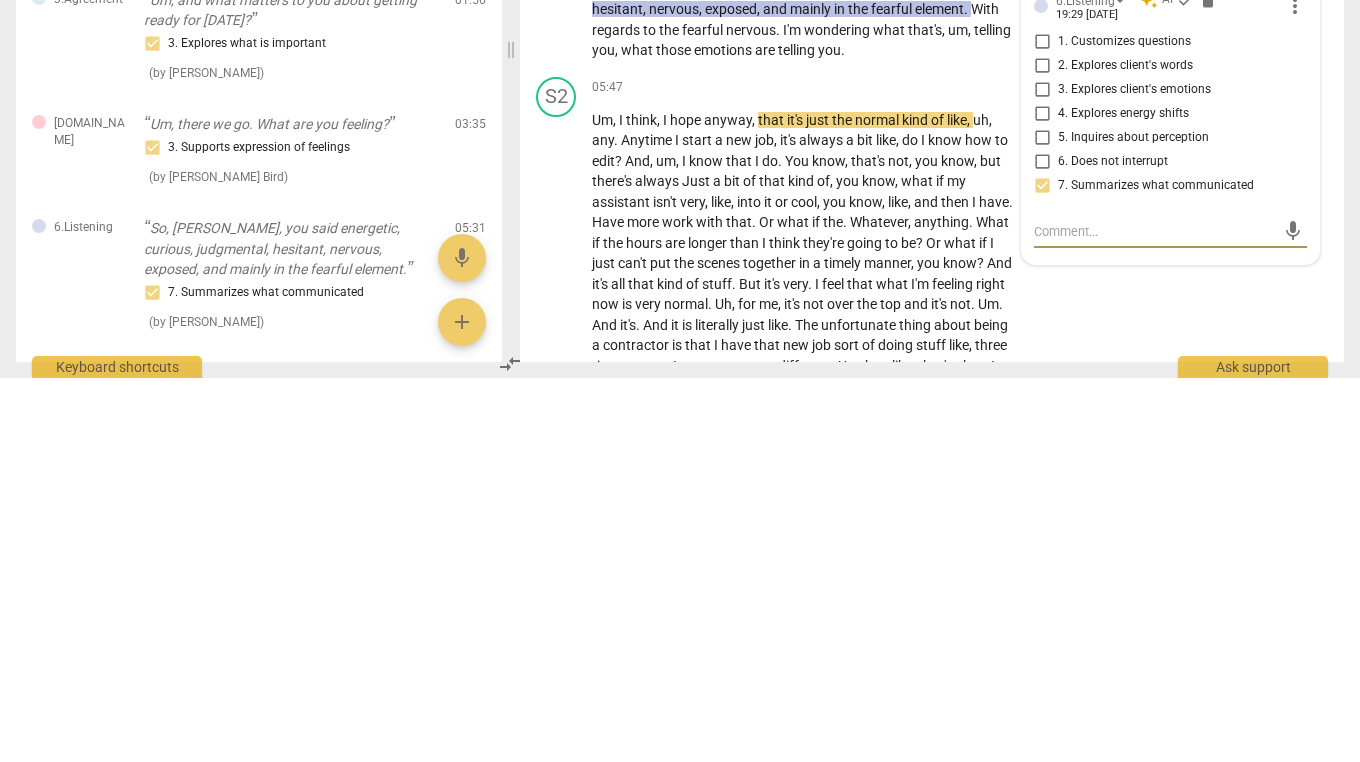click on "1. Customizes questions" at bounding box center (1042, 426) 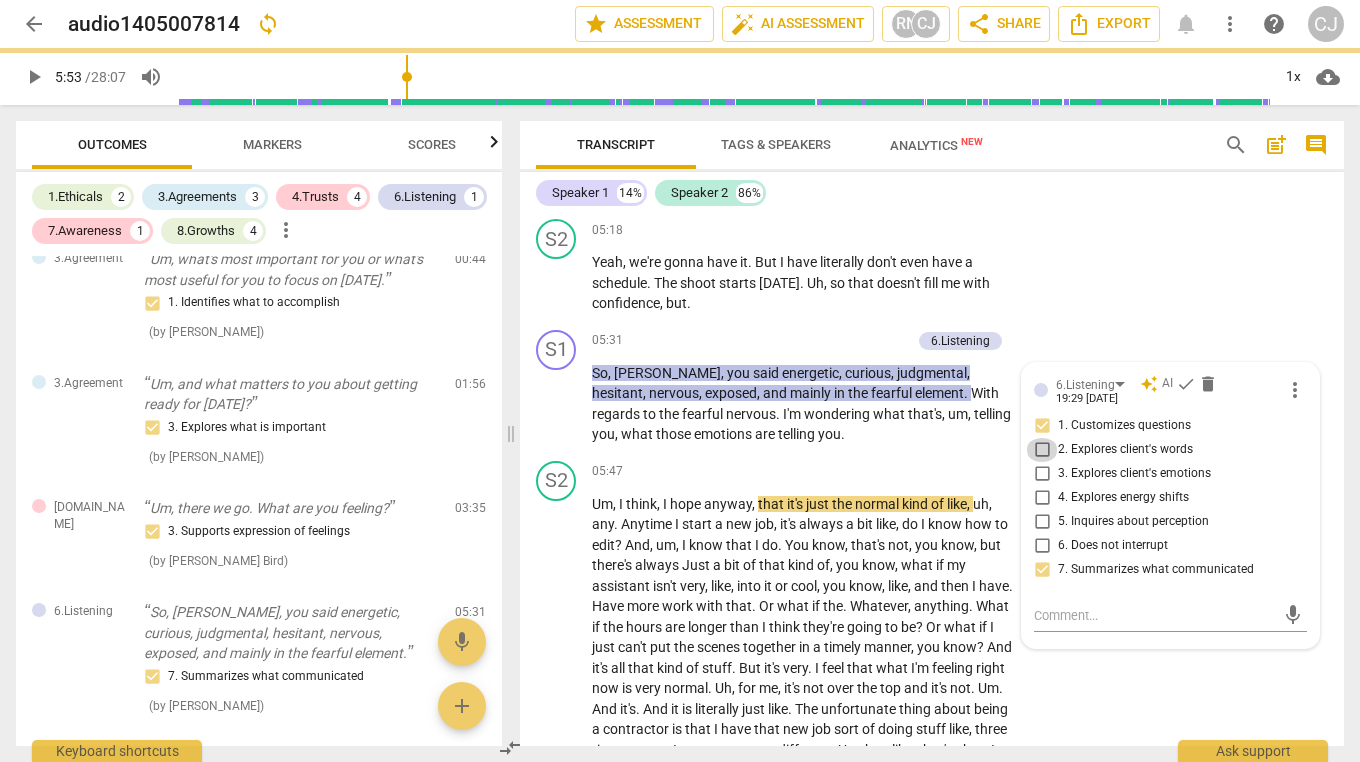 click on "2. Explores client's words" at bounding box center (1042, 450) 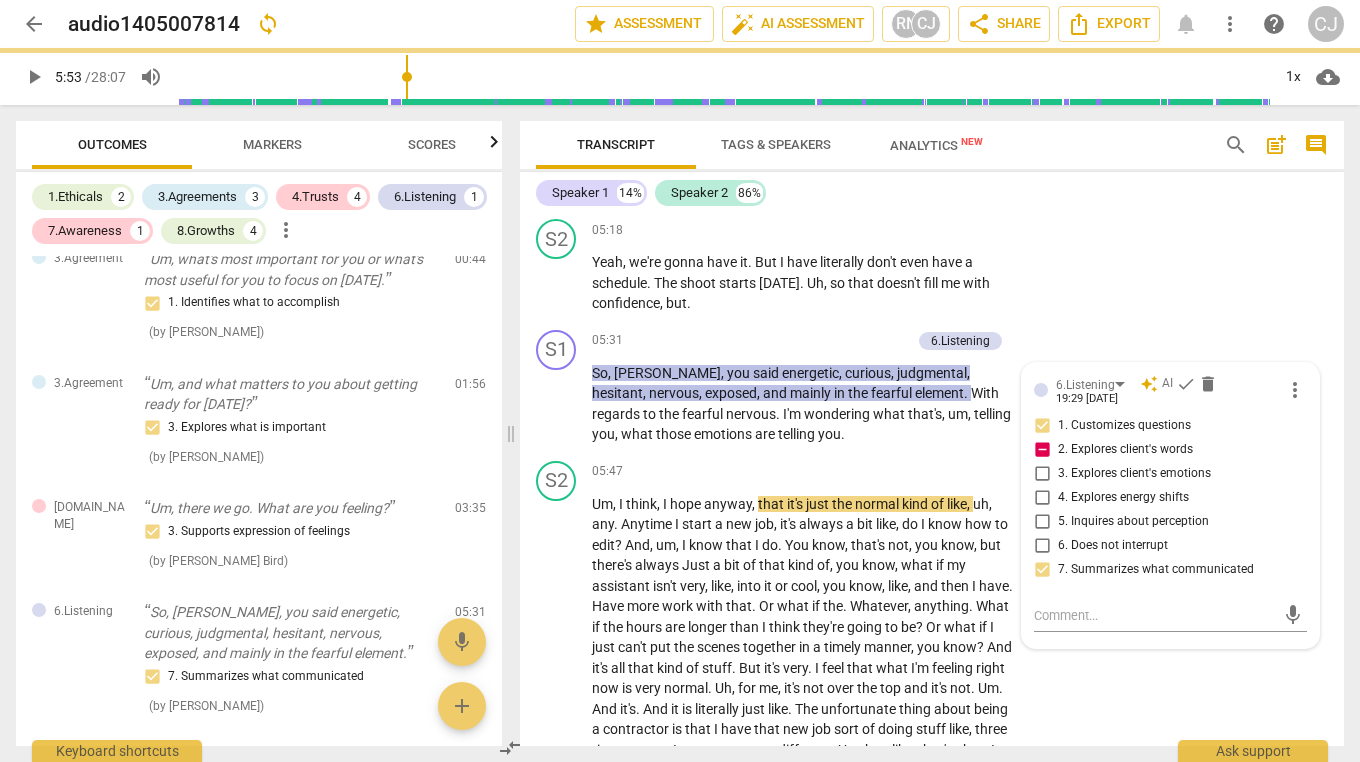 click on "2. Explores client's words" at bounding box center [1042, 450] 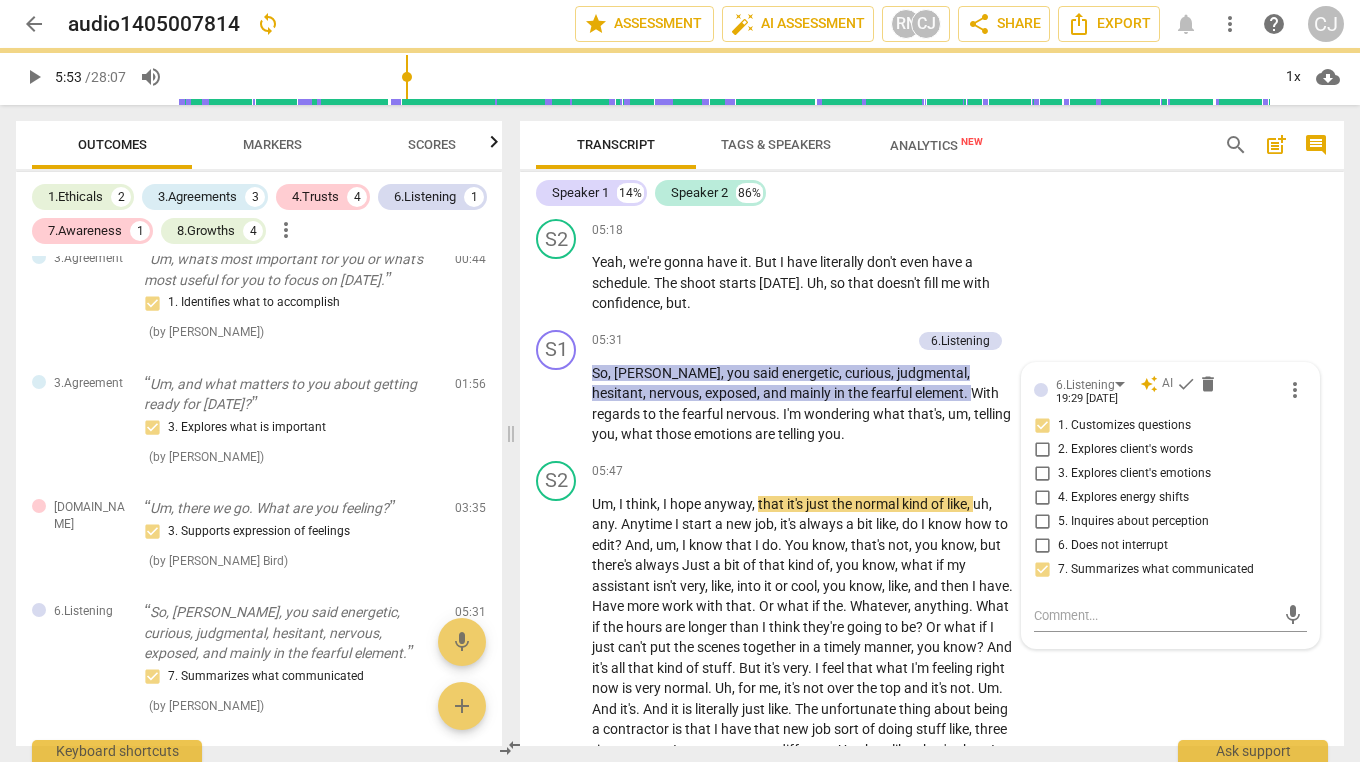 click on "2. Explores client's words" at bounding box center (1042, 450) 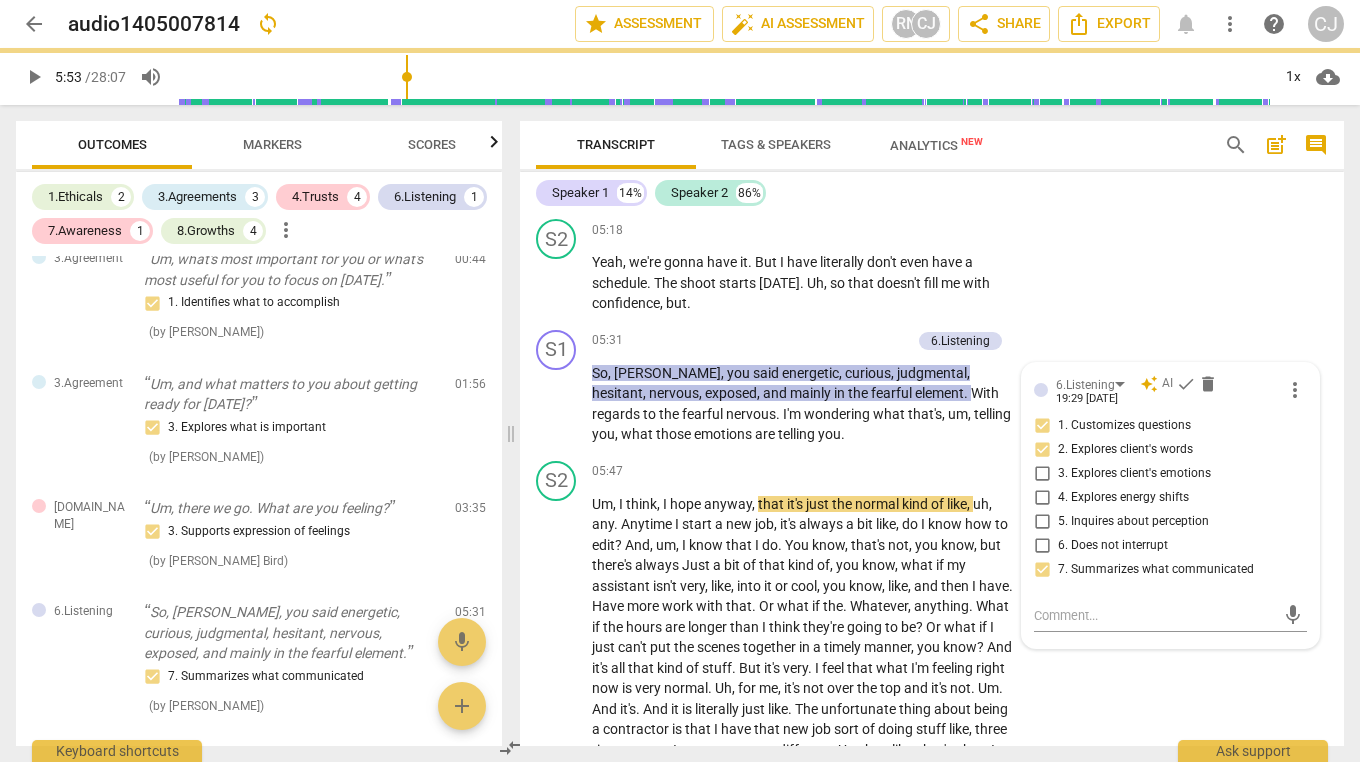 click on "7. Summarizes what communicated" at bounding box center [1042, 570] 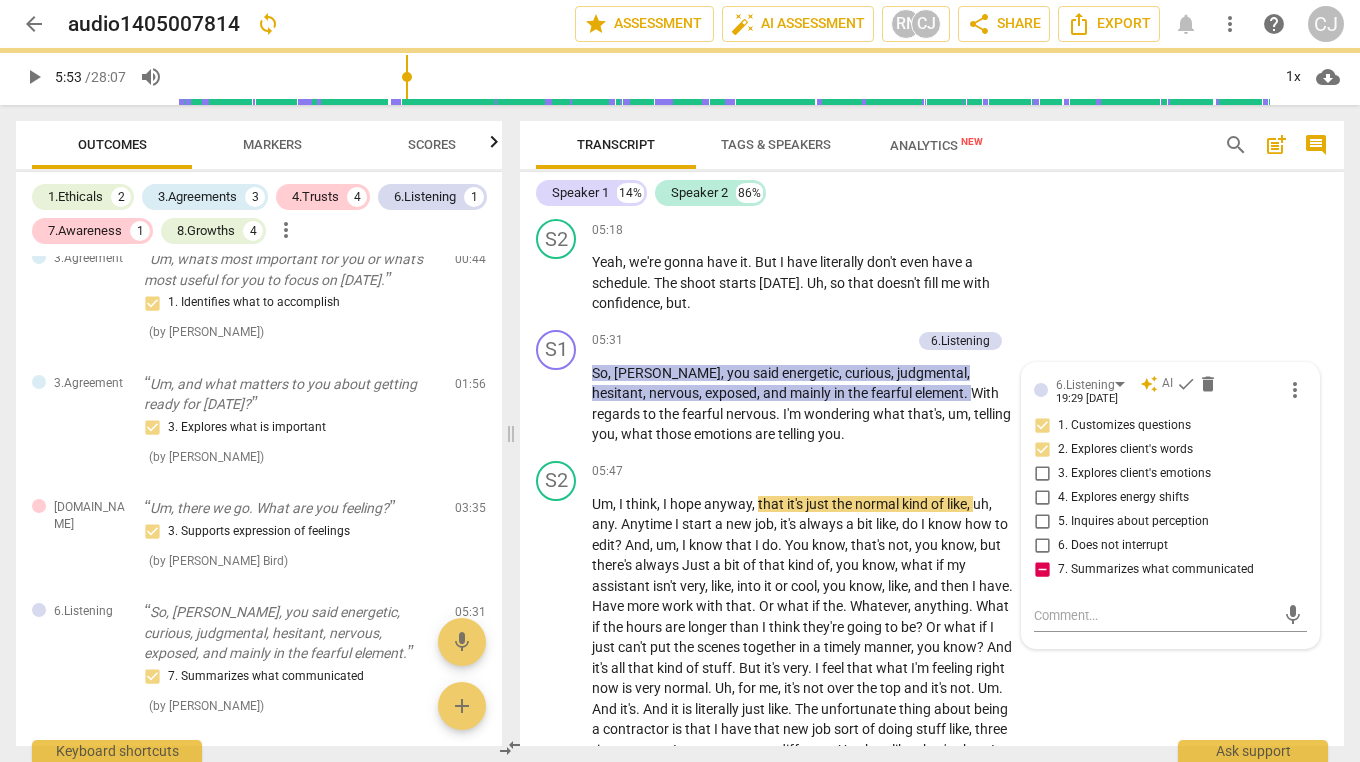 click on "7. Summarizes what communicated" at bounding box center (1042, 570) 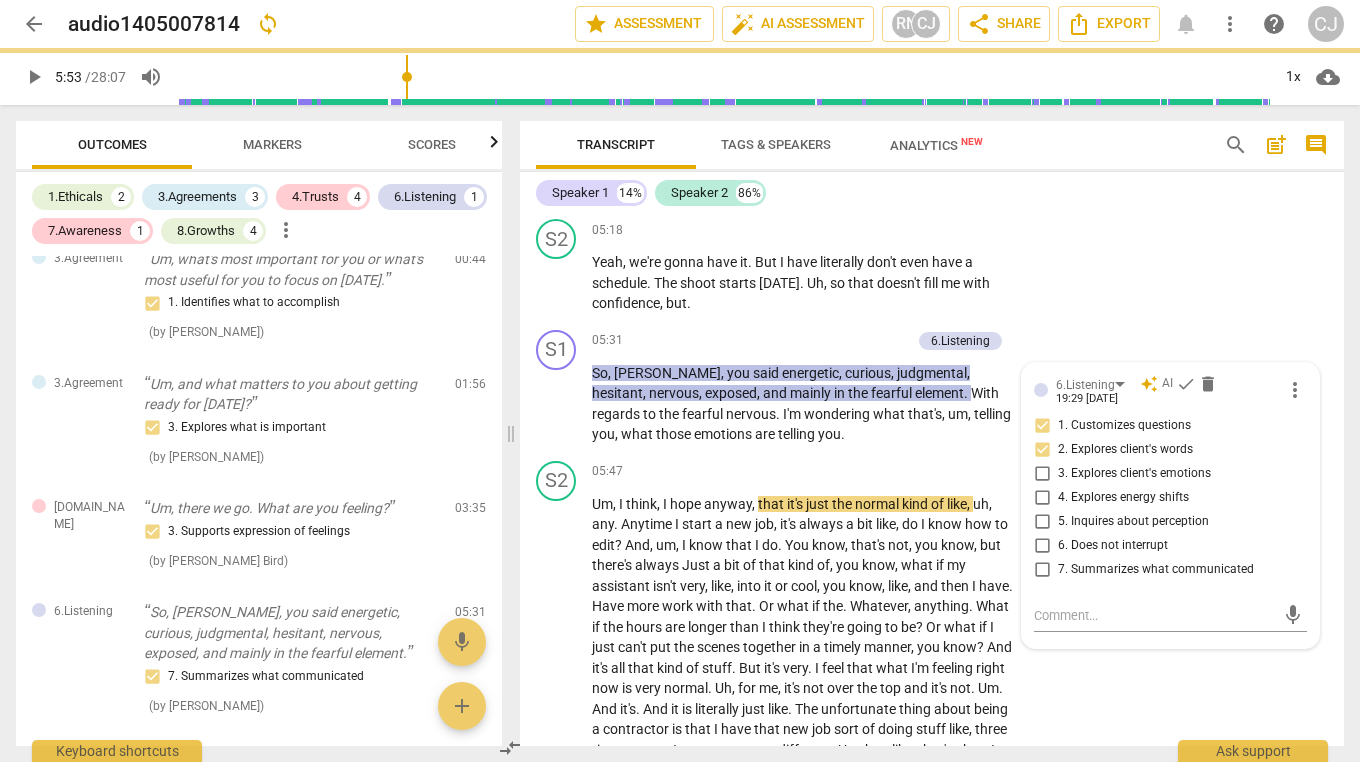 click on "S2 play_arrow pause 05:18 + Add competency keyboard_arrow_right Yeah ,   we're   gonna   have   it .   But   I   have   literally   don't   even   have   a   schedule .   The   shoot   starts   [DATE] .   [PERSON_NAME] ,   so   that   doesn't   fill   me   with   confidence ,   but ." at bounding box center (932, 266) 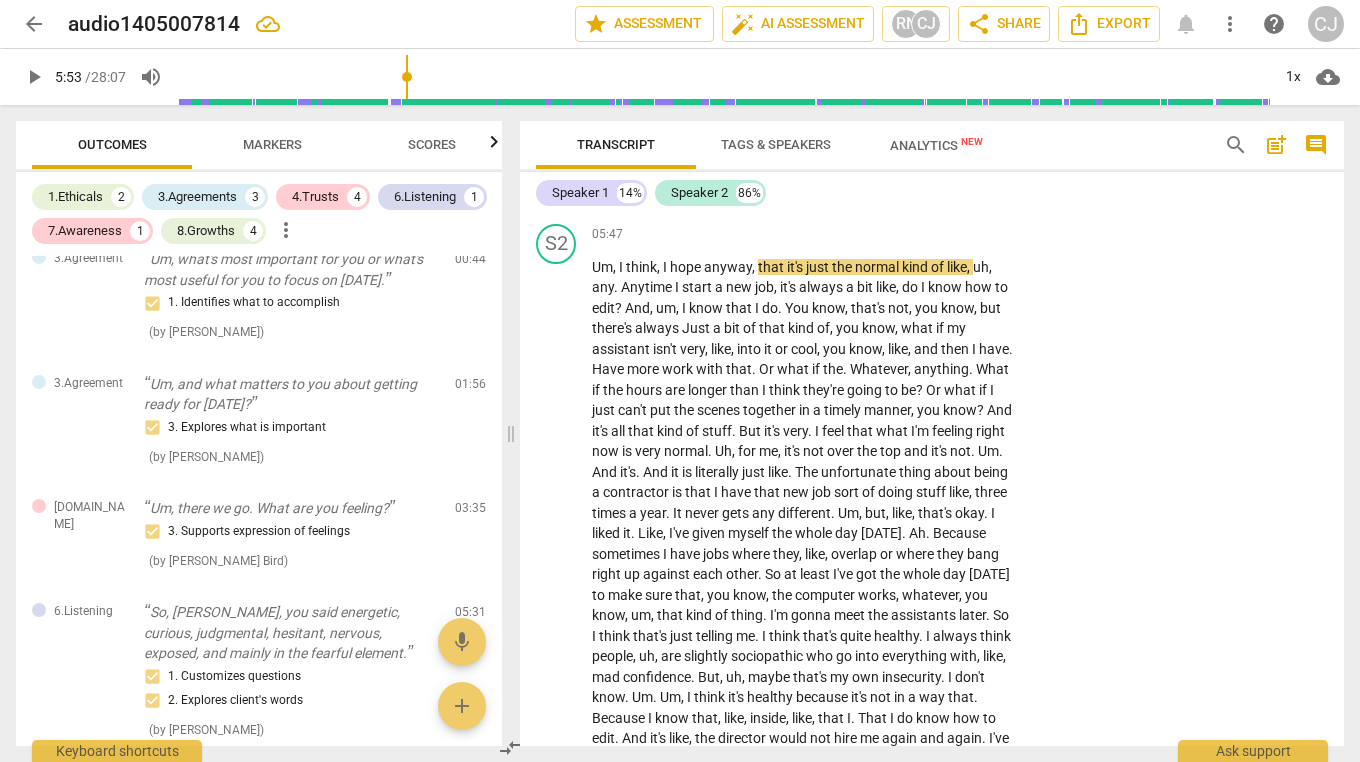 scroll, scrollTop: 2270, scrollLeft: 0, axis: vertical 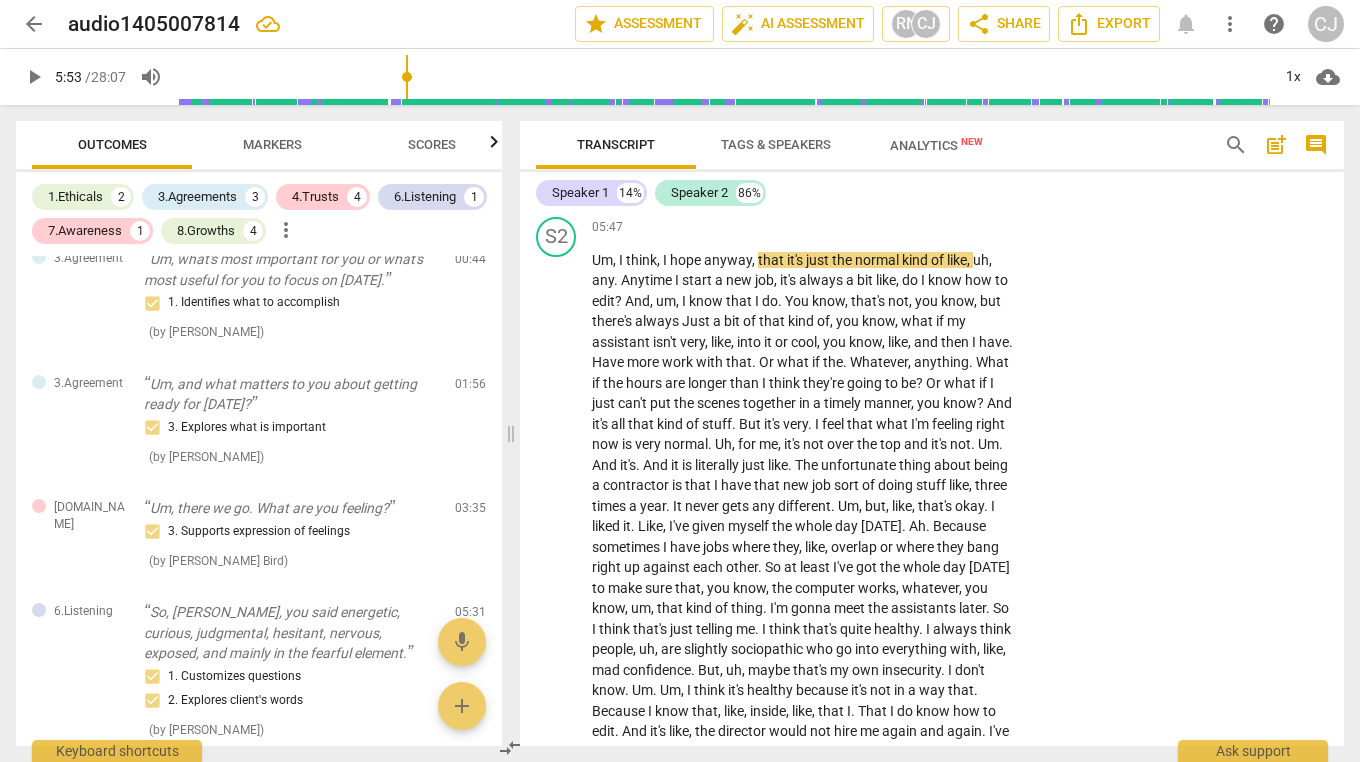 click on "play_arrow" at bounding box center [34, 77] 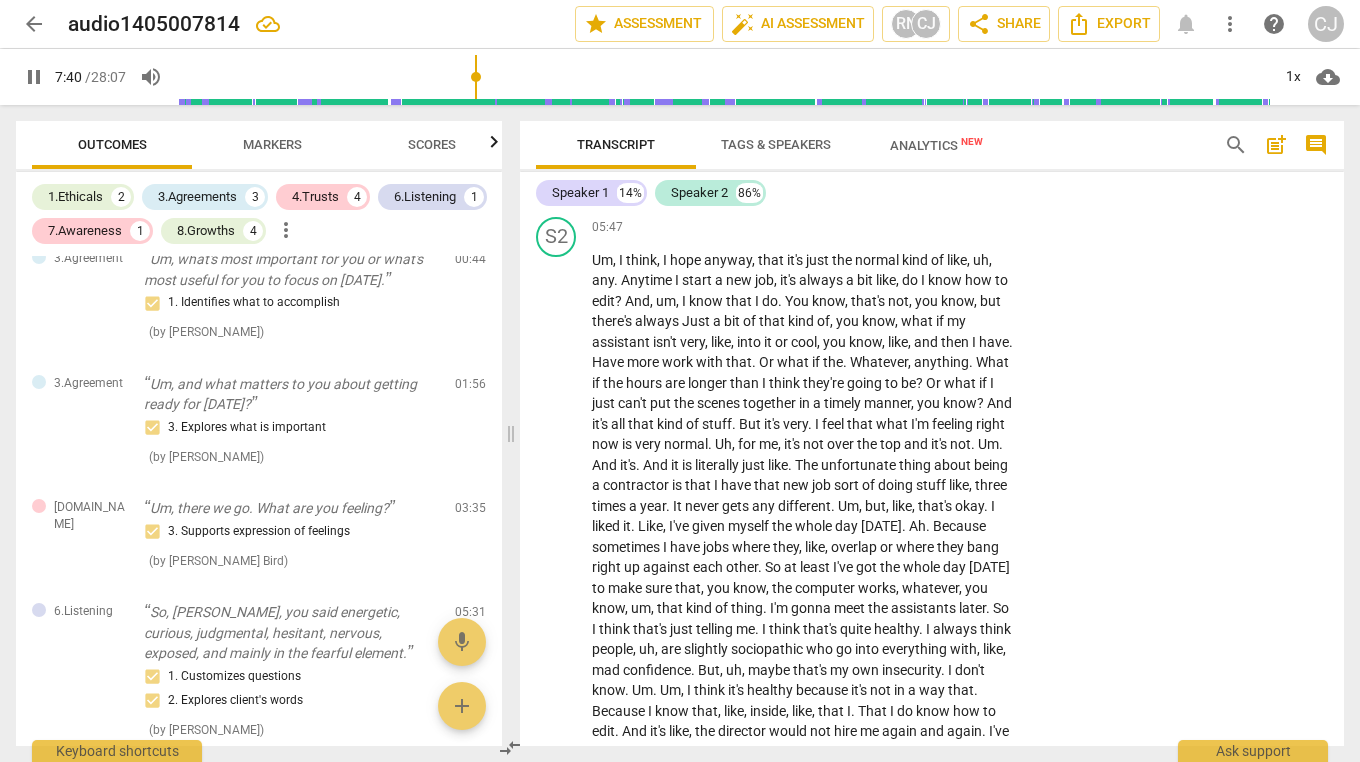 scroll, scrollTop: 2819, scrollLeft: 0, axis: vertical 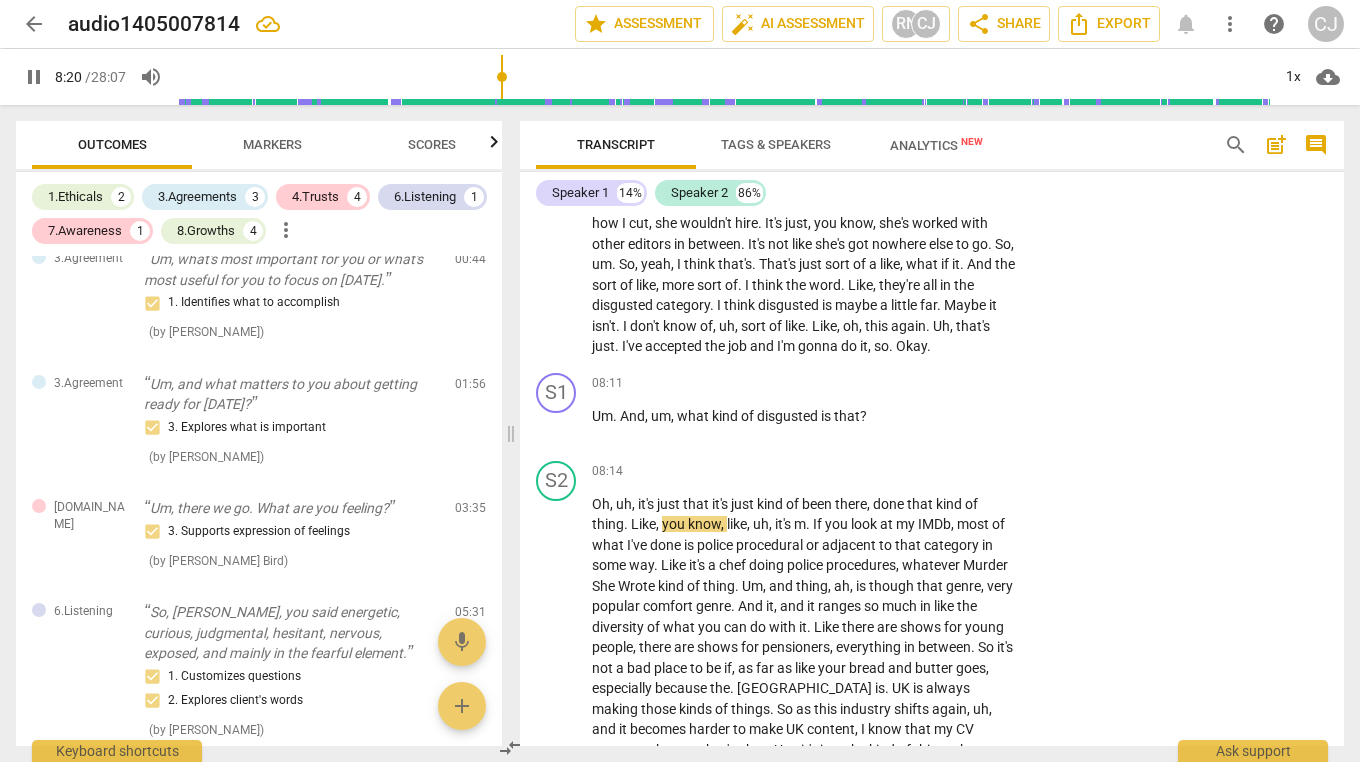 click on "pause" at bounding box center (34, 77) 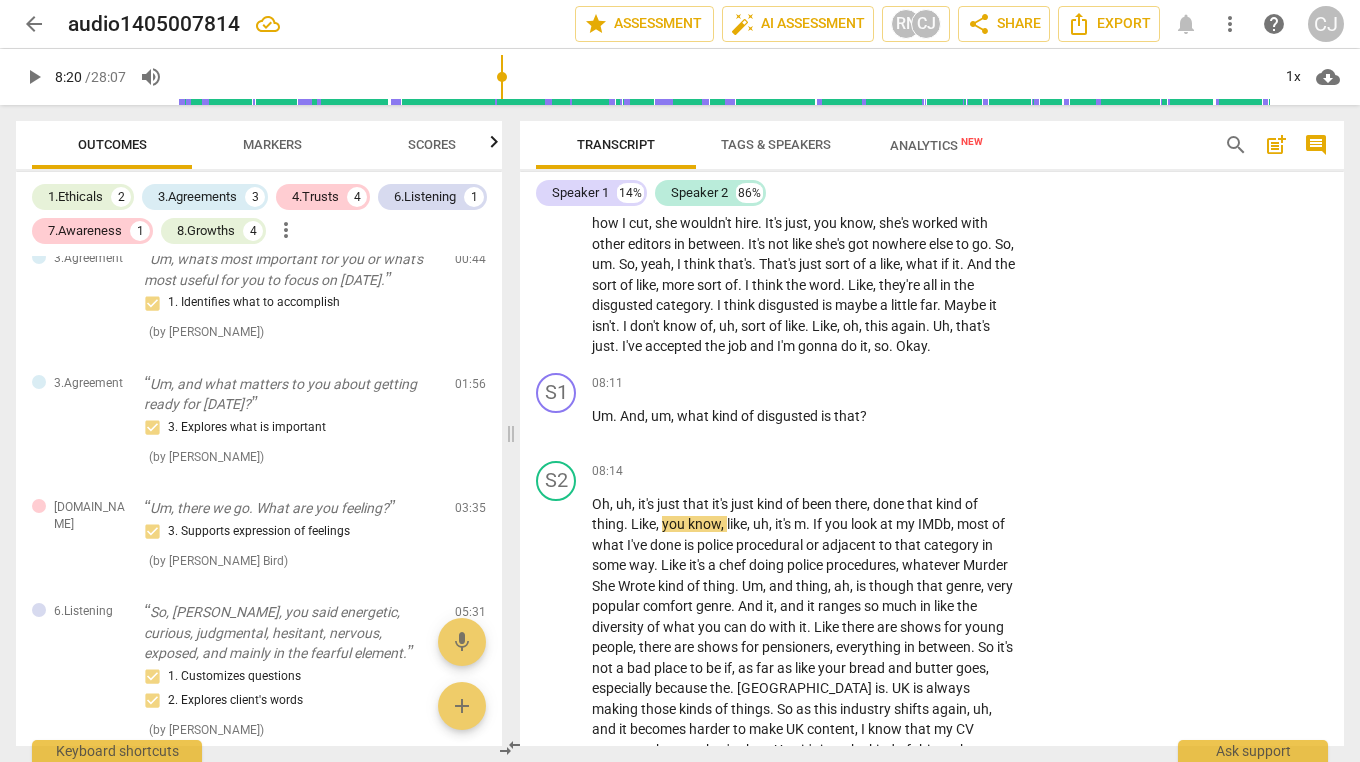 type on "500" 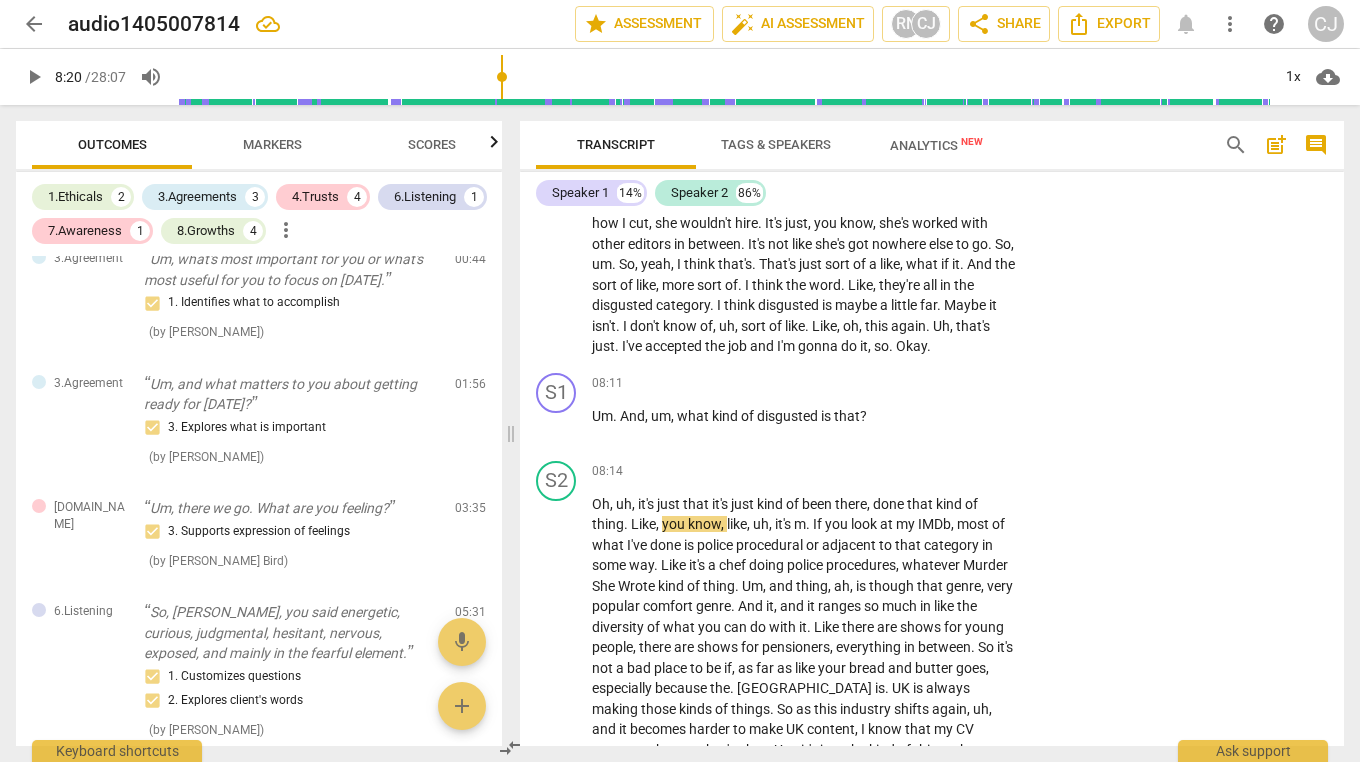 click on "kind" at bounding box center (726, 416) 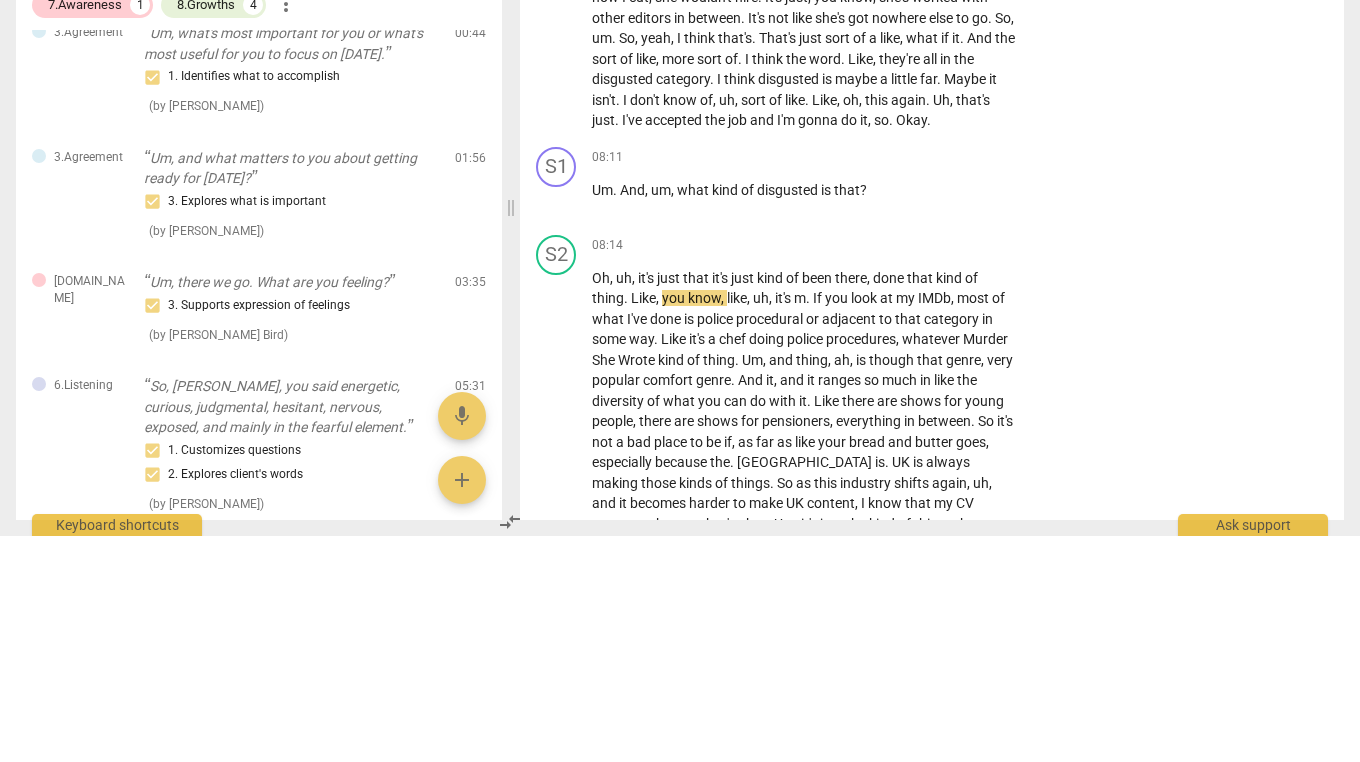click on "Add competency" at bounding box center [954, 384] 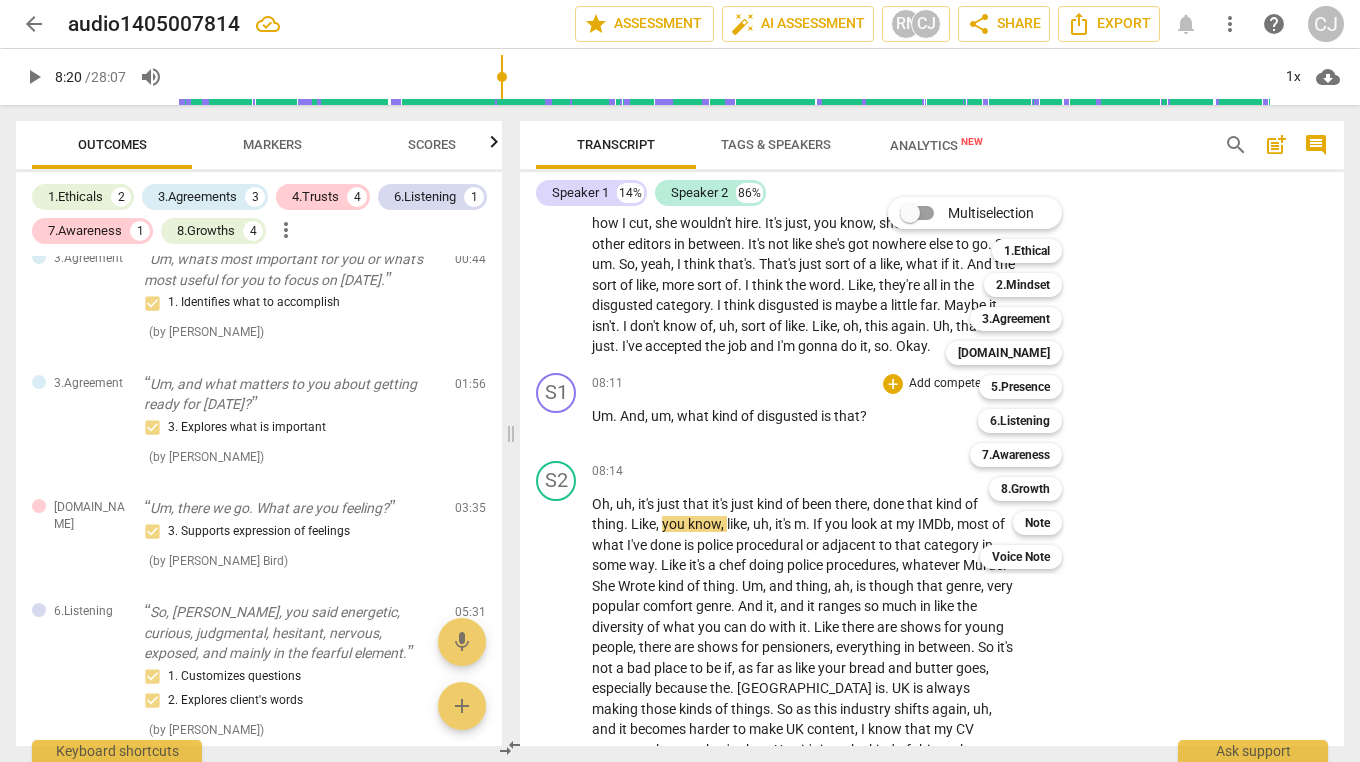 click on "6.Listening" at bounding box center [1020, 421] 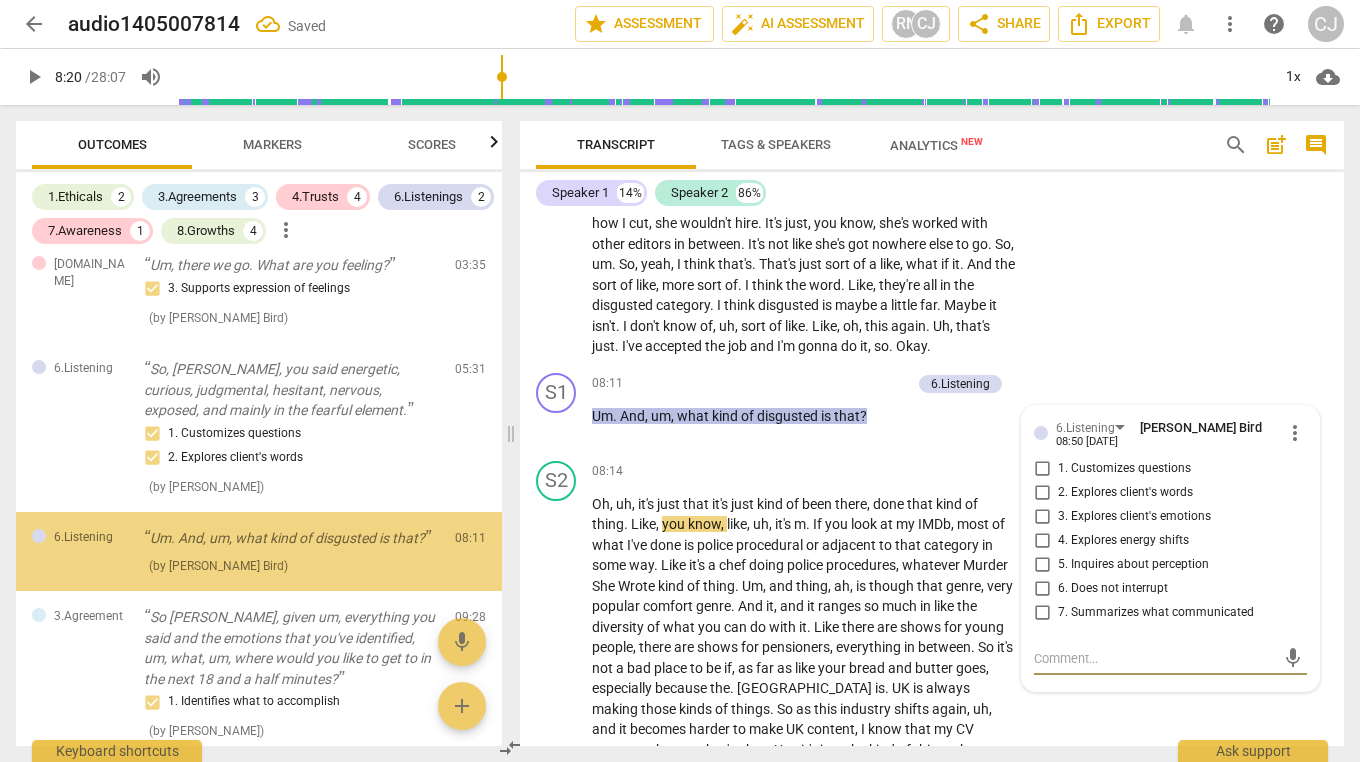 scroll, scrollTop: 690, scrollLeft: 0, axis: vertical 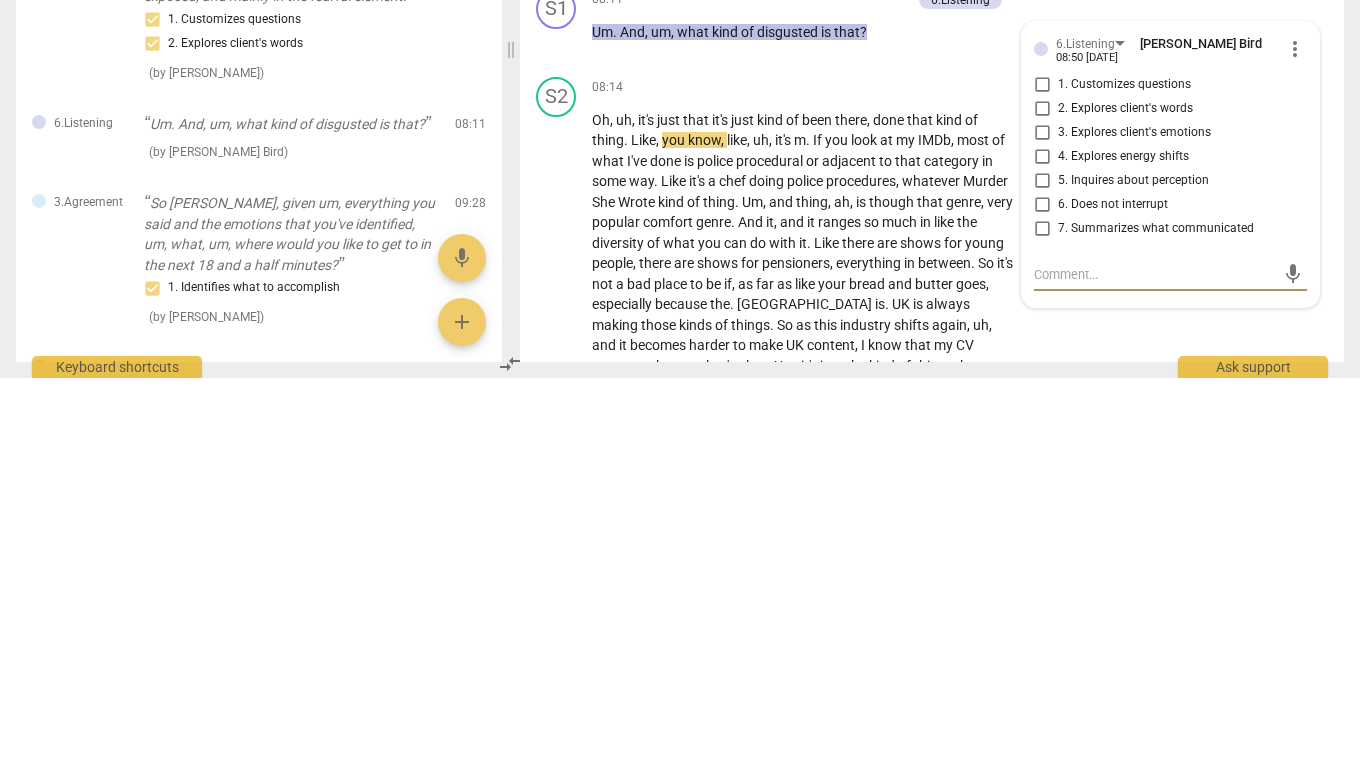 click on "3. Explores client's emotions" at bounding box center (1042, 517) 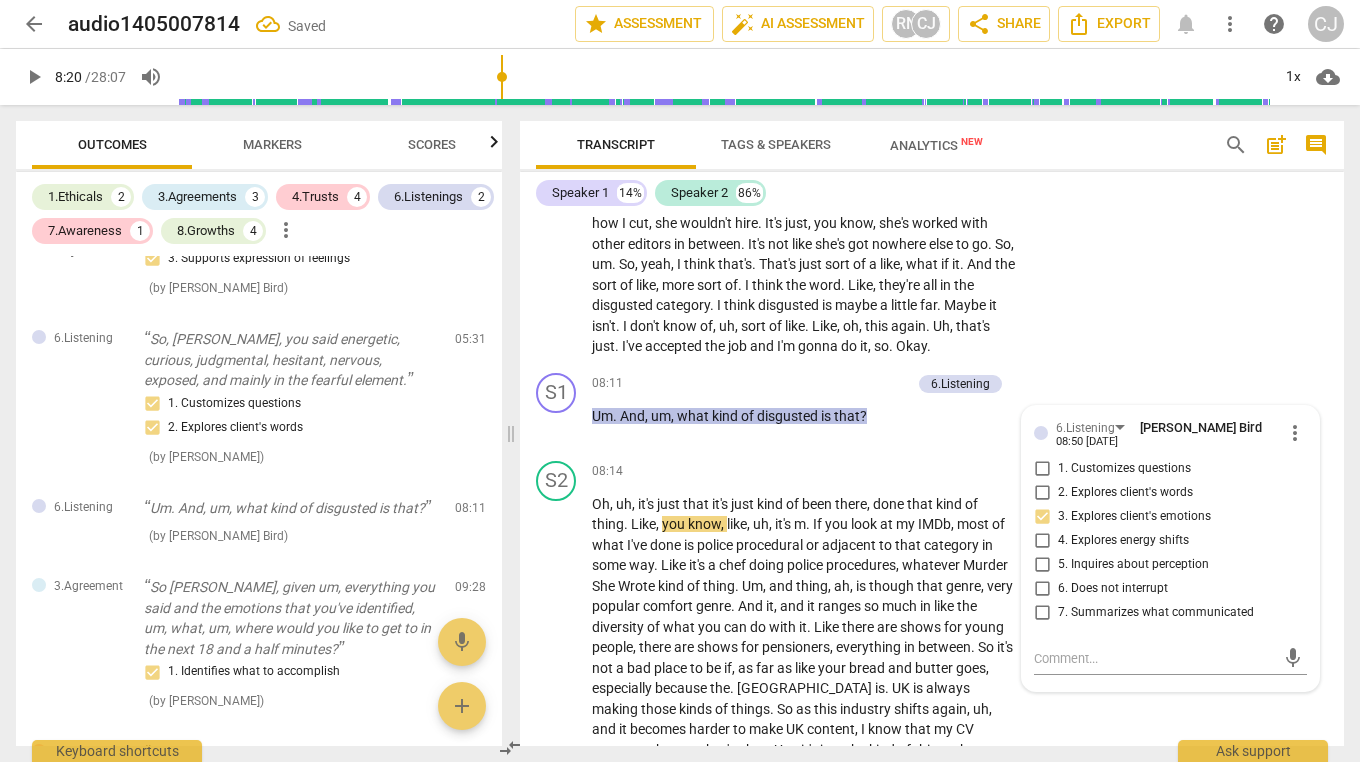 click on "2. Explores client's words" at bounding box center [1042, 493] 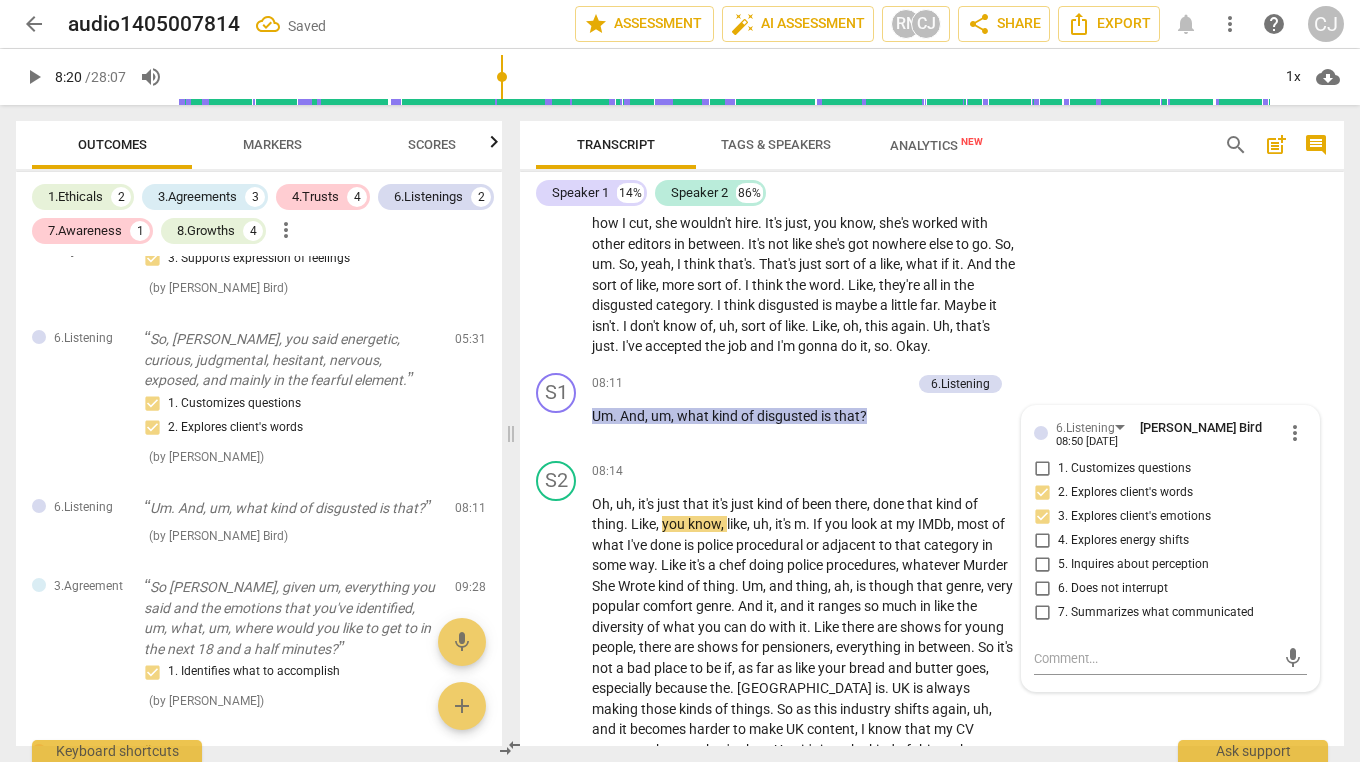 click on "3. Explores client's emotions" at bounding box center (1042, 517) 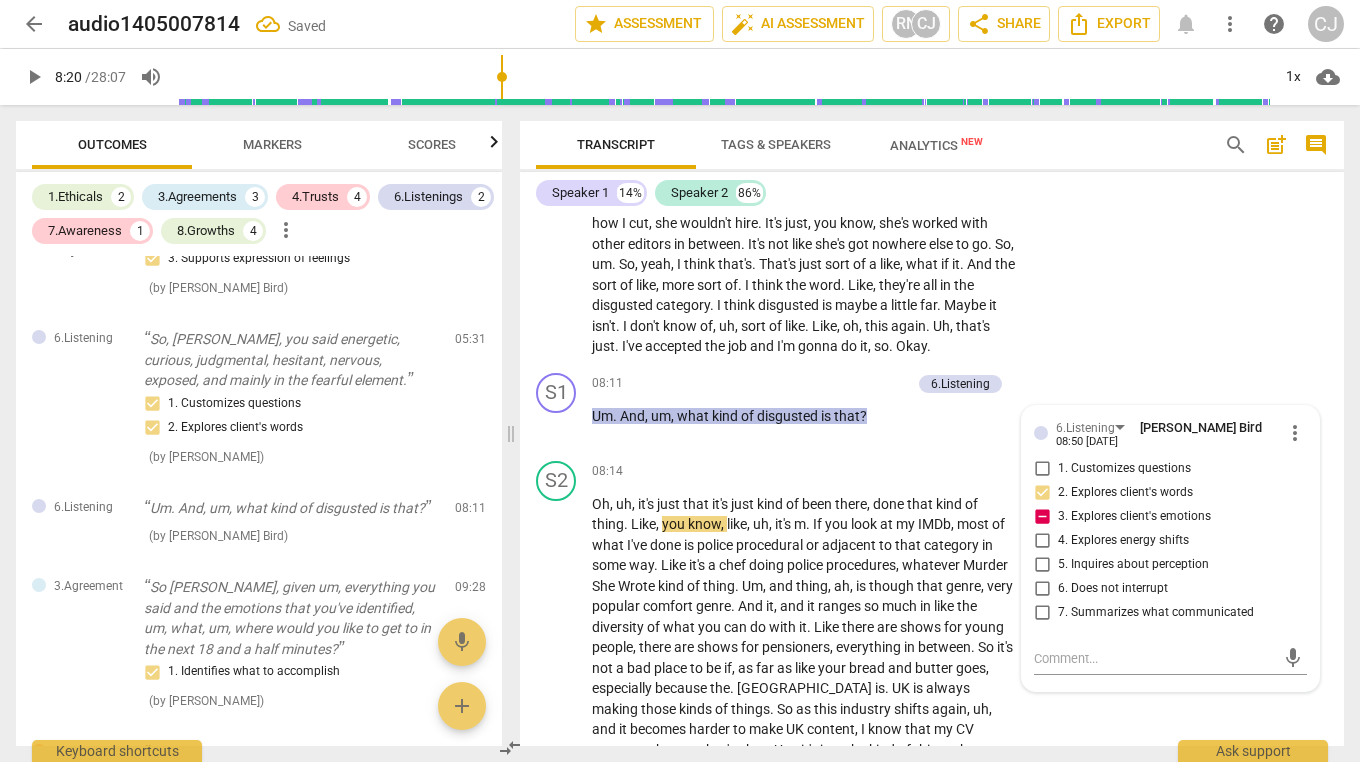 click on "3. Explores client's emotions" at bounding box center [1042, 517] 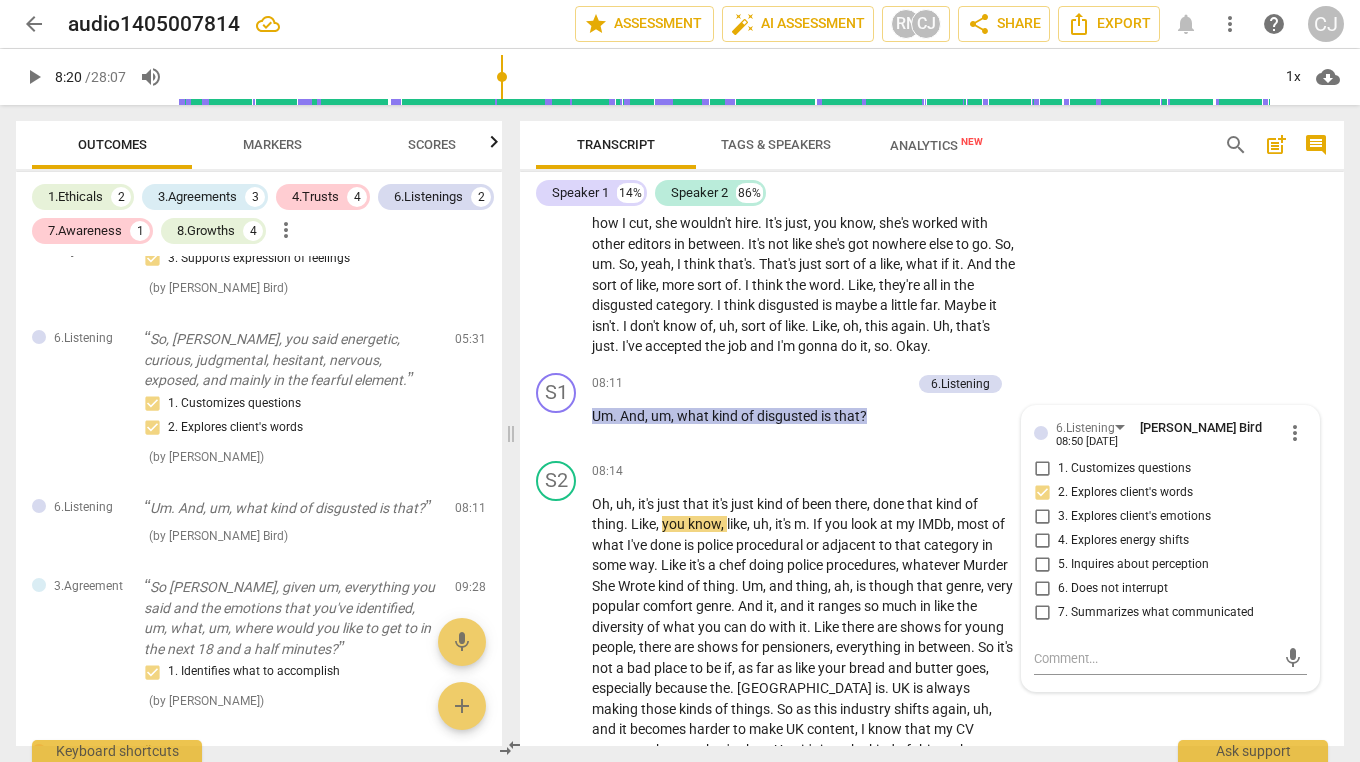 click on "S2 play_arrow pause 05:47 + Add competency keyboard_arrow_right Um ,   I   think ,   I   hope   anyway ,   that   it's   just   the   normal   kind   of   like ,   uh ,   any .   Anytime   I   start   a   new   job ,   it's   always   a   bit   like ,   do   I   know   how   to   edit ?   And ,   um ,   I   know   that   I   do .   You   know ,   that's   not ,   you   know ,   but   there's   always   Just   a   bit   of   that   kind   of ,   you   know ,   what   if   my   assistant   isn't   very ,   like ,   into   it   or   cool ,   you   know ,   like ,   and   then   I   have .   Have   more   work   with   that .   Or   what   if   the .   Whatever ,   anything .   What   if   the   hours   are   longer   than   I   think   they're   going   to   be ?   Or   what   if   I   just   can't   put   the   scenes   together   in   a   timely   manner ,   you   know ?   And   it's   all   that   kind   of   stuff .   But   it's   very .   I   feel   that   what   I'm   feeling   right   now   is   very   ." at bounding box center [932, 12] 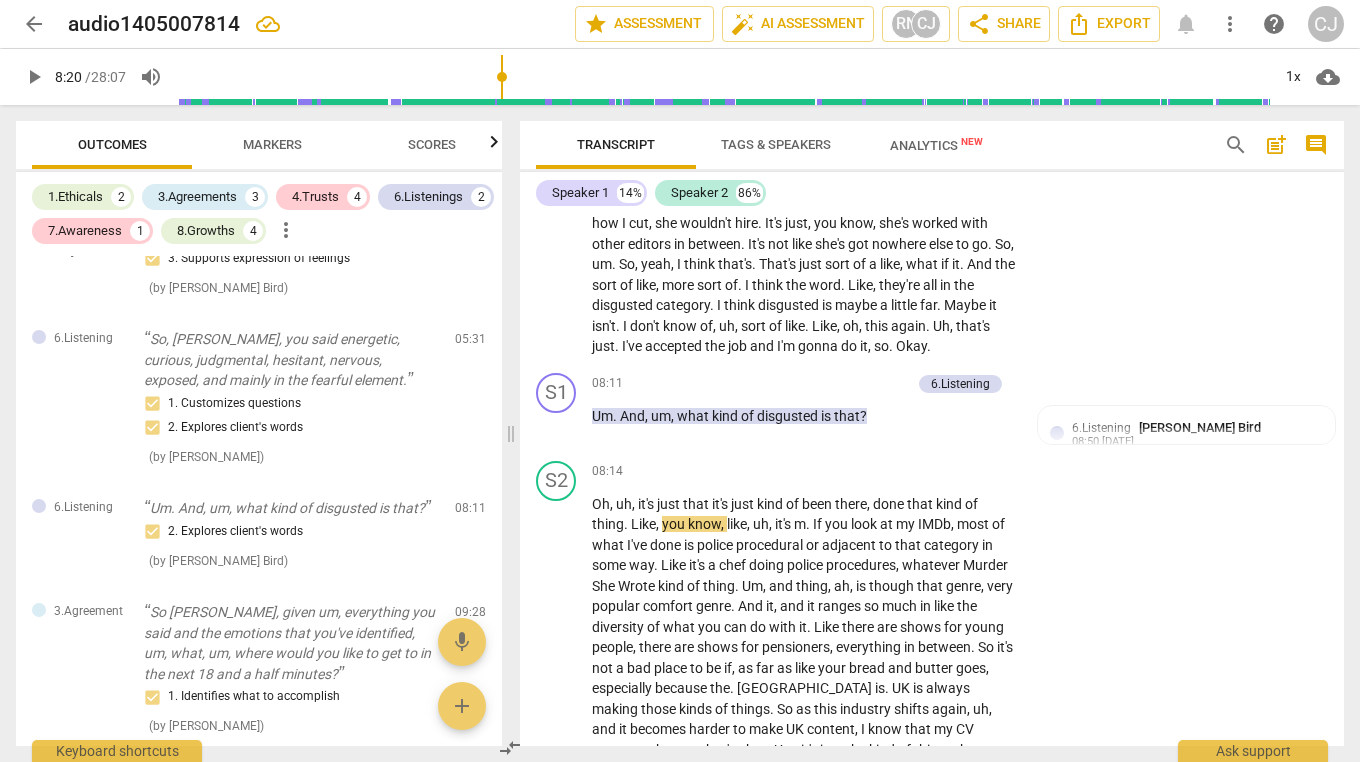 click on "play_arrow" at bounding box center (34, 77) 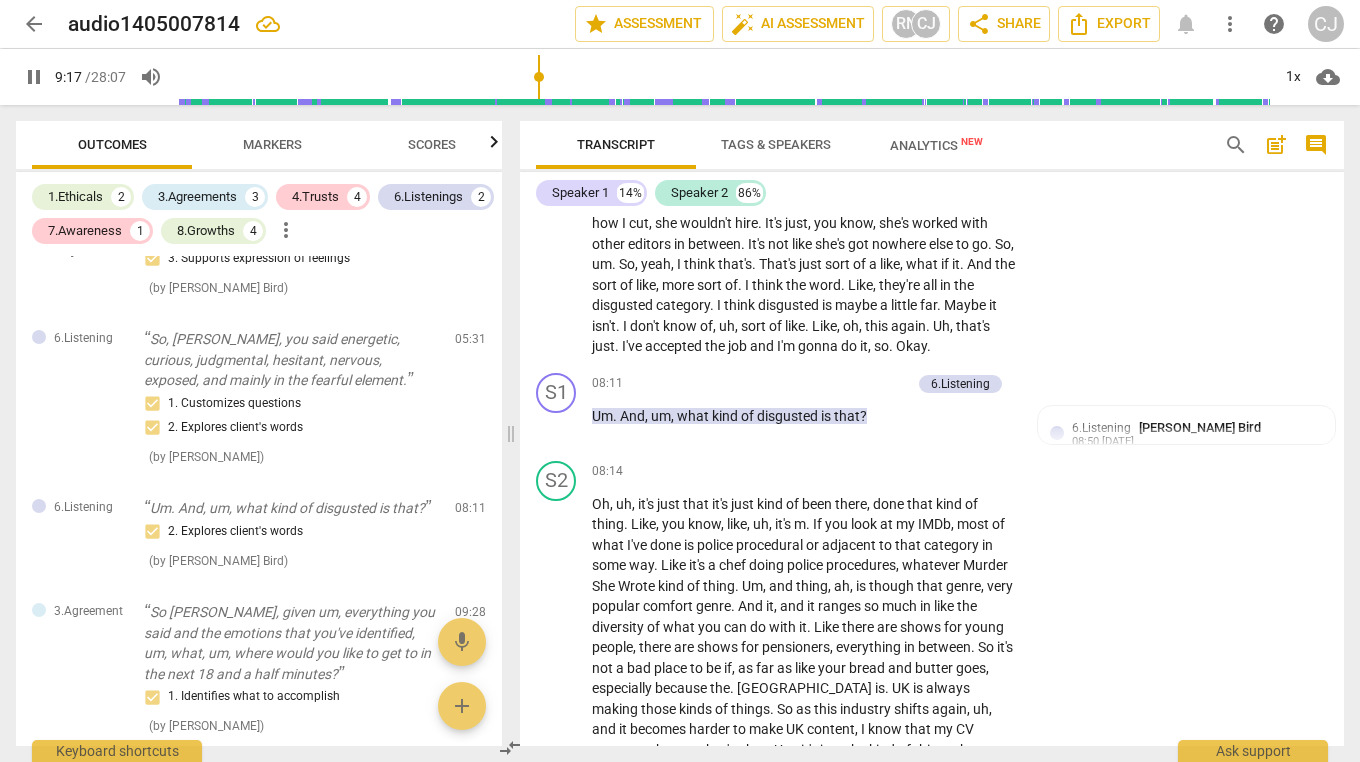 scroll, scrollTop: 3366, scrollLeft: 0, axis: vertical 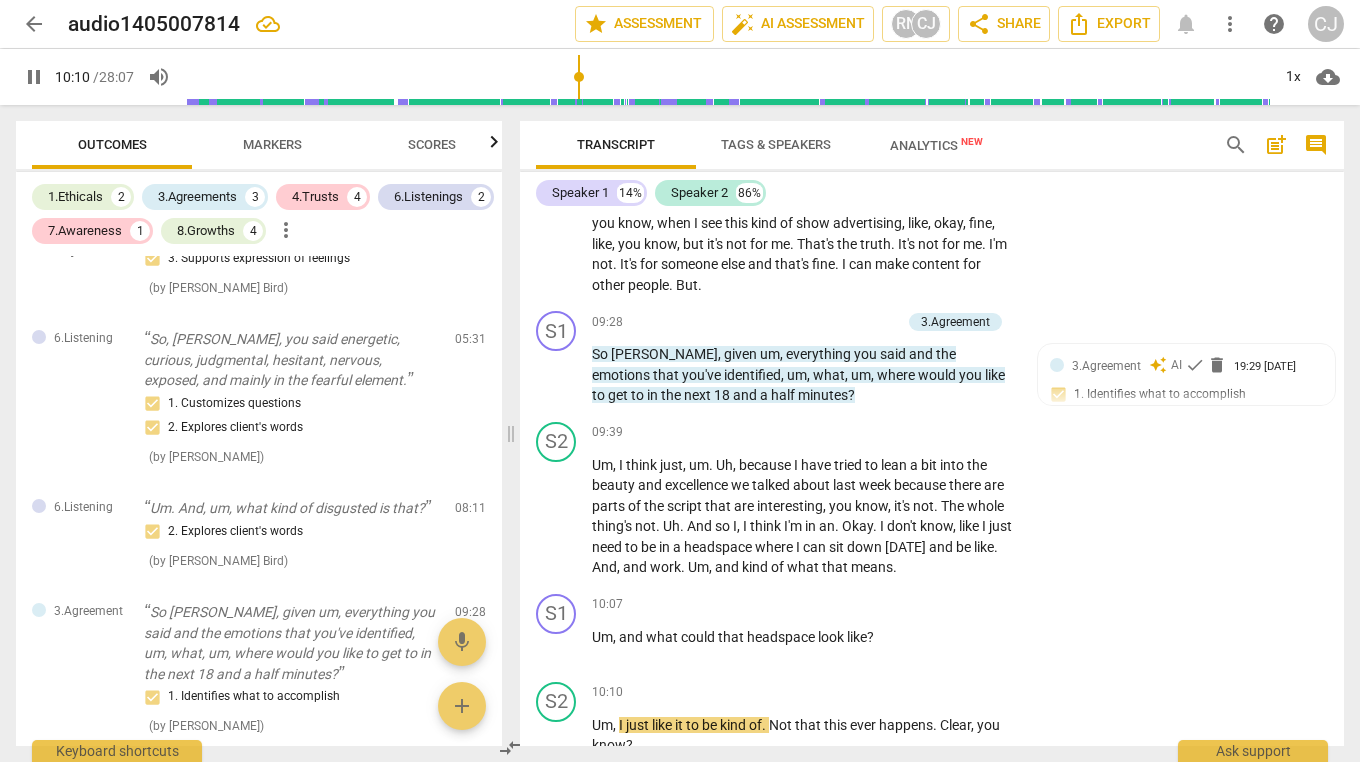click on "pause" at bounding box center [34, 77] 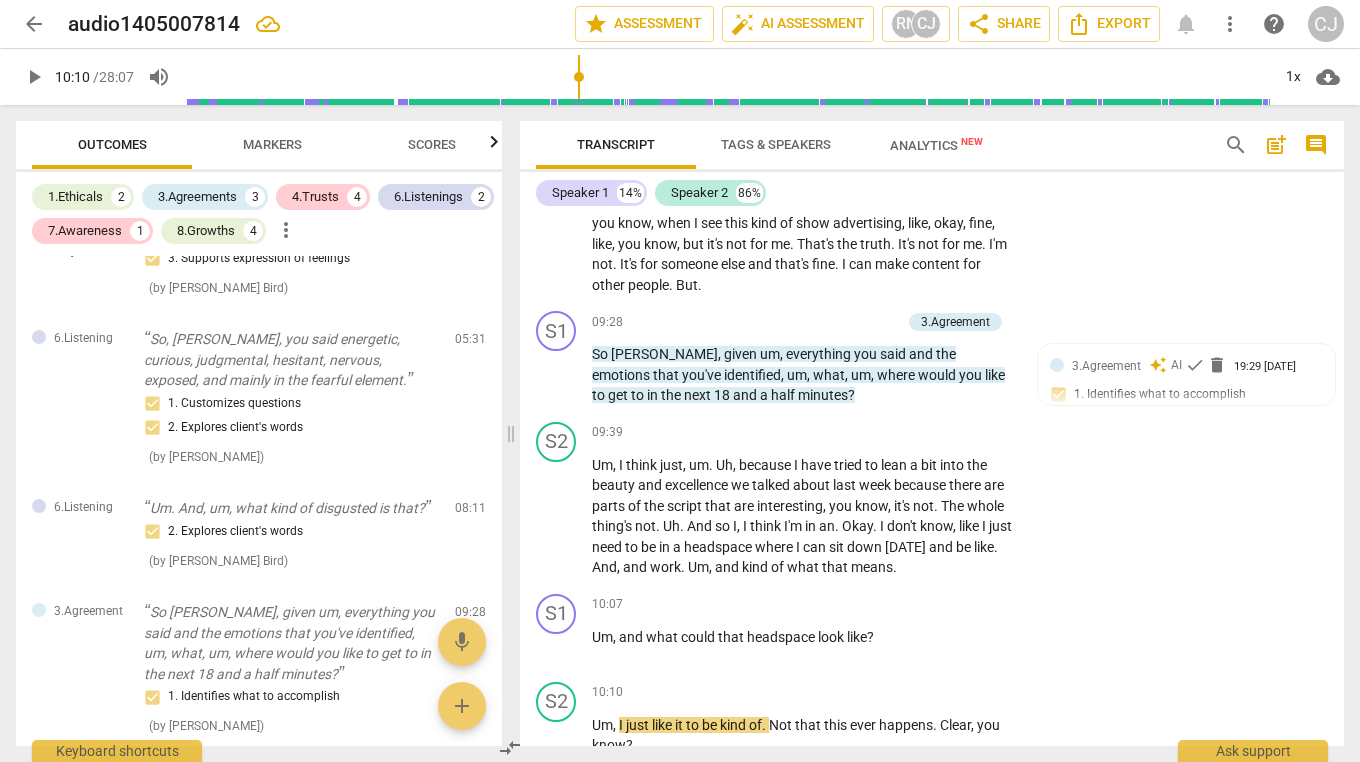 type on "611" 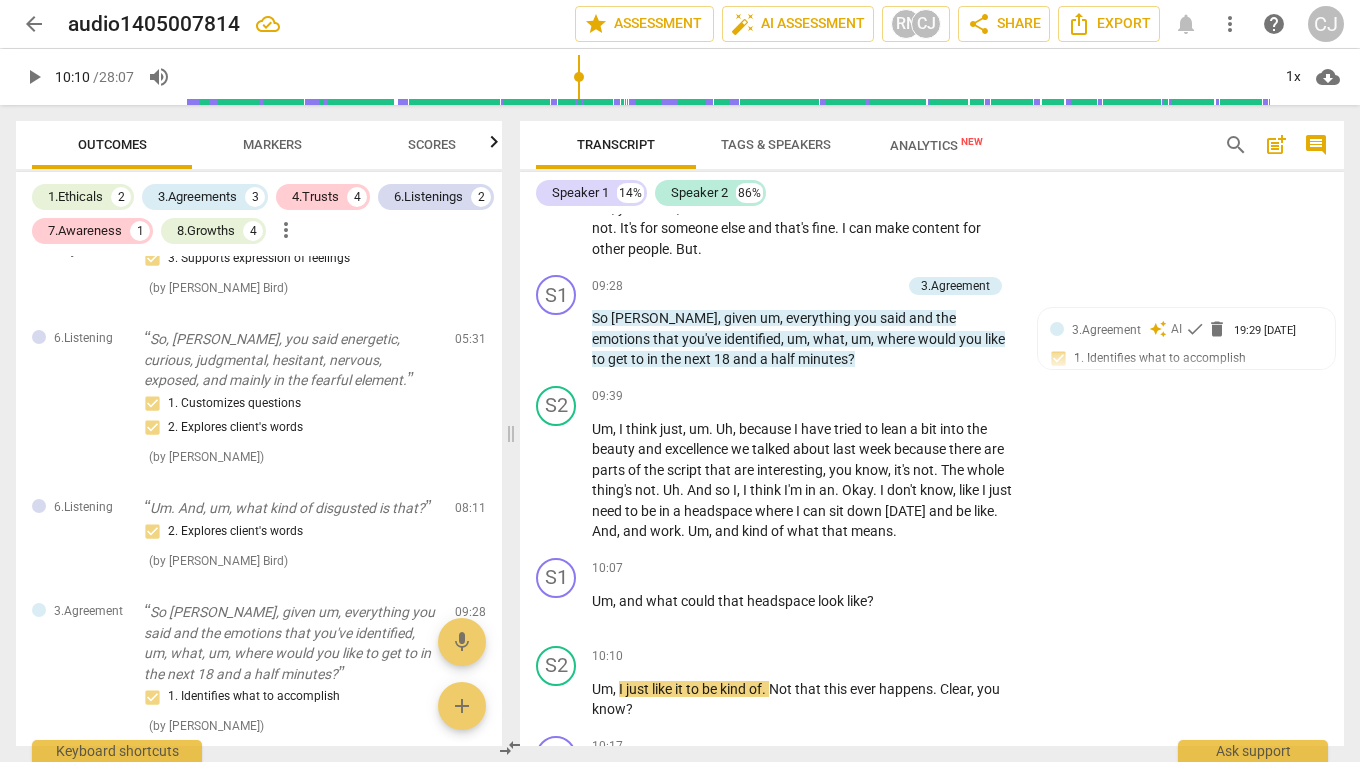 scroll, scrollTop: 3413, scrollLeft: 0, axis: vertical 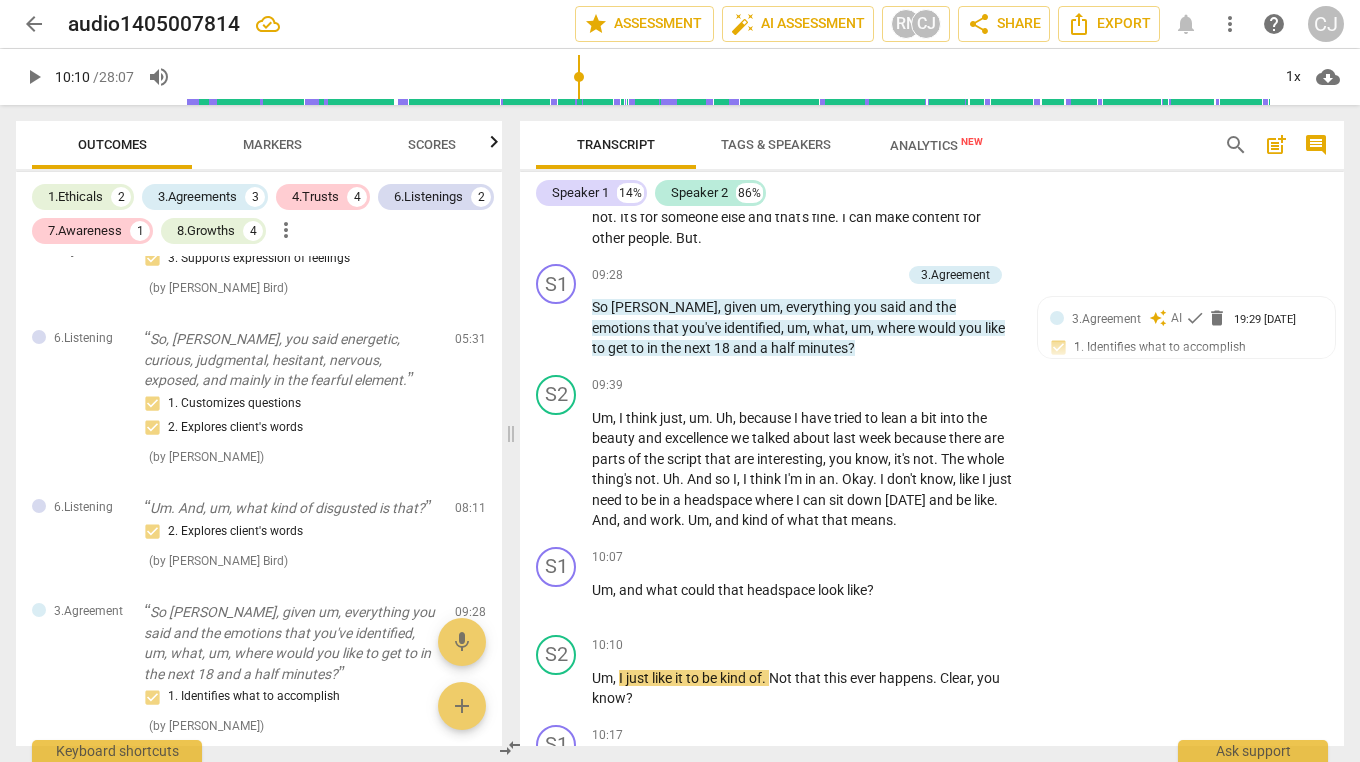 click on "that" at bounding box center (732, 590) 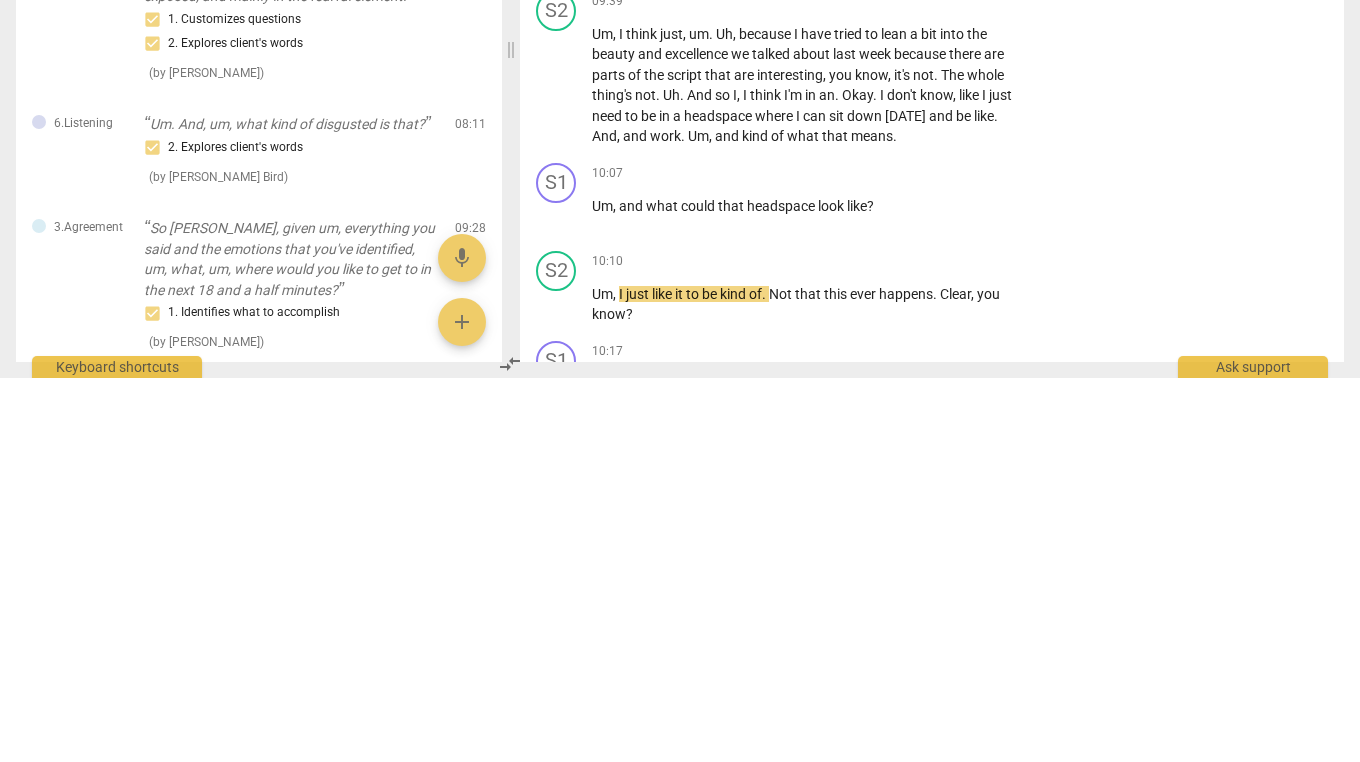 click on "Um ,   and   what   could   that   headspace   look   like ?" at bounding box center [804, 590] 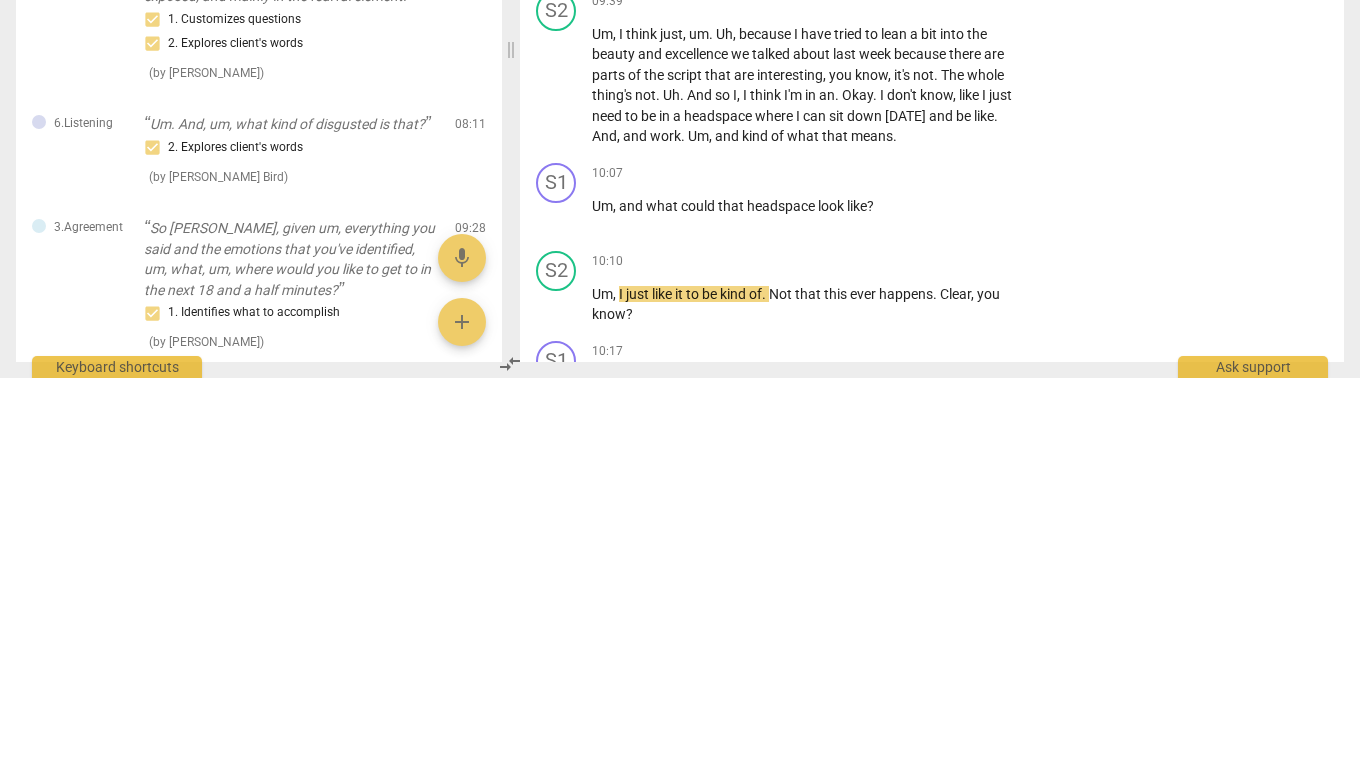 click on "keyboard_arrow_right" at bounding box center (1017, 559) 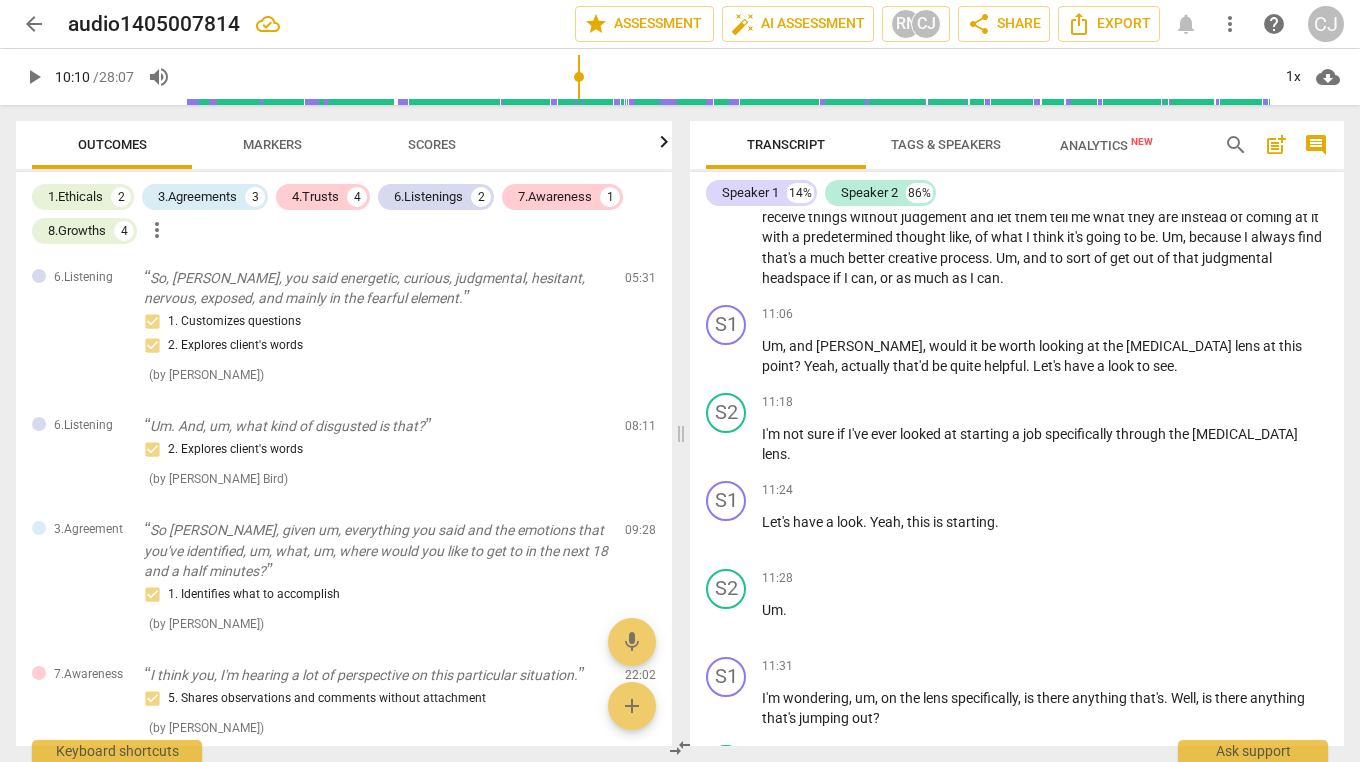 scroll, scrollTop: 2946, scrollLeft: 0, axis: vertical 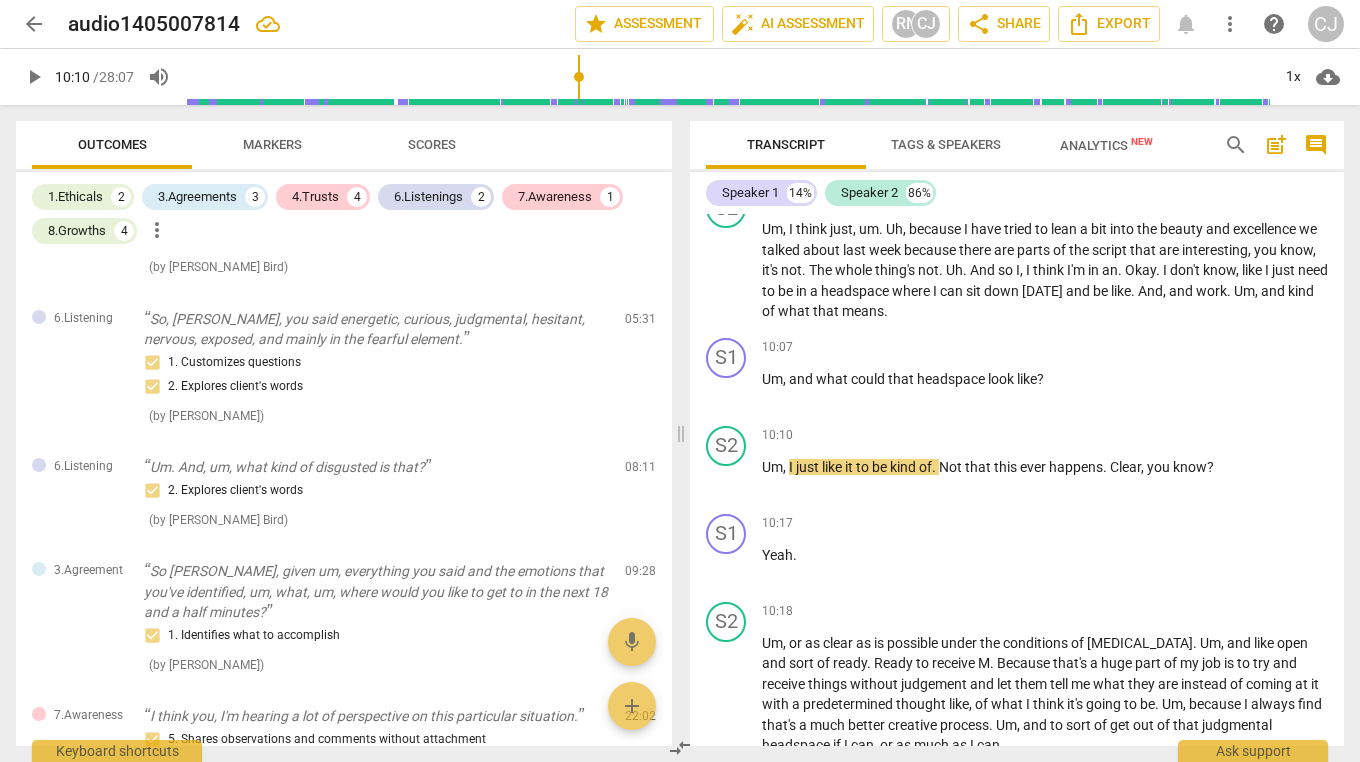 click on "Add competency" at bounding box center (1280, 348) 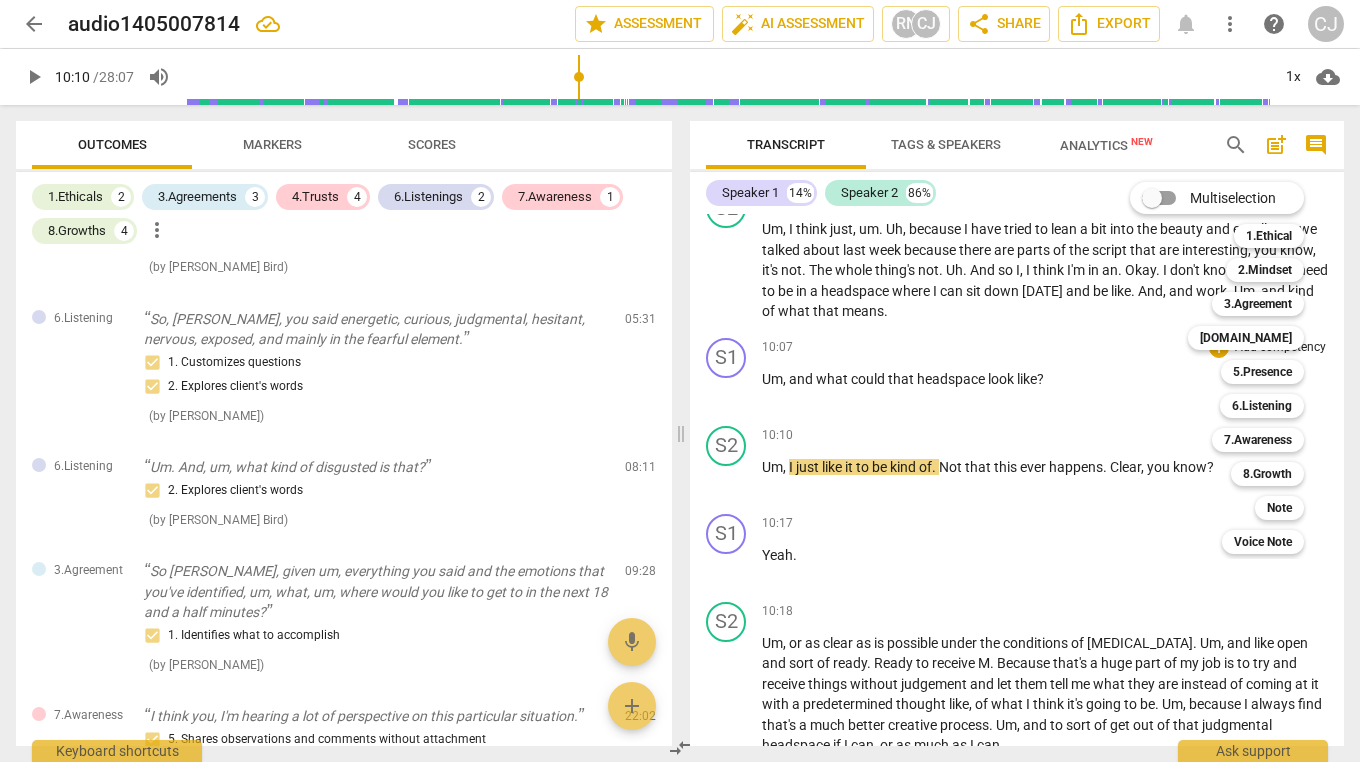 click on "6.Listening" at bounding box center [1262, 406] 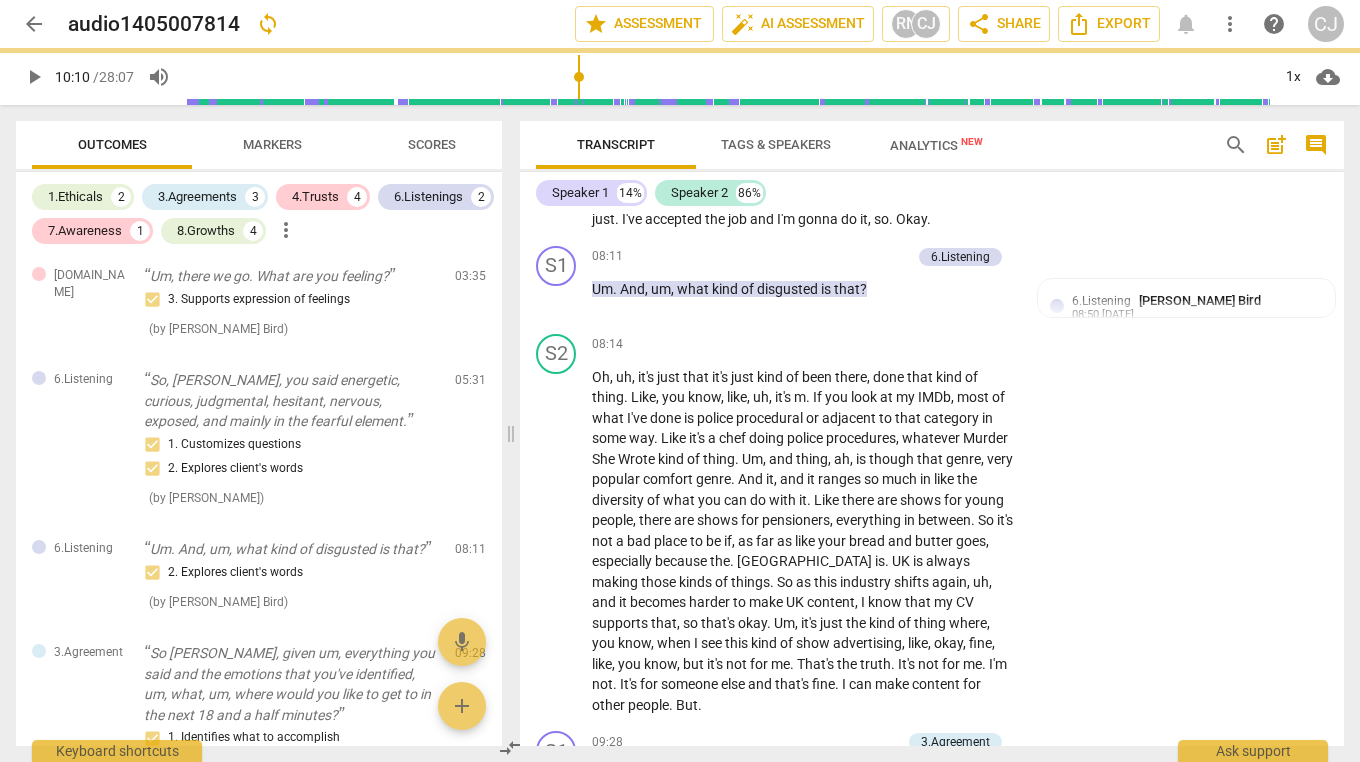 scroll, scrollTop: 3579, scrollLeft: 0, axis: vertical 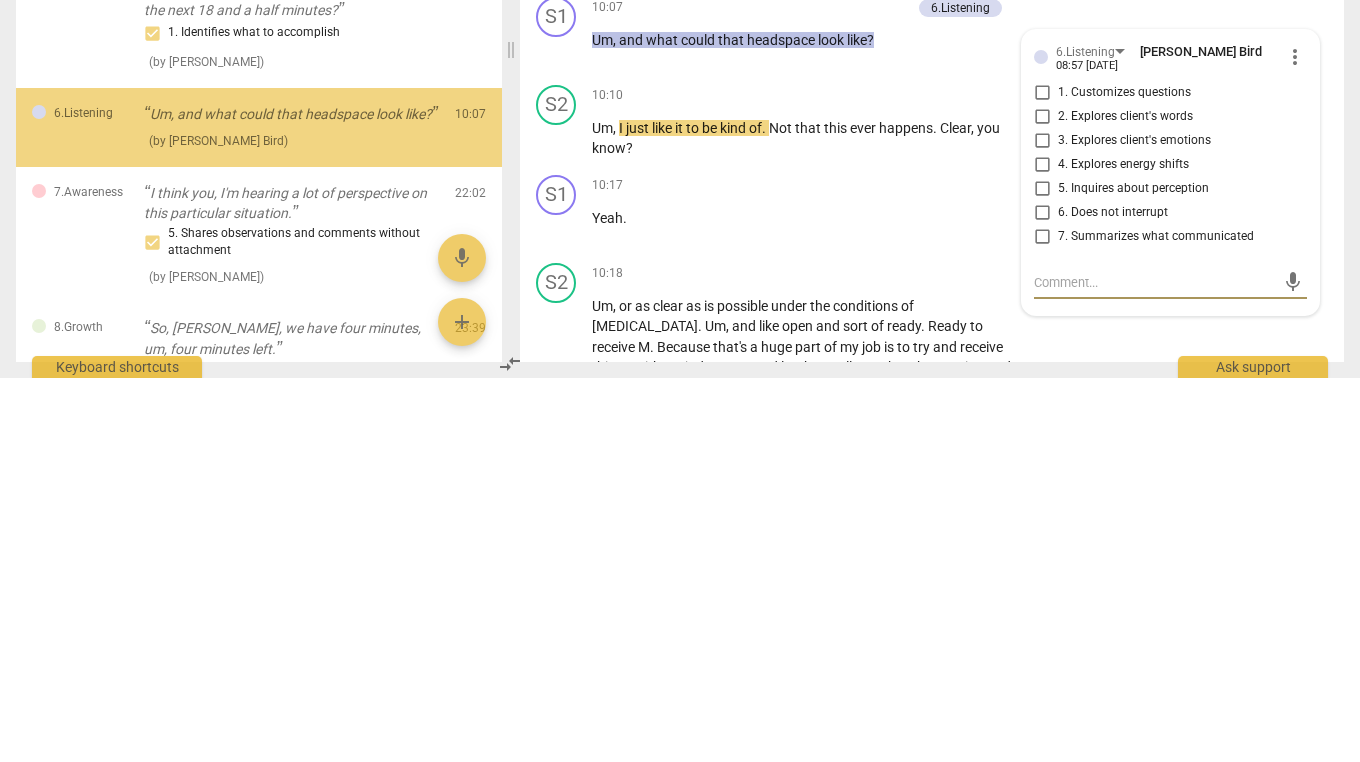 click on "2. Explores client's words" at bounding box center (1042, 501) 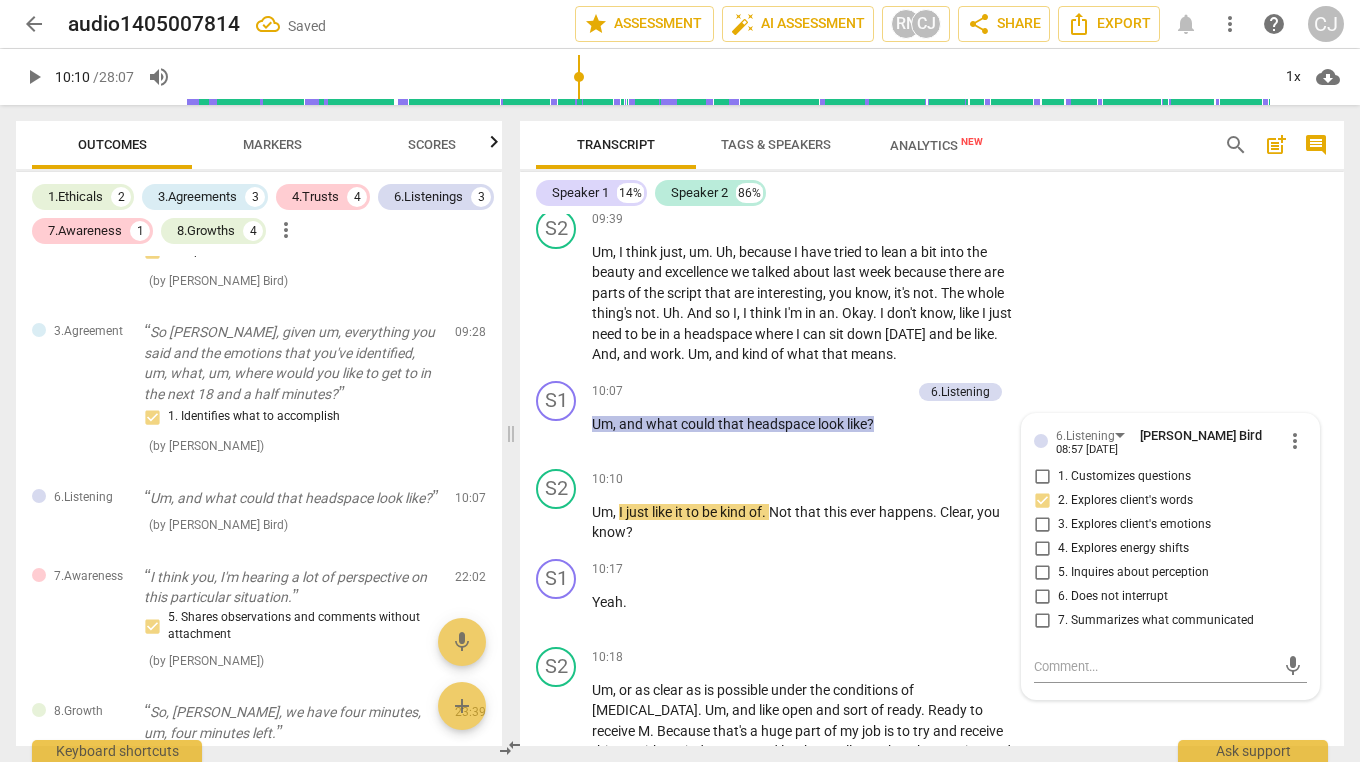 click on "S2 play_arrow pause 09:39 + Add competency keyboard_arrow_right Um ,   I   think   just ,   um .   Uh ,   because   I   have   tried   to   lean   a   bit   into   the   beauty   and   excellence   we   talked   about   last   week   because   there   are   parts   of   the   script   that   are   interesting ,   you   know ,   it's   not .   The   whole   thing's   not .   Uh .   And   so   I ,   I   think   I'm   in   an .   Okay .   I   don't   know ,   like   I   just   need   to   be   in   a   headspace   where   I   can   sit   down   [DATE]   and   be   like .   And ,   and   work .   Um ,   and   kind   of   what   that   means ." at bounding box center [932, 287] 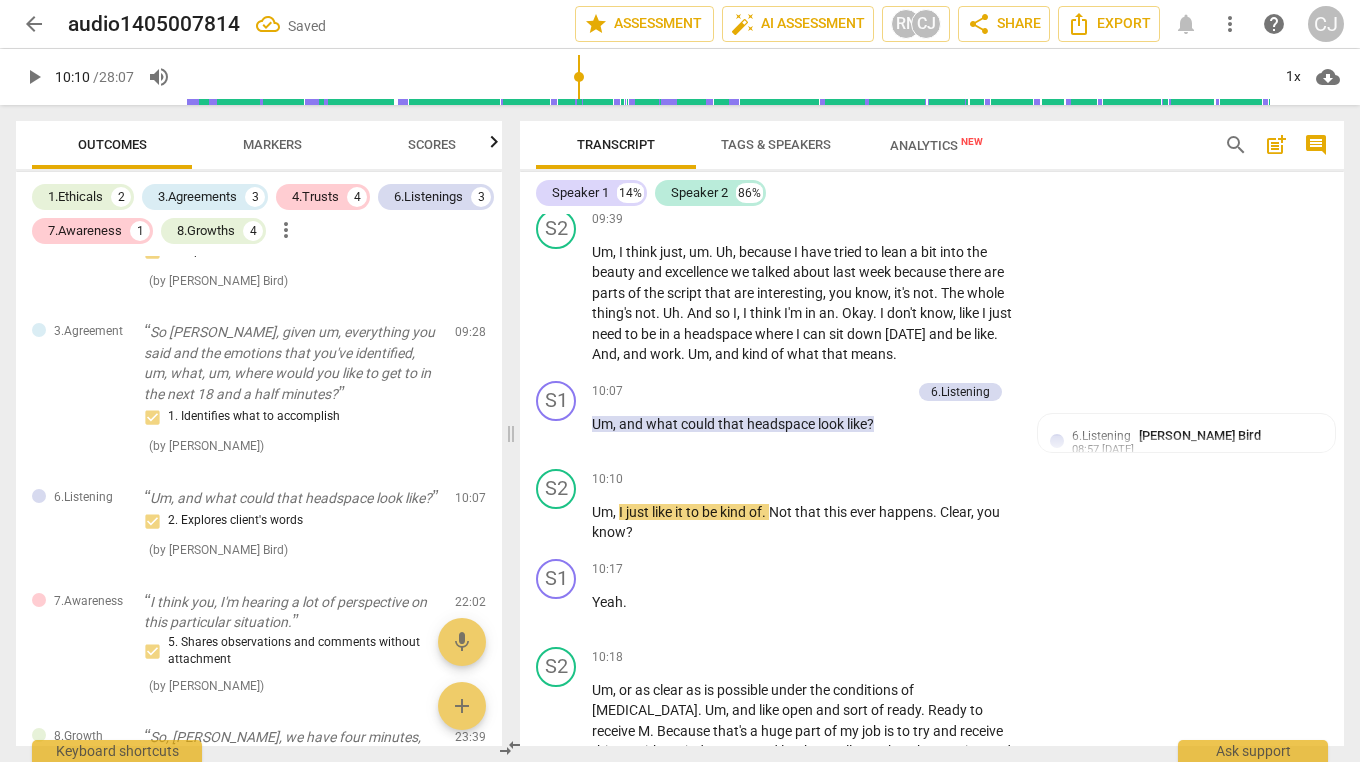 scroll, scrollTop: 3674, scrollLeft: 0, axis: vertical 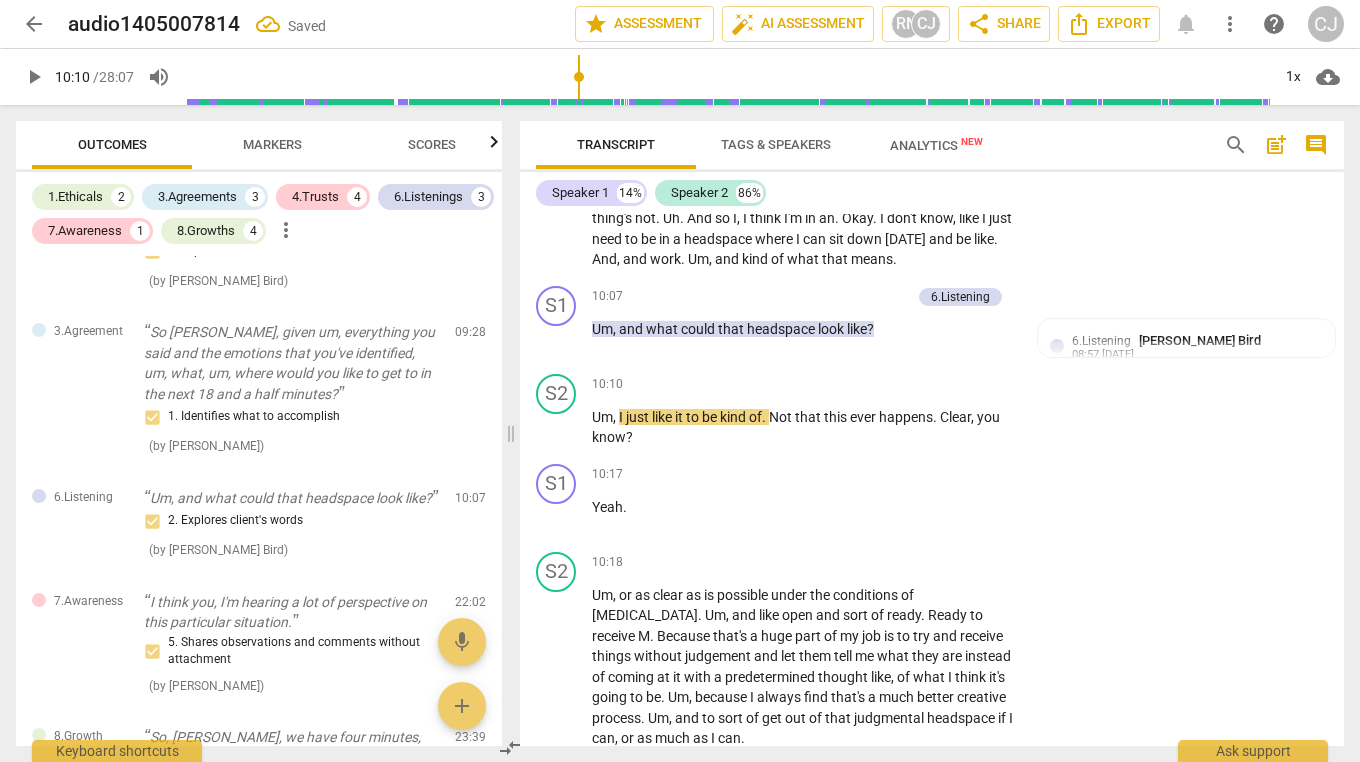 click on "play_arrow" at bounding box center [34, 77] 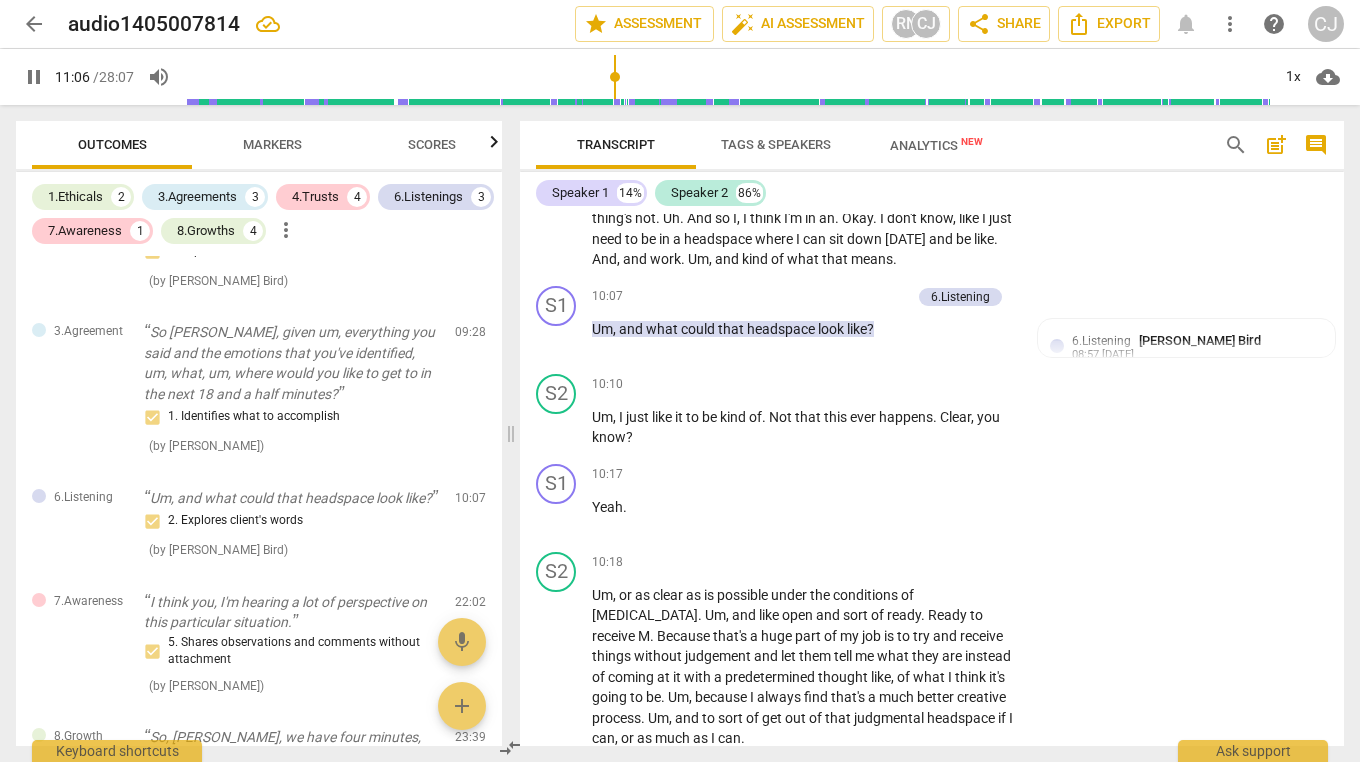 scroll, scrollTop: 4259, scrollLeft: 0, axis: vertical 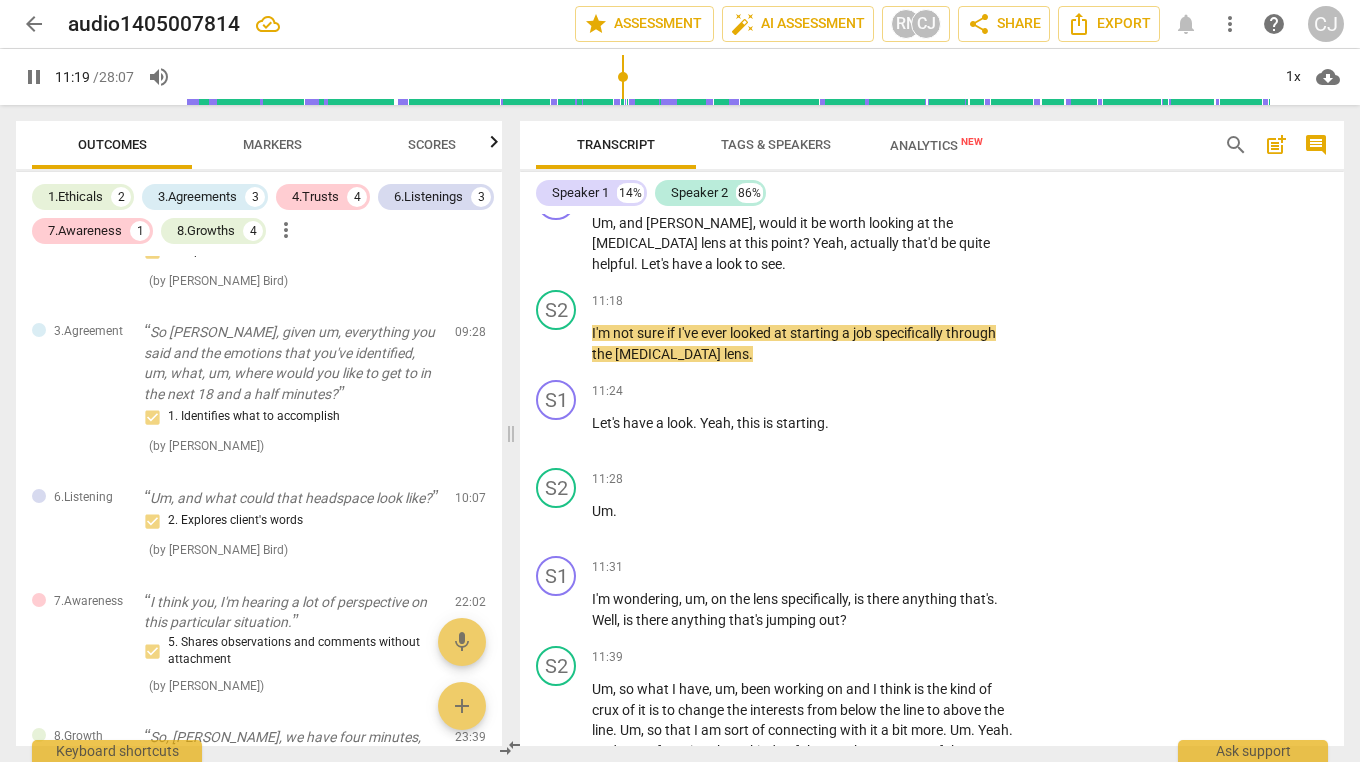 click on "pause" at bounding box center (34, 77) 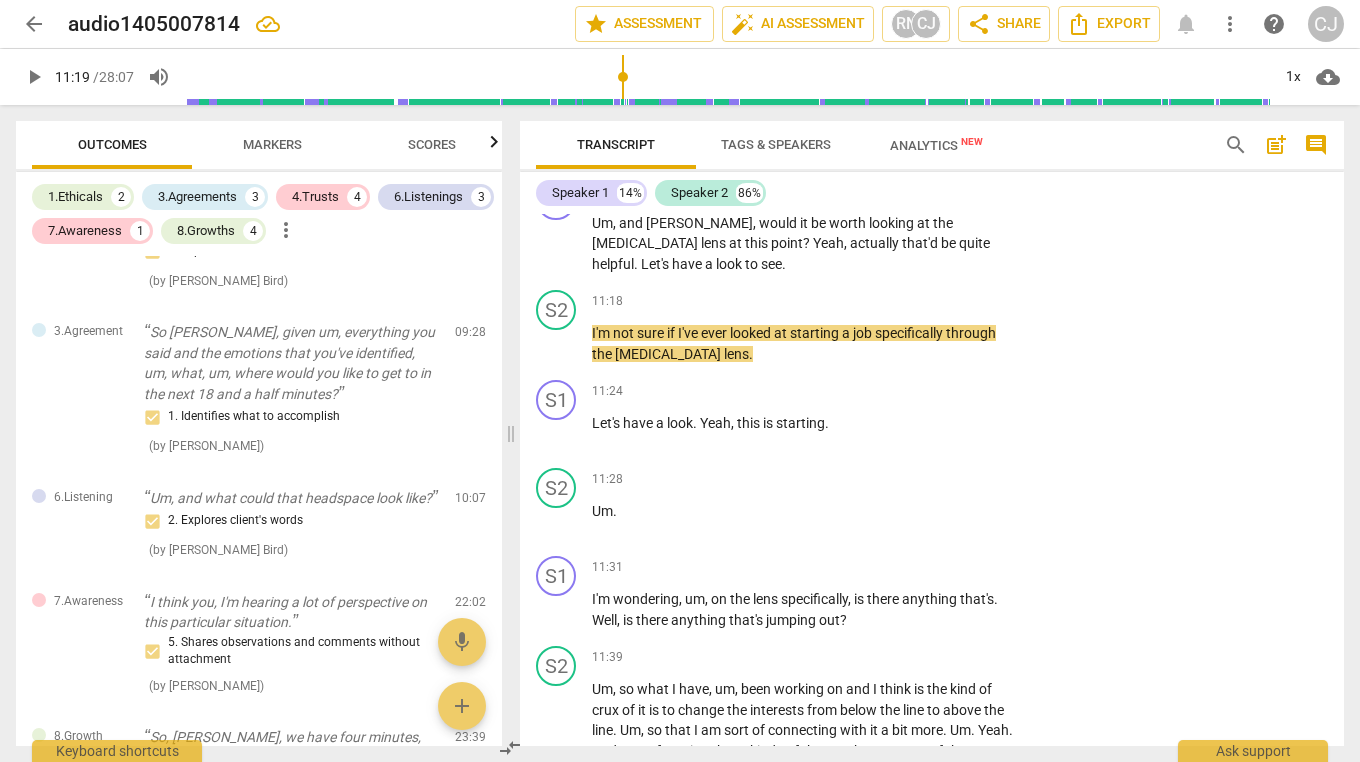 type on "679" 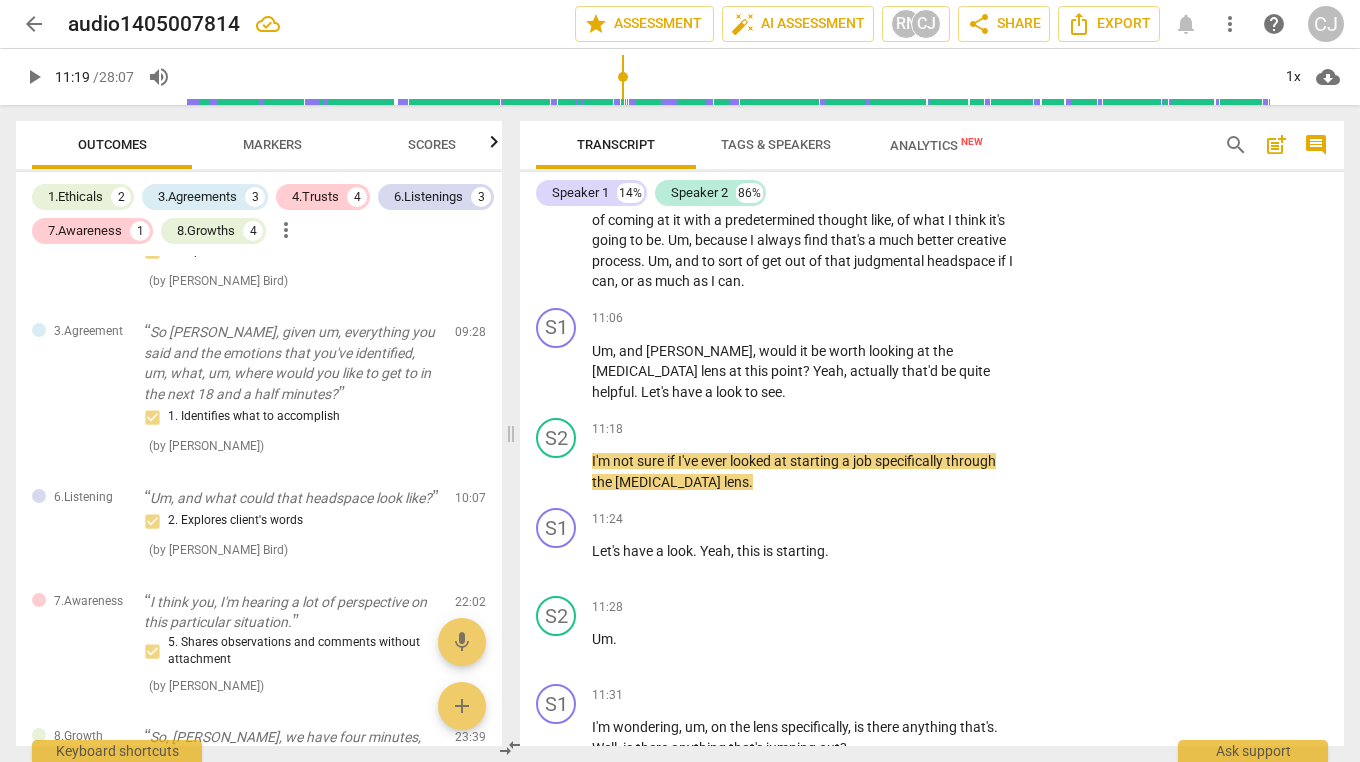 scroll, scrollTop: 4133, scrollLeft: 0, axis: vertical 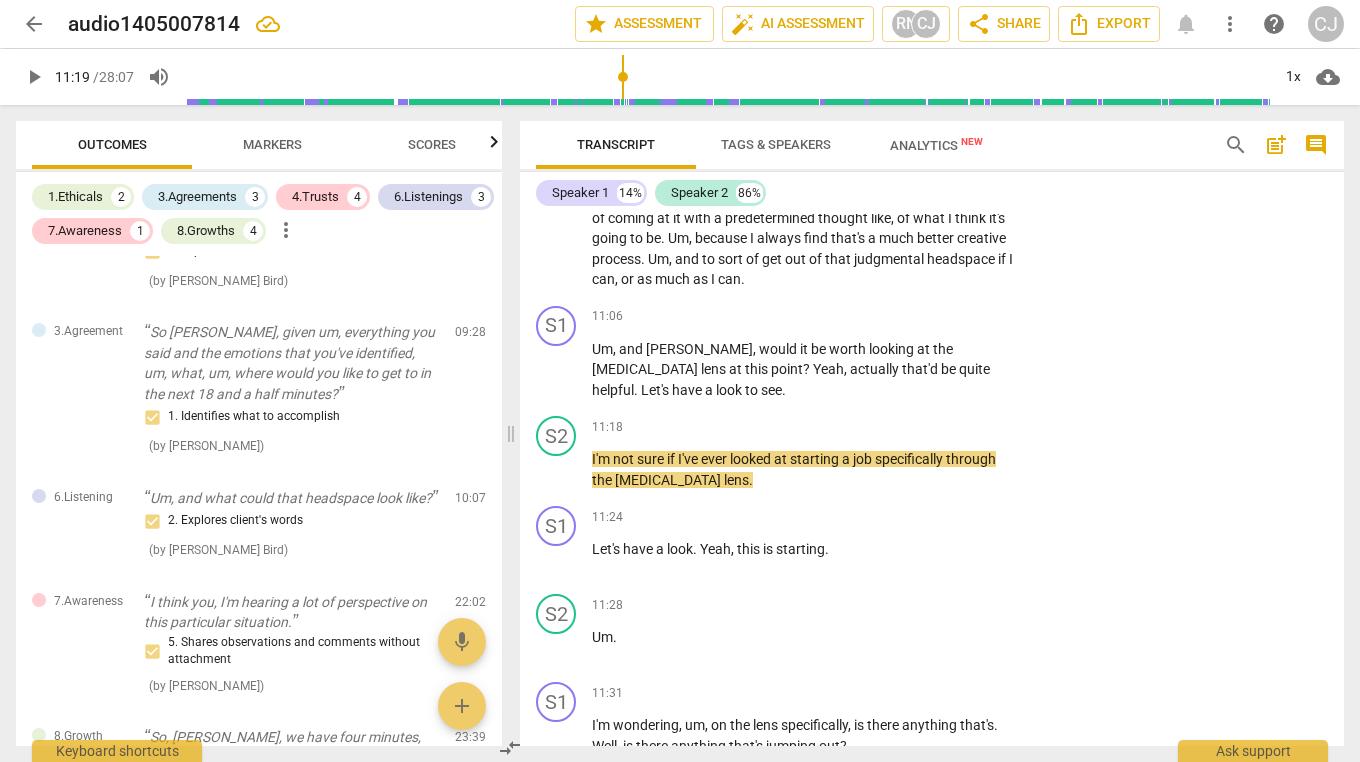 click on "worth" at bounding box center [849, 349] 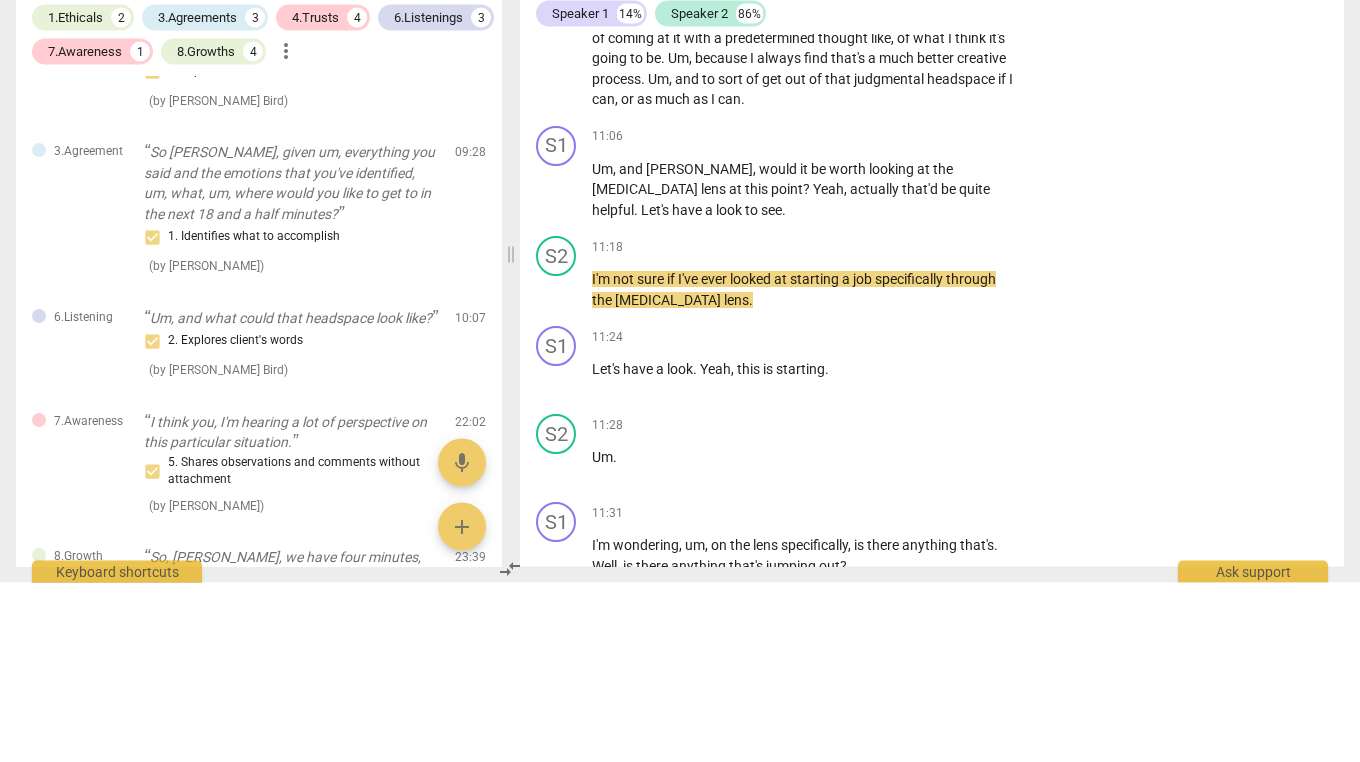 click on "Add competency" at bounding box center (954, 317) 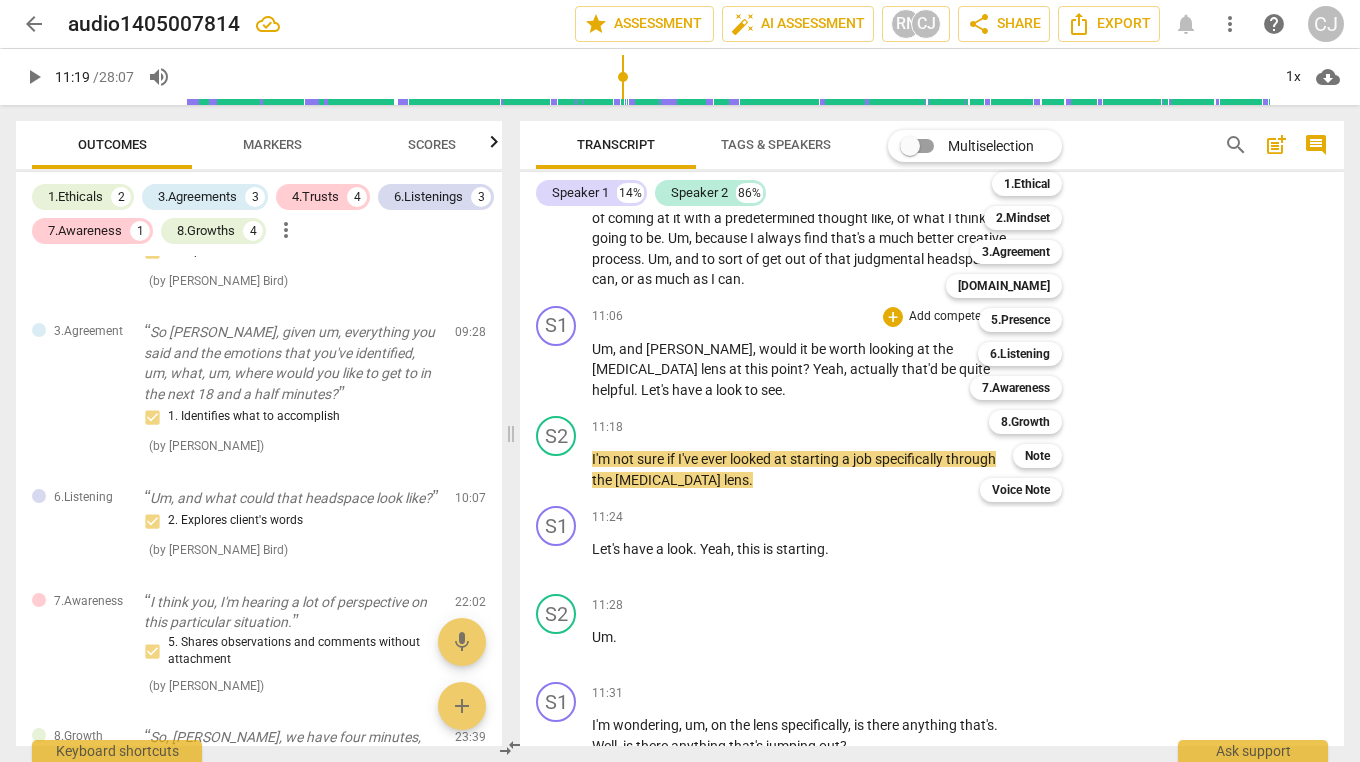 click on "[DOMAIN_NAME]" at bounding box center [1004, 286] 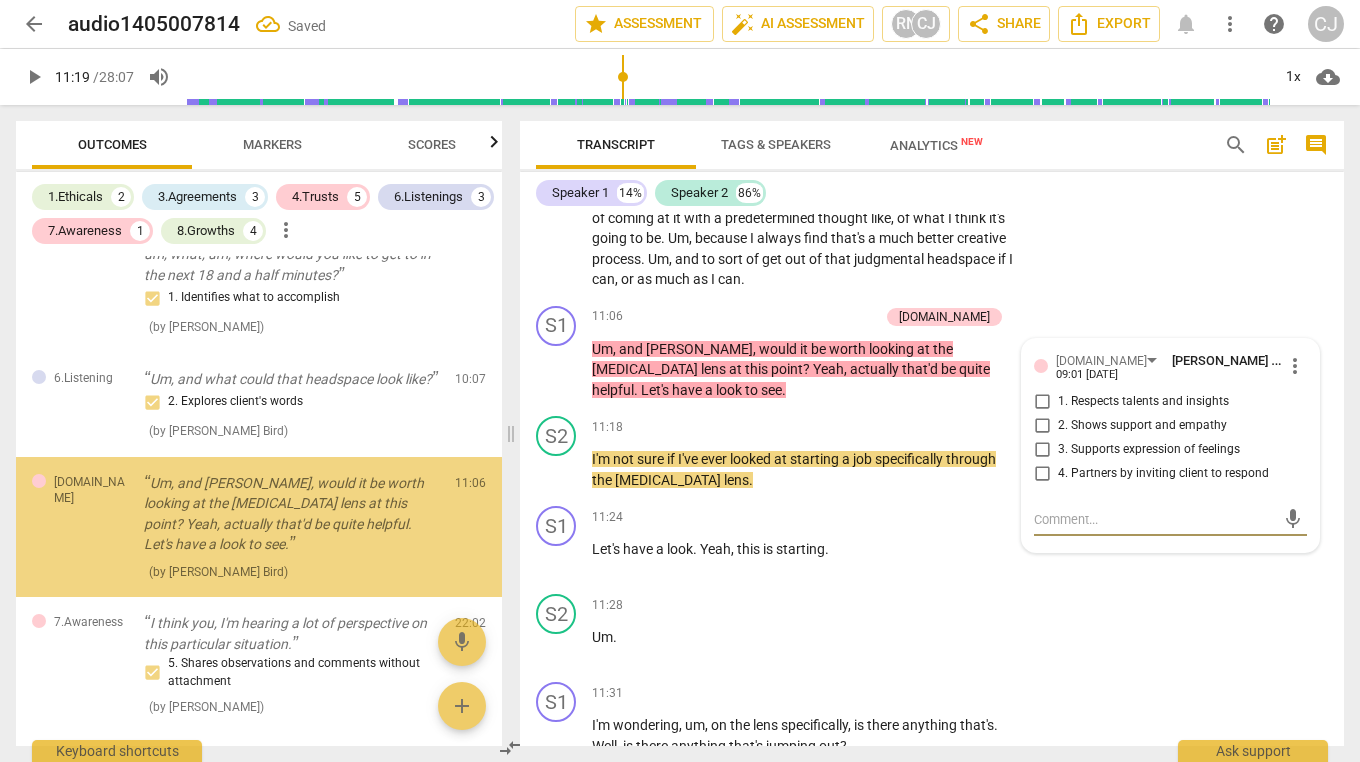 scroll, scrollTop: 1115, scrollLeft: 0, axis: vertical 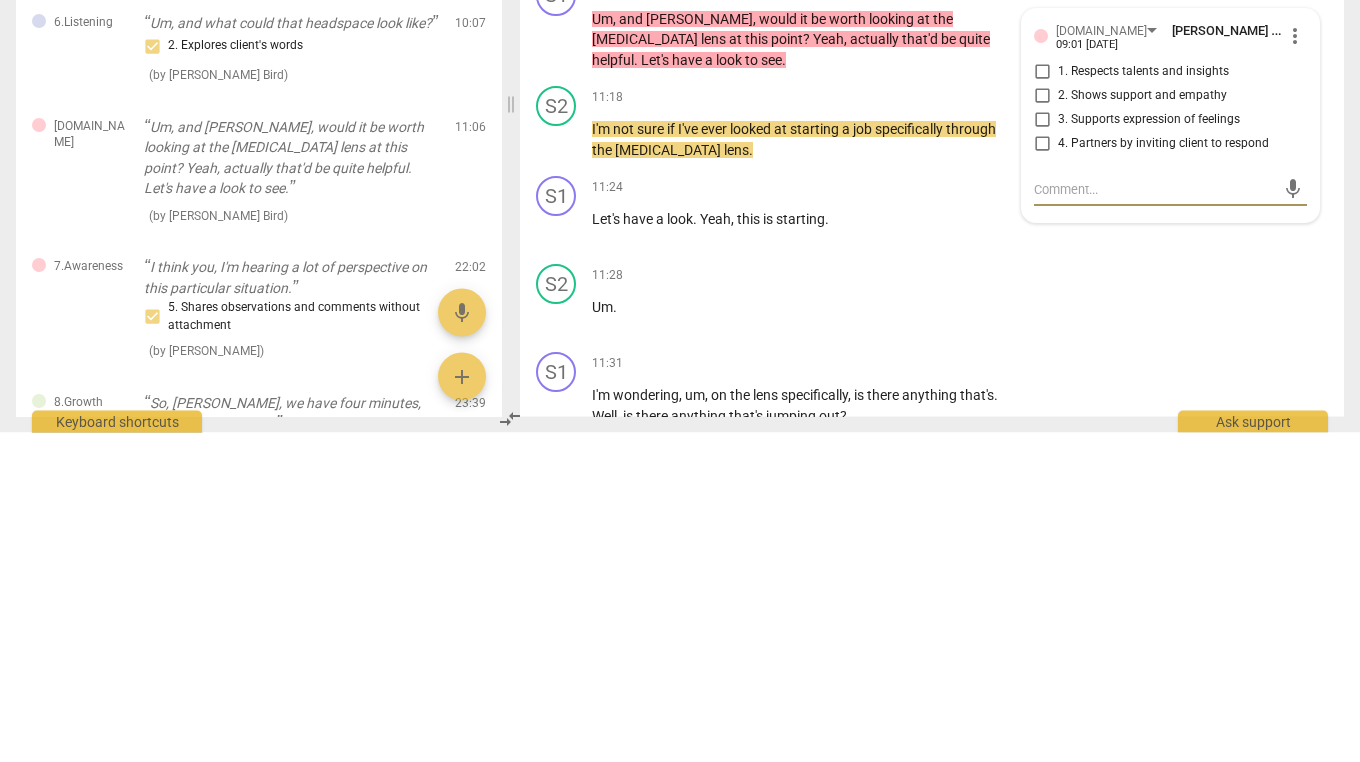 click on "4. Partners by inviting client to respond" at bounding box center [1042, 474] 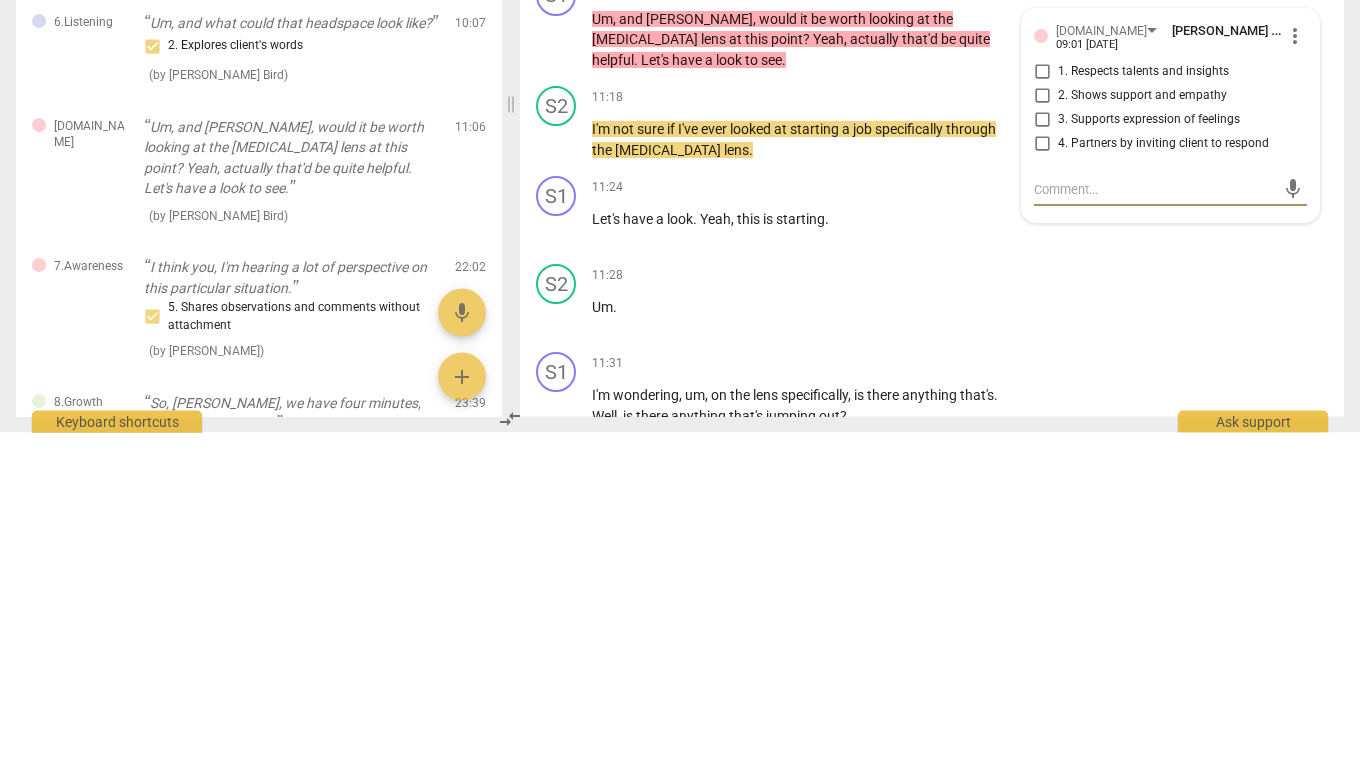 checkbox on "true" 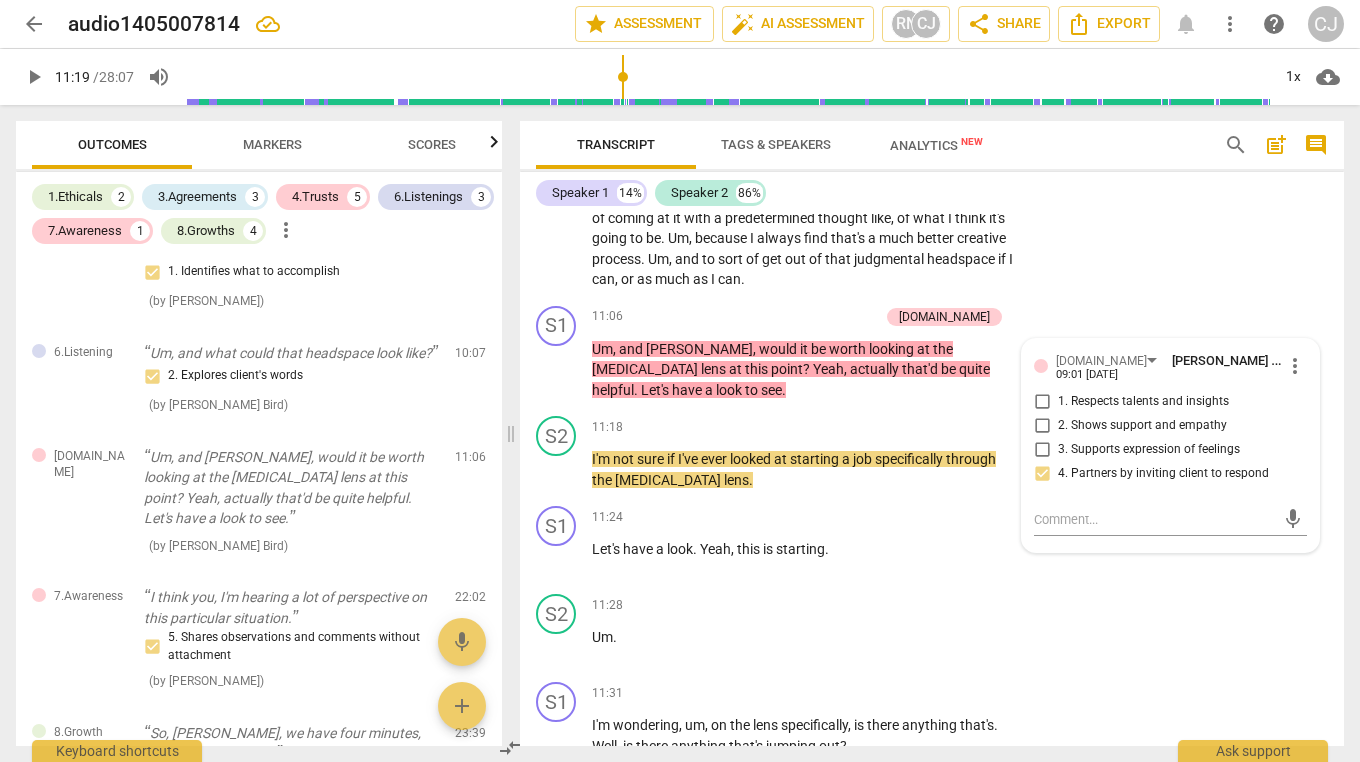 click on "S2 play_arrow pause 11:28 + Add competency keyboard_arrow_right Um ." at bounding box center (932, 630) 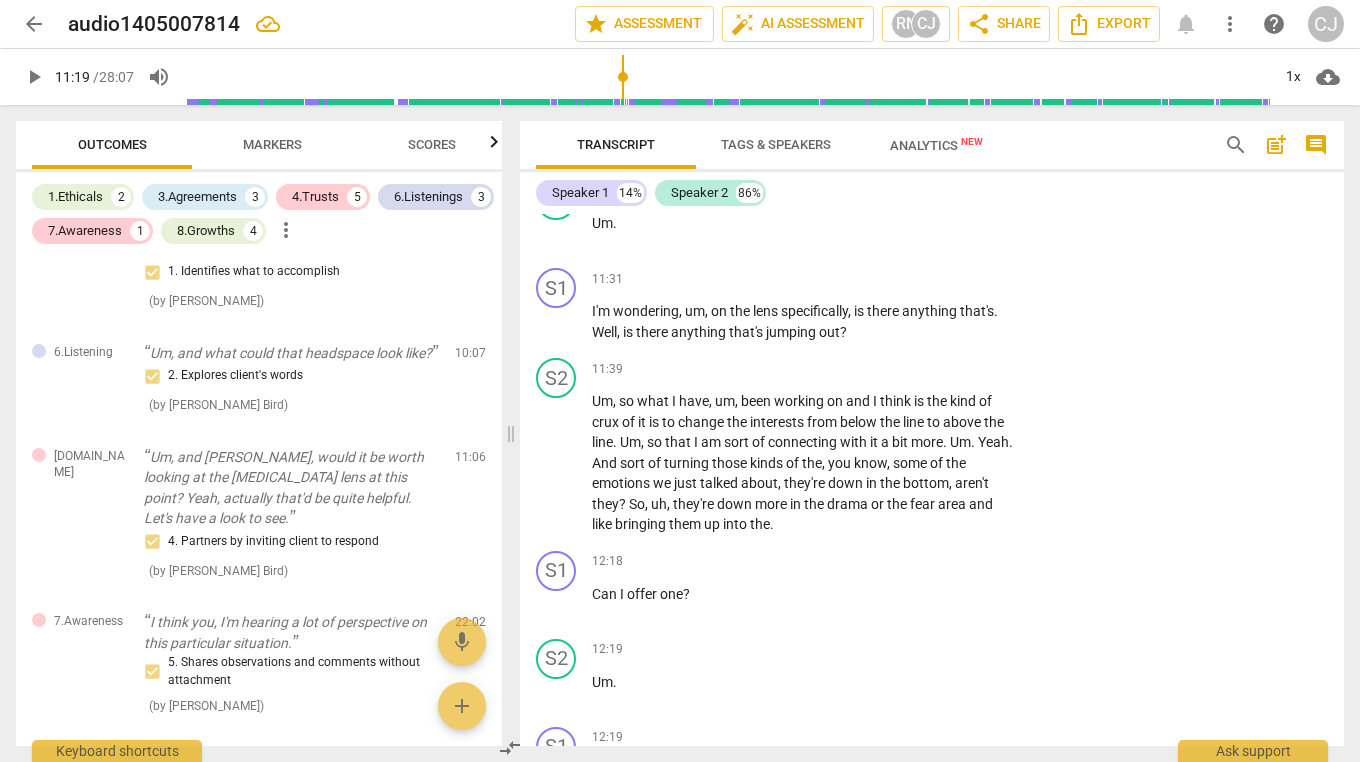 scroll, scrollTop: 4547, scrollLeft: 0, axis: vertical 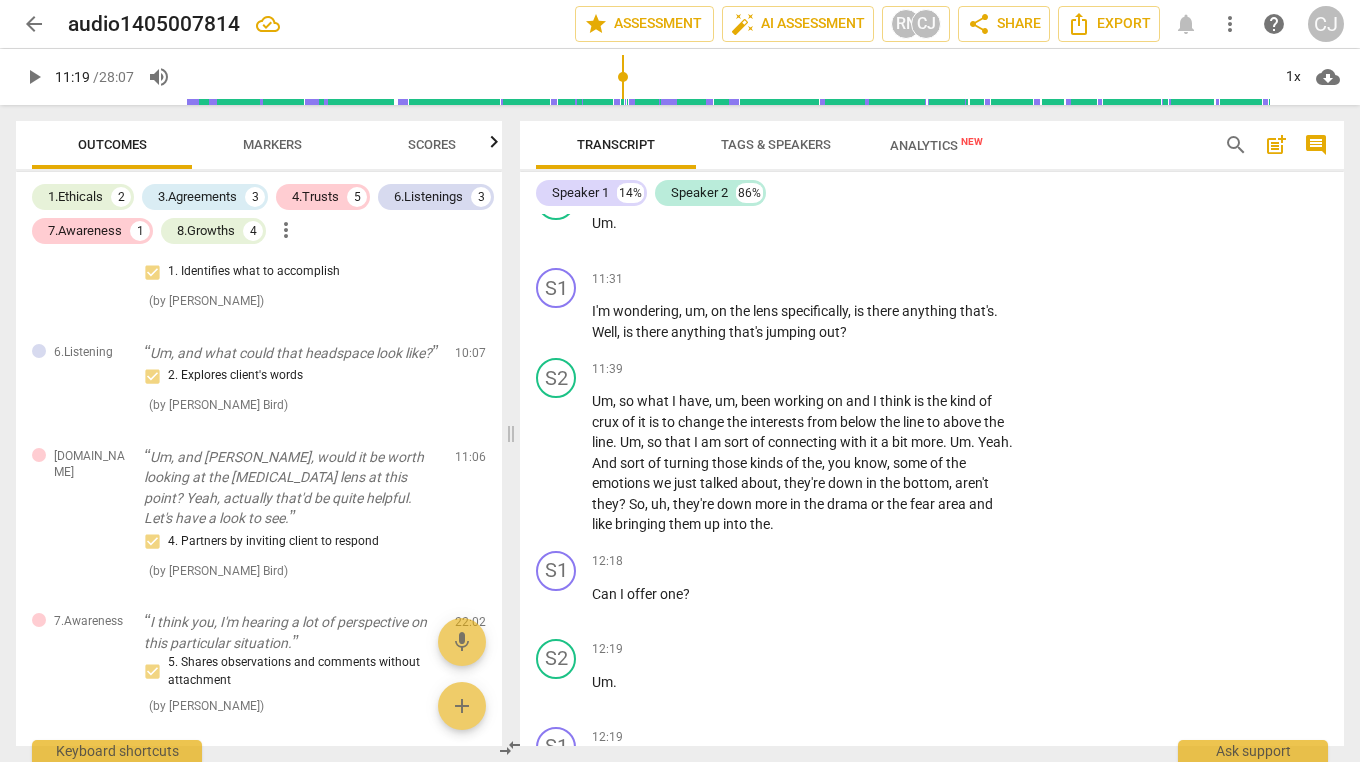 click on "arrow_back" at bounding box center (34, 24) 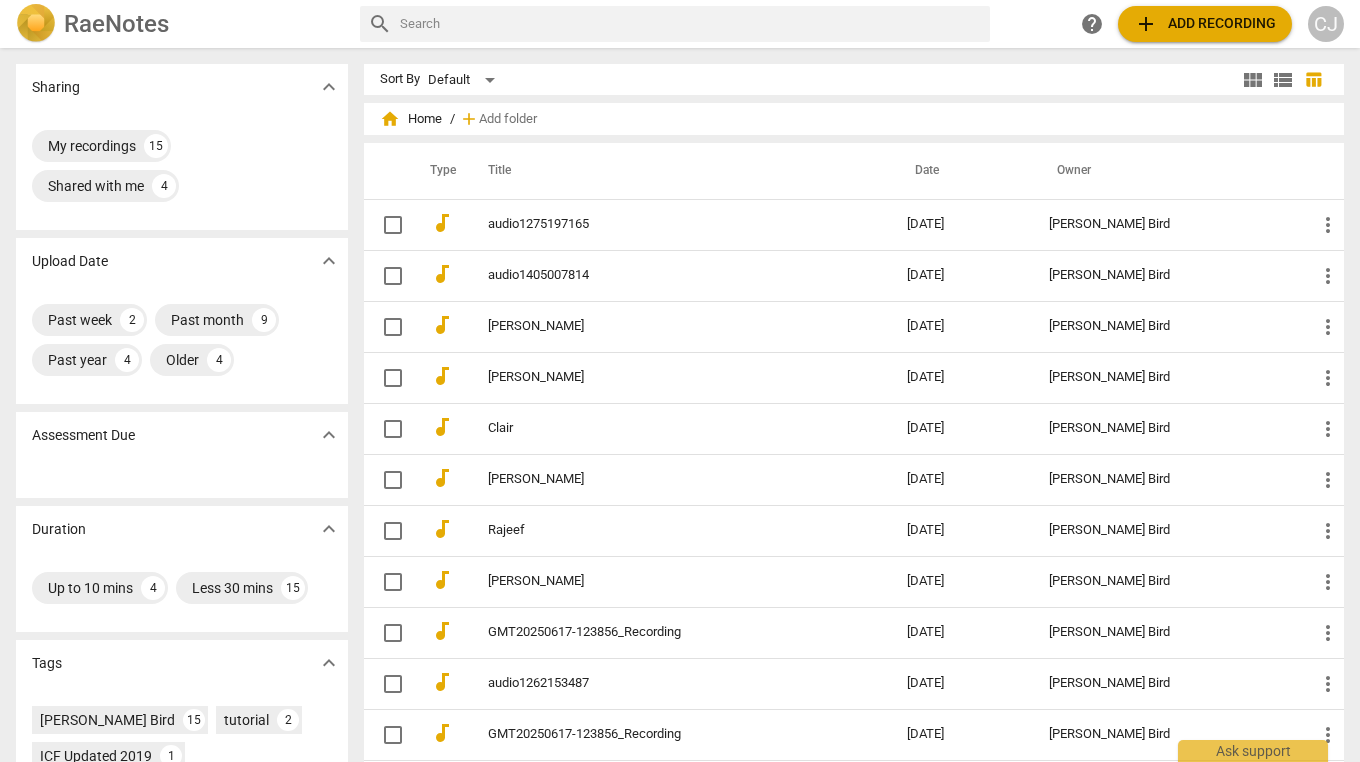 click on "audio1275197165" at bounding box center (661, 224) 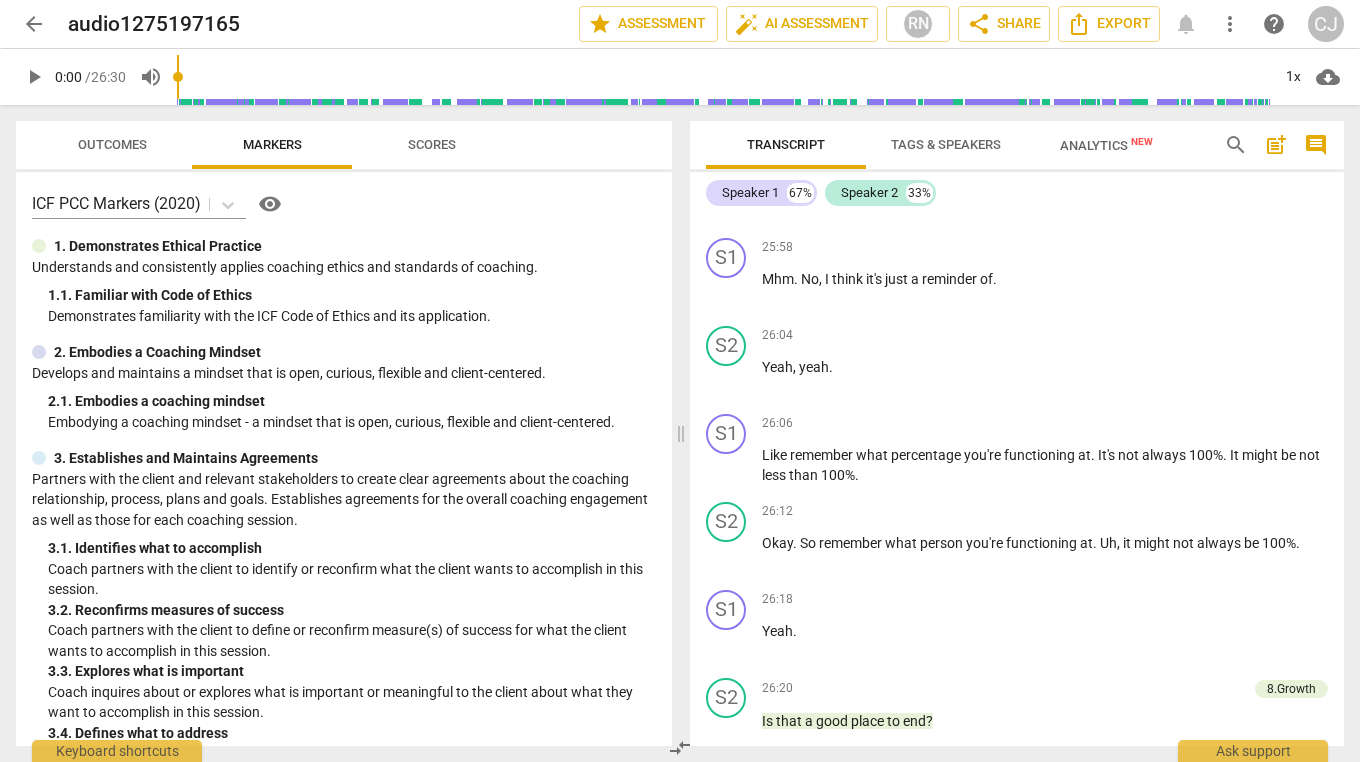 scroll, scrollTop: 10902, scrollLeft: 0, axis: vertical 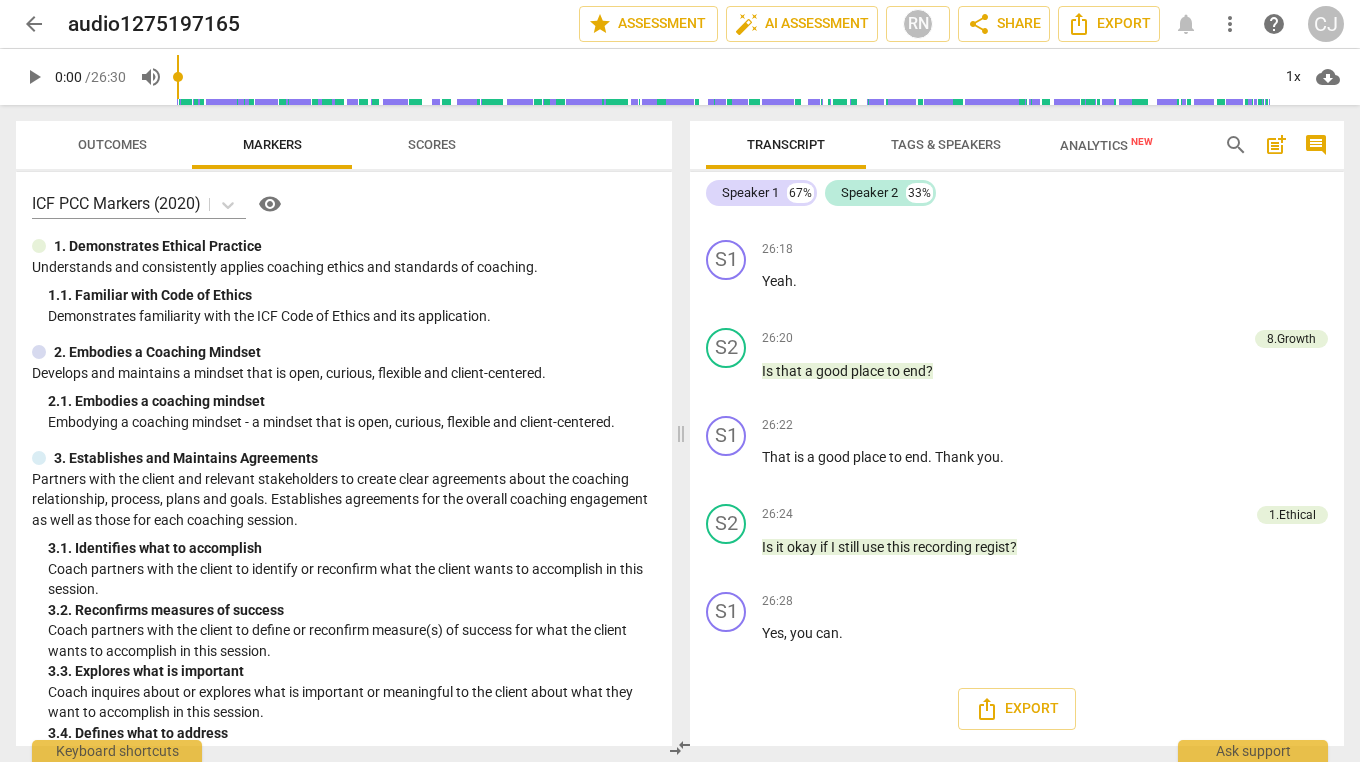 click on "arrow_back" at bounding box center (34, 24) 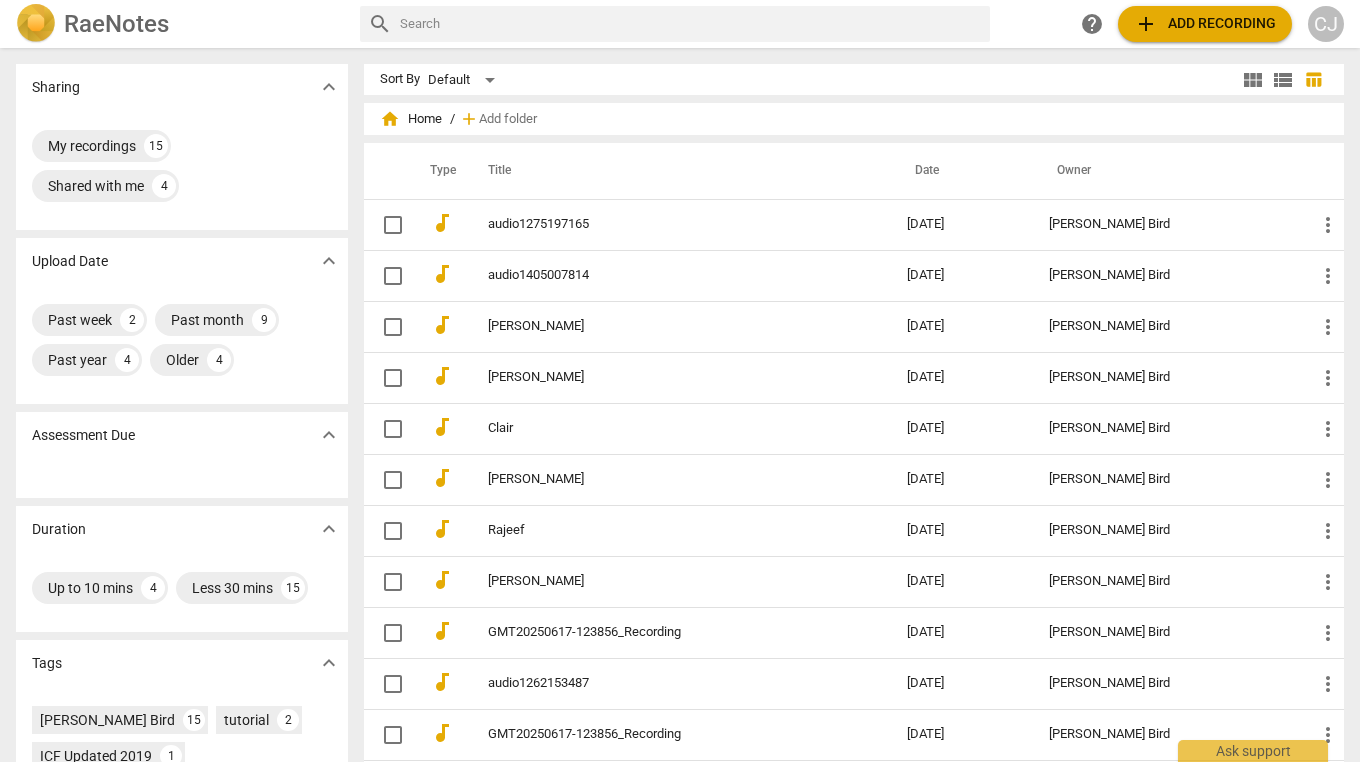 click on "audio1405007814" at bounding box center (661, 275) 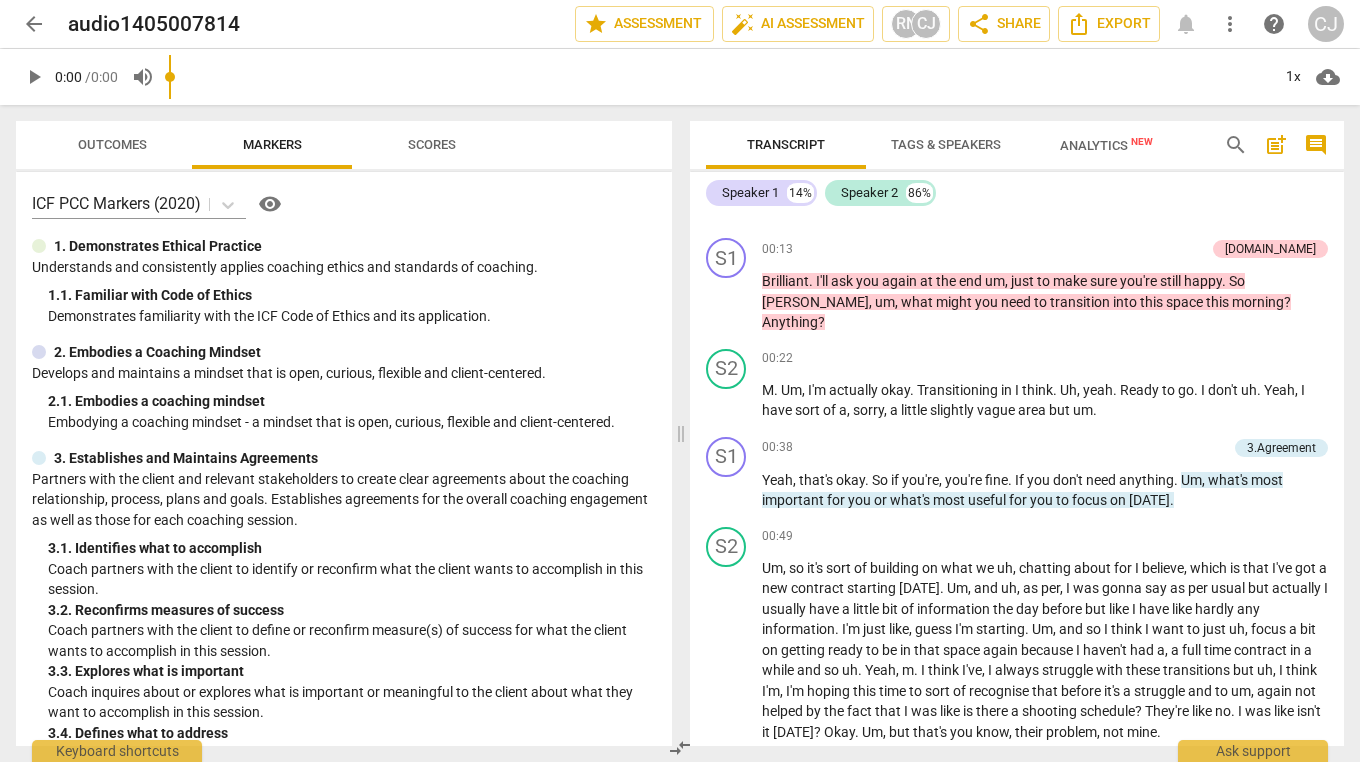 scroll, scrollTop: 163, scrollLeft: 0, axis: vertical 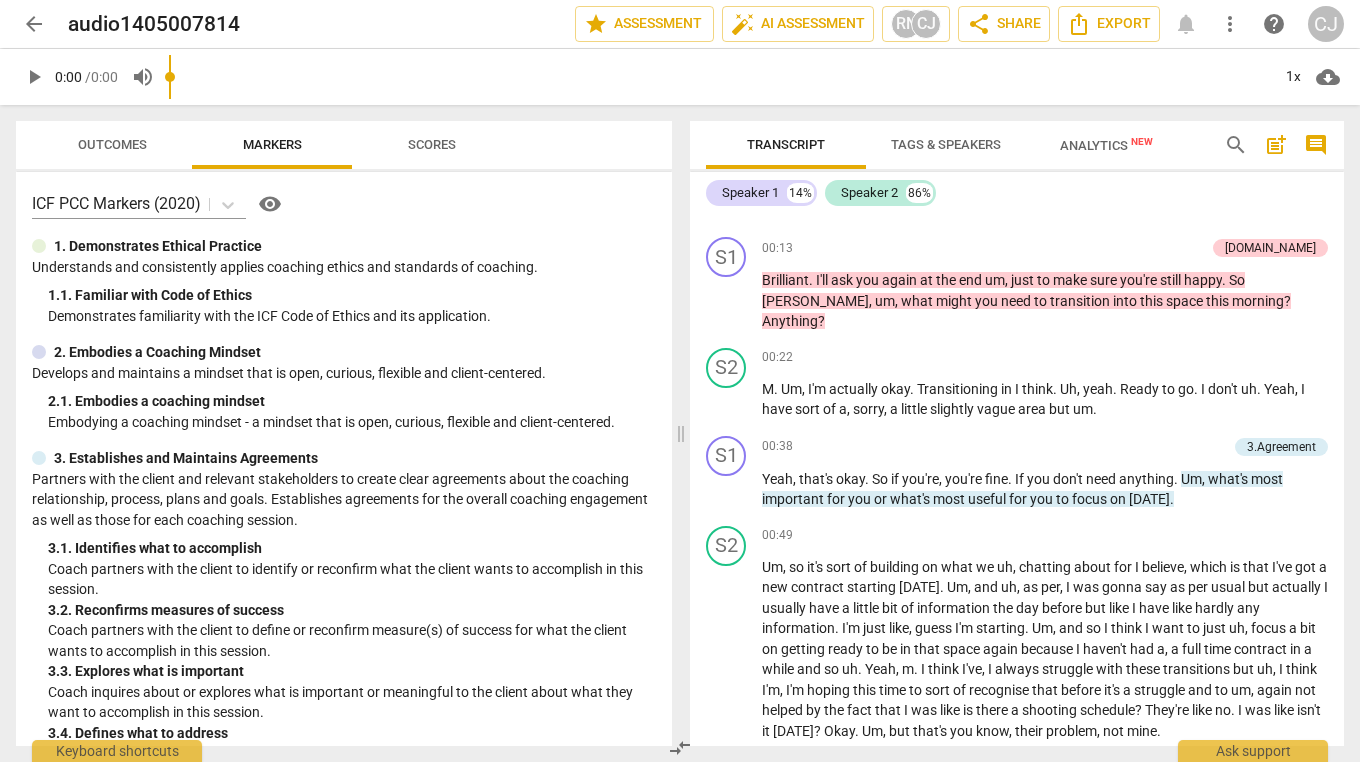 click on "Scores" at bounding box center [432, 145] 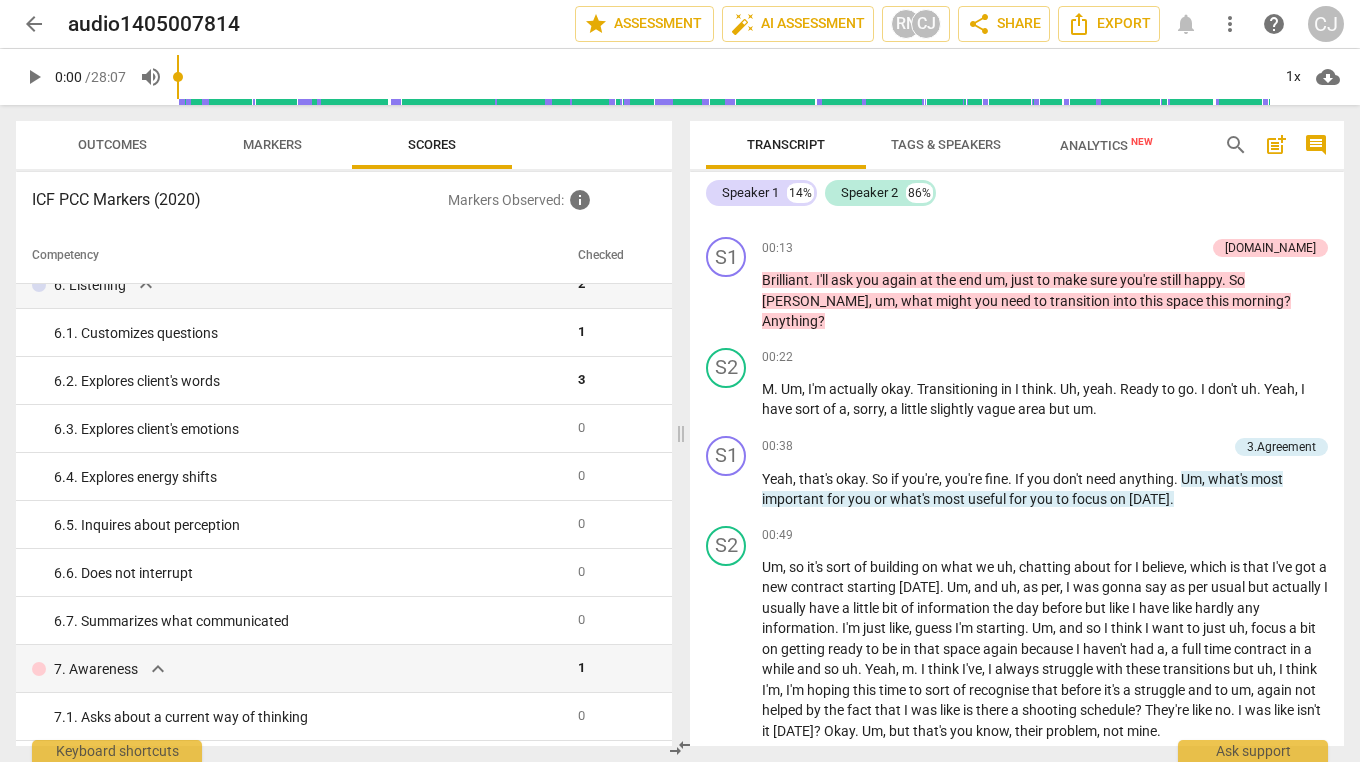 scroll, scrollTop: 988, scrollLeft: 0, axis: vertical 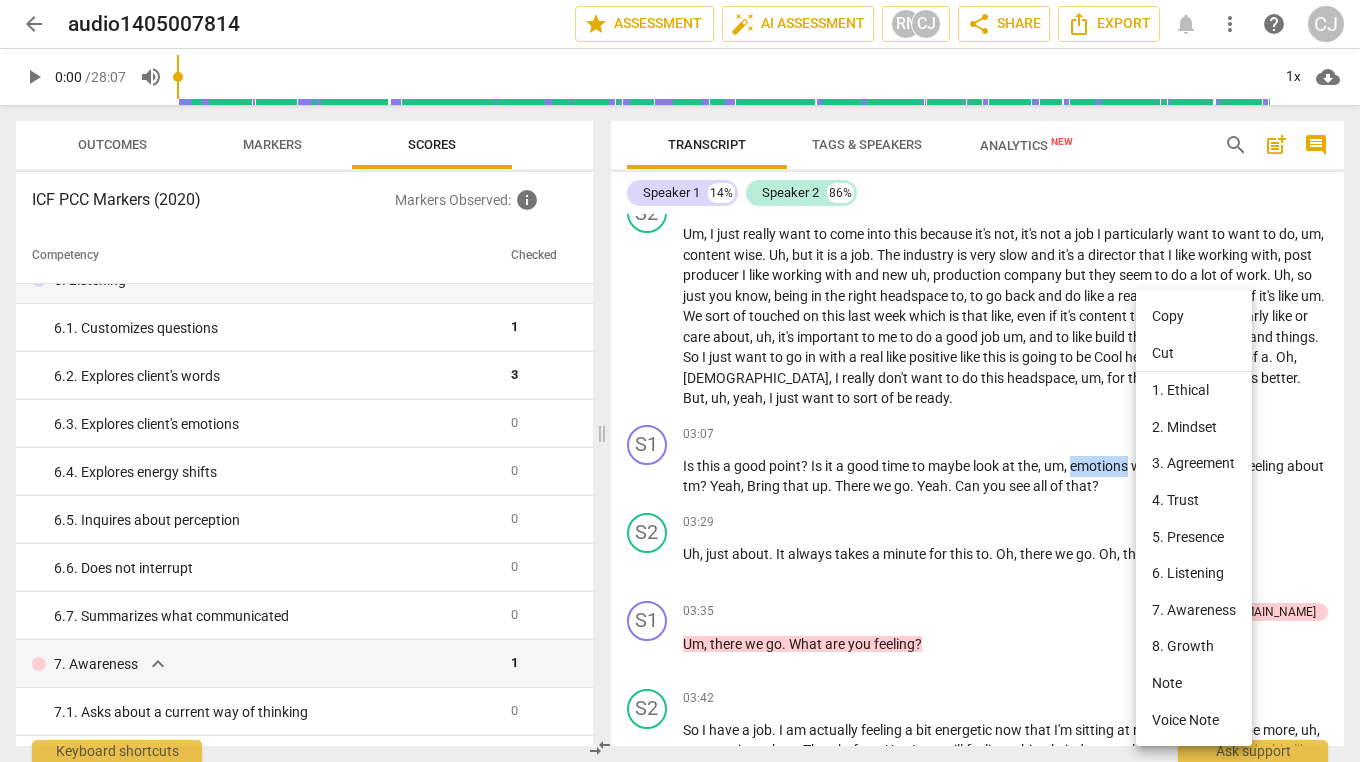 click at bounding box center [680, 381] 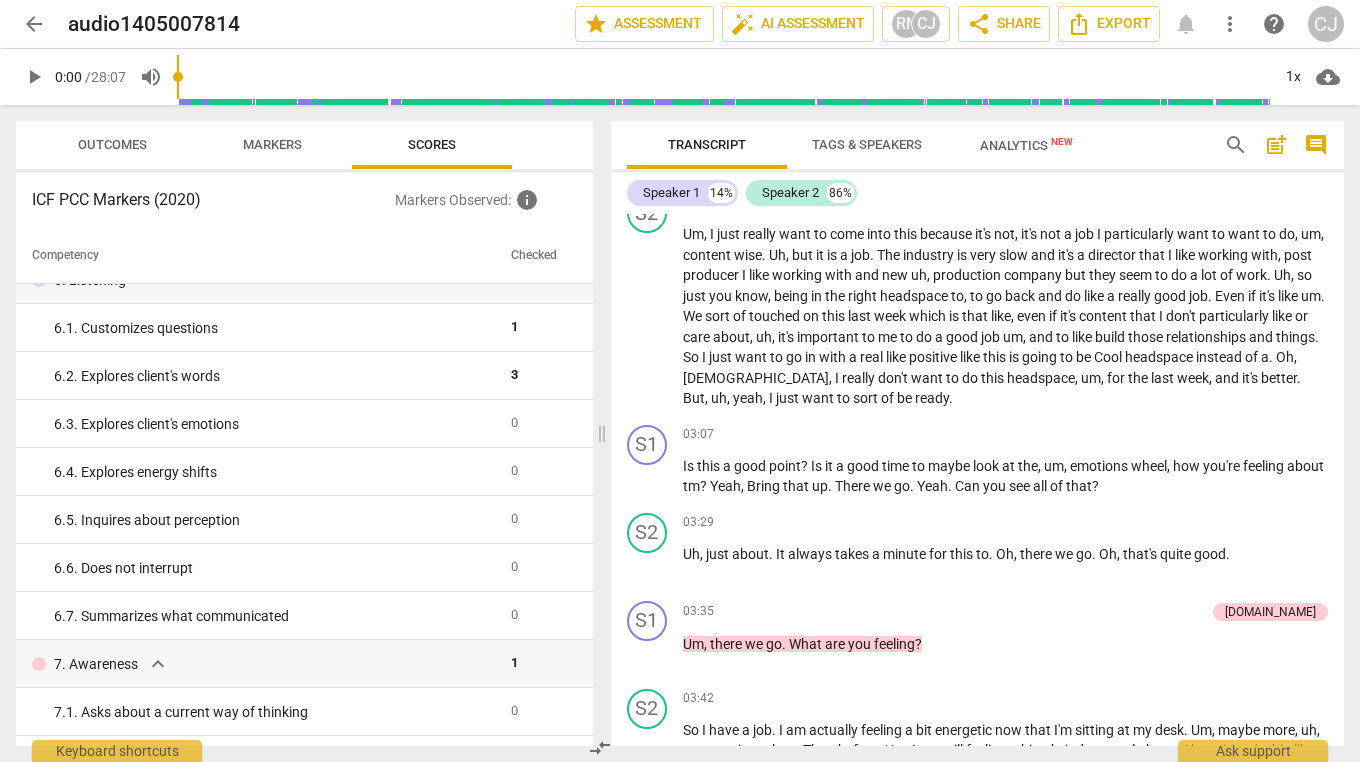 click on "that" at bounding box center [1079, 486] 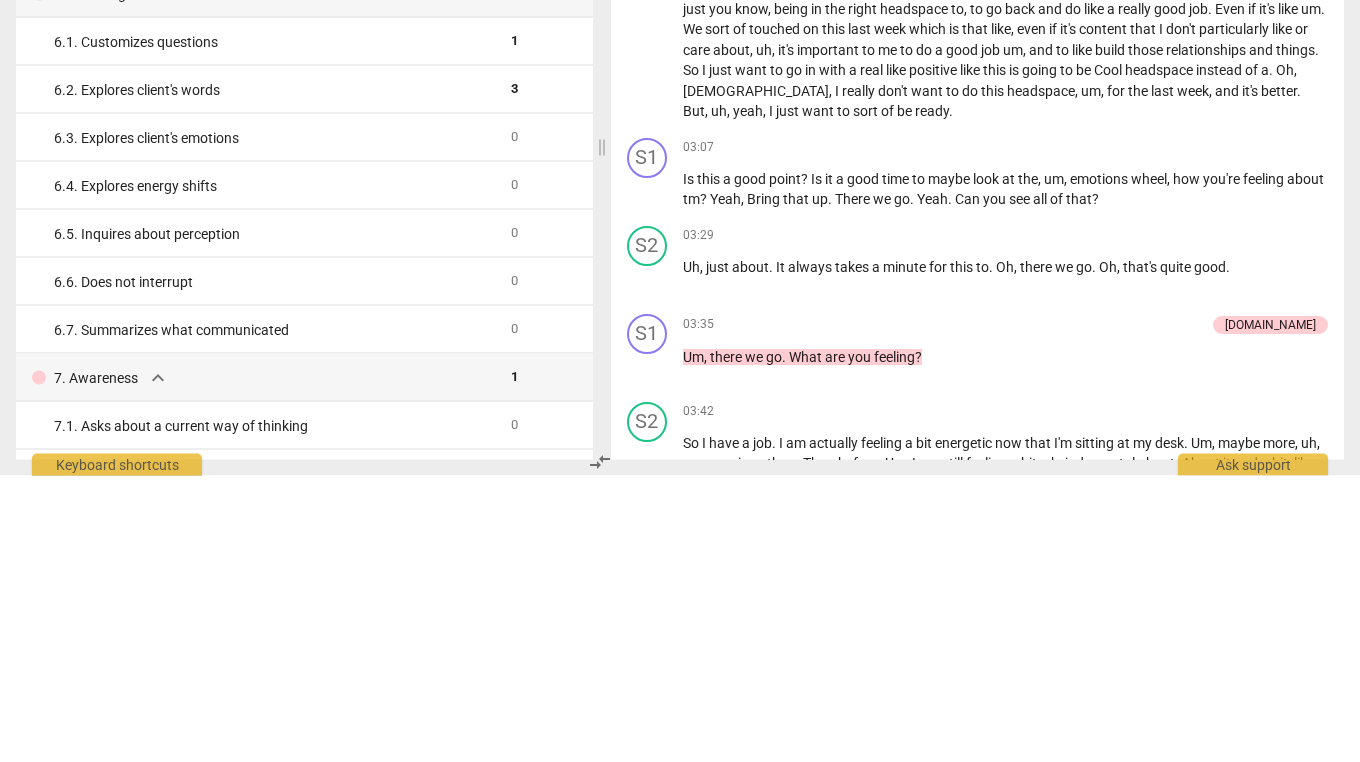 click on "Add competency" at bounding box center [1280, 435] 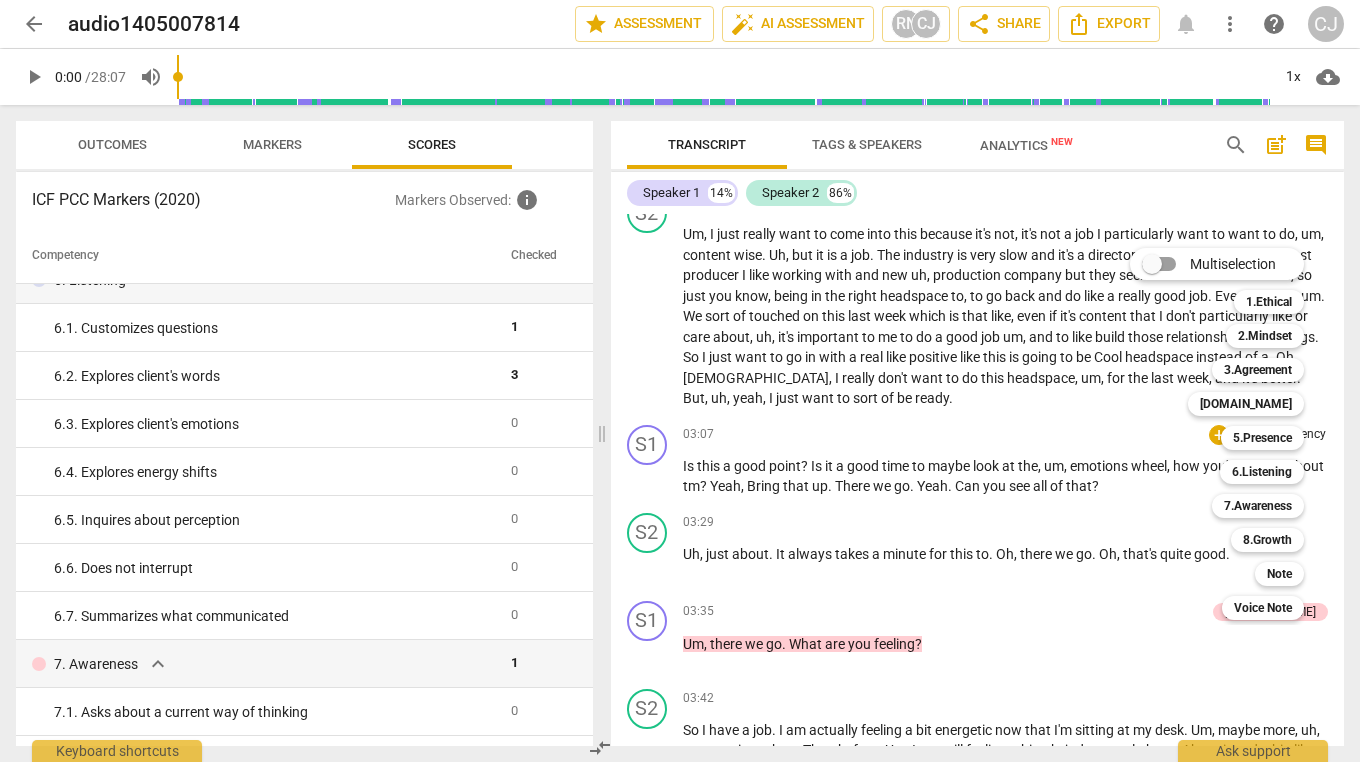 click on "6.Listening" at bounding box center [1262, 472] 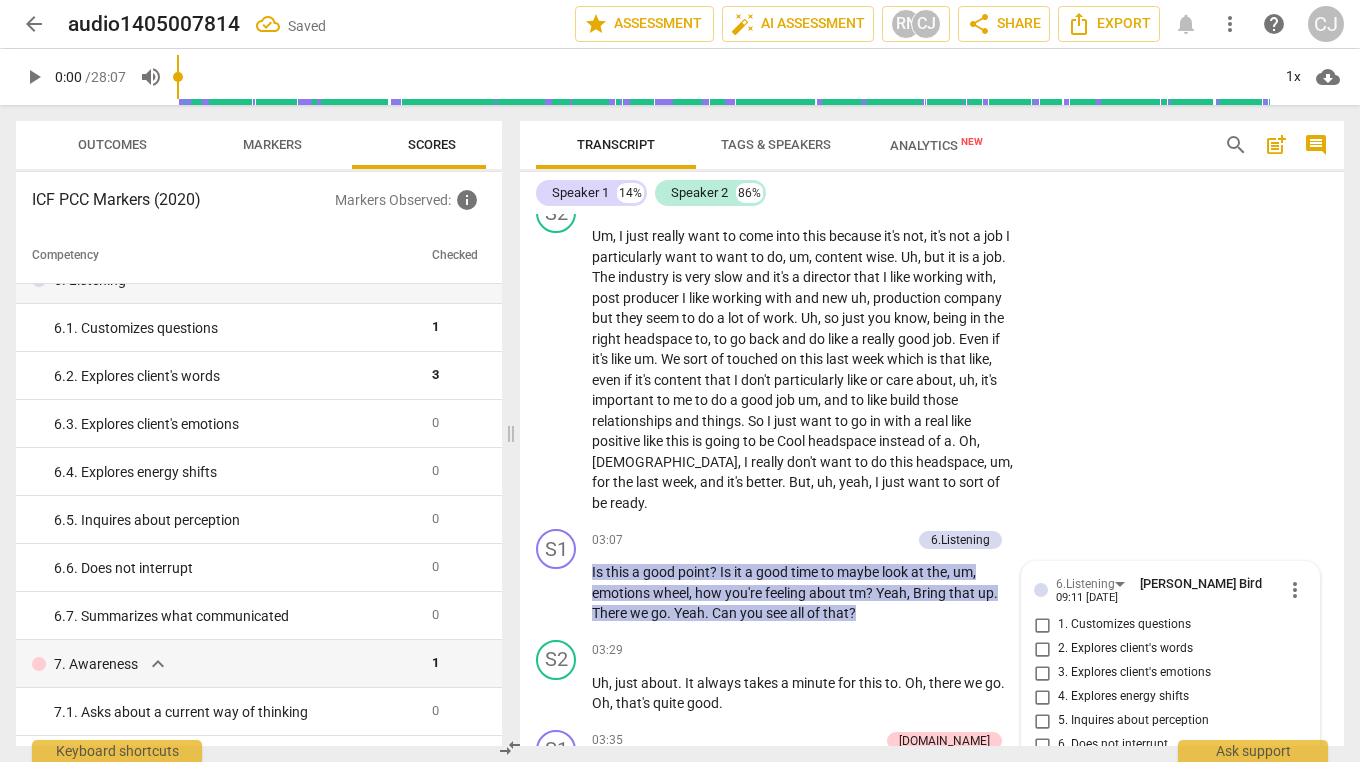 scroll, scrollTop: 1256, scrollLeft: 0, axis: vertical 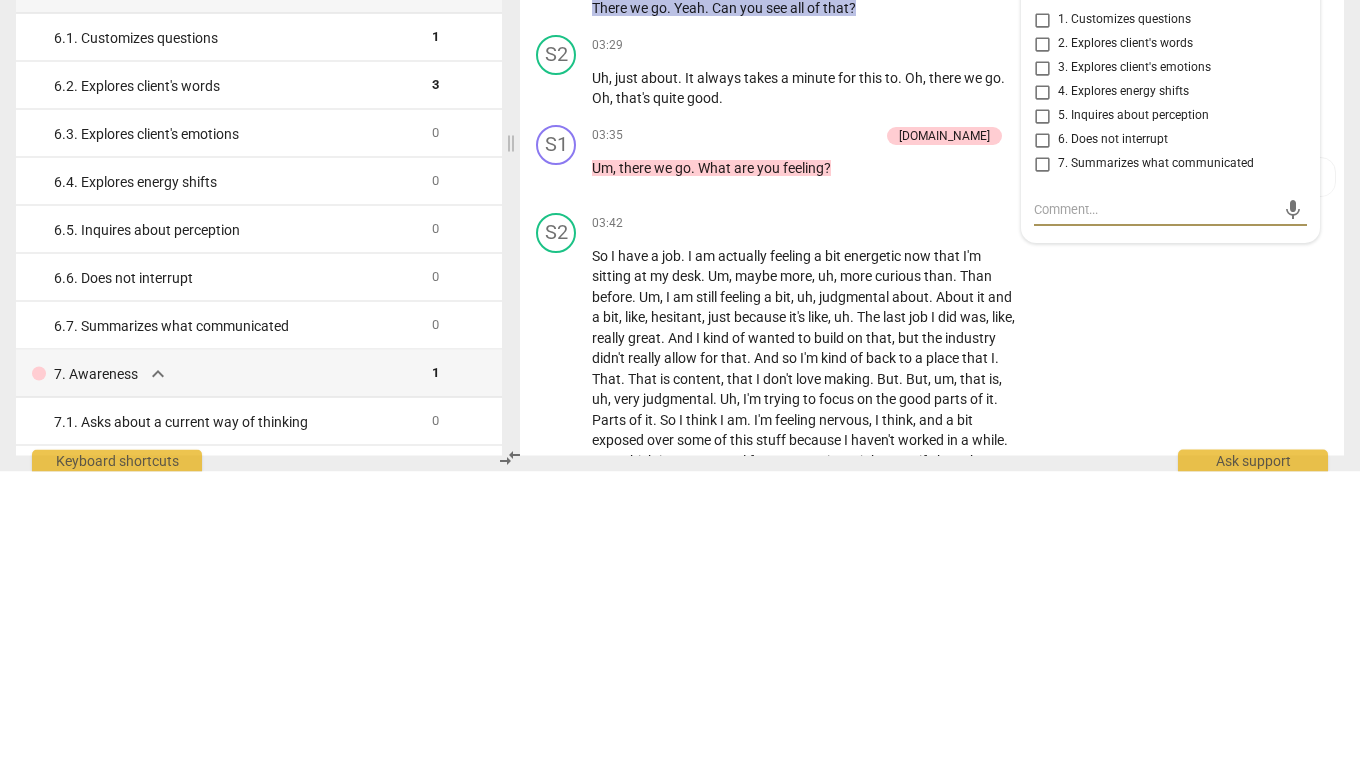 click on "3. Explores client's emotions" at bounding box center (1042, 359) 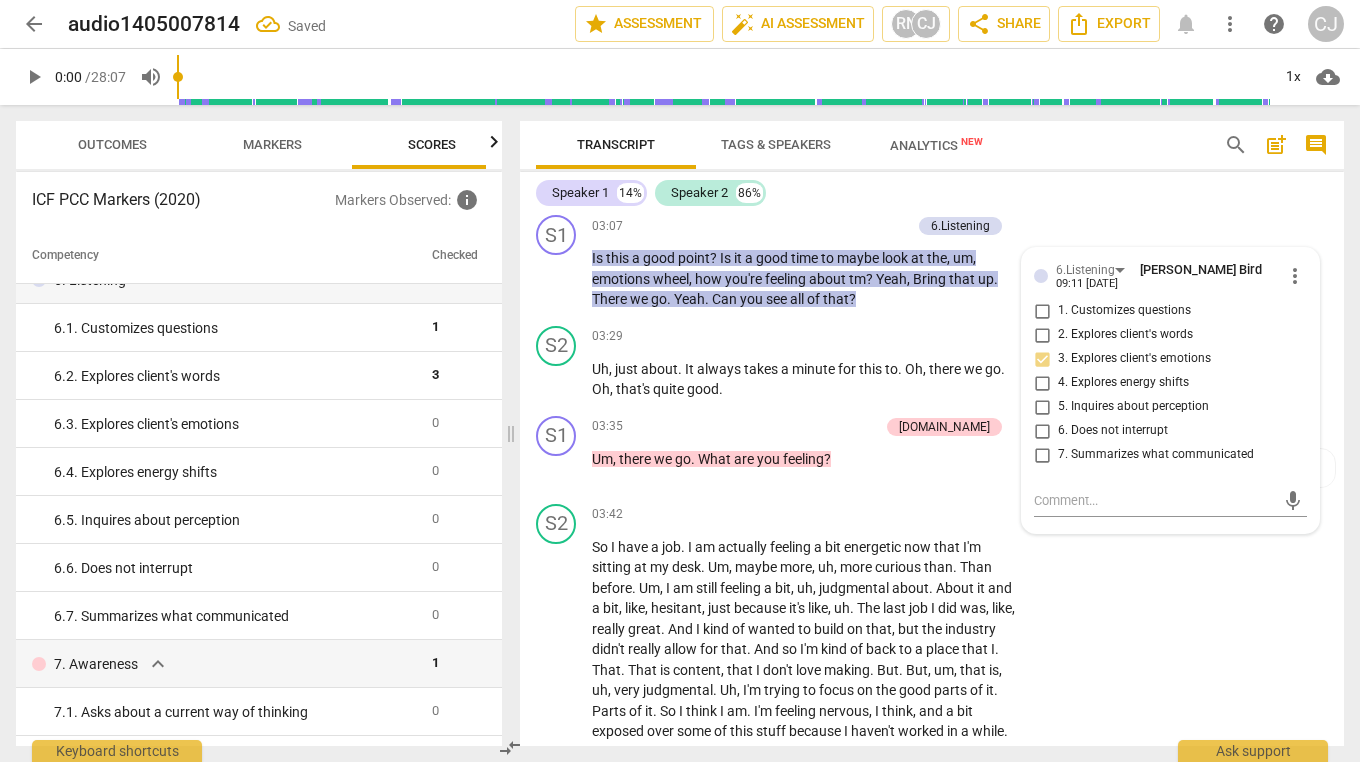 click on "S2 play_arrow pause 03:42 + Add competency keyboard_arrow_right So   I   have   a   job .   I   am   actually   feeling   a   bit   energetic   now   that   I'm   sitting   at   my   desk .   Um ,   maybe   more ,   uh ,   more   curious   than .   Than   before .   Um ,   I   am   still   feeling   a   bit ,   uh ,   judgmental   about .   About   it   and   a   bit ,   like ,   hesitant ,   just   because   it's   like ,   uh .   The   last   job   I   did   was ,   like ,   really   great .   And   I   kind   of   wanted   to   build   on   that ,   but   the   industry   didn't   really   allow   for   that .   And   so   I'm   kind   of   back   to   a   place   that   I .   That .   That   is   content ,   that   I   don't   love   making .   But .   But ,   um ,   that   is ,   uh ,   very   judgmental .   Uh ,   I'm   trying   to   focus   on   the   good   parts   of   it .   Parts   of   it .   So   I   think   I   am .   I'm   feeling   nervous ,   I   think ,   and   a   bit   exposed   over" at bounding box center (932, 695) 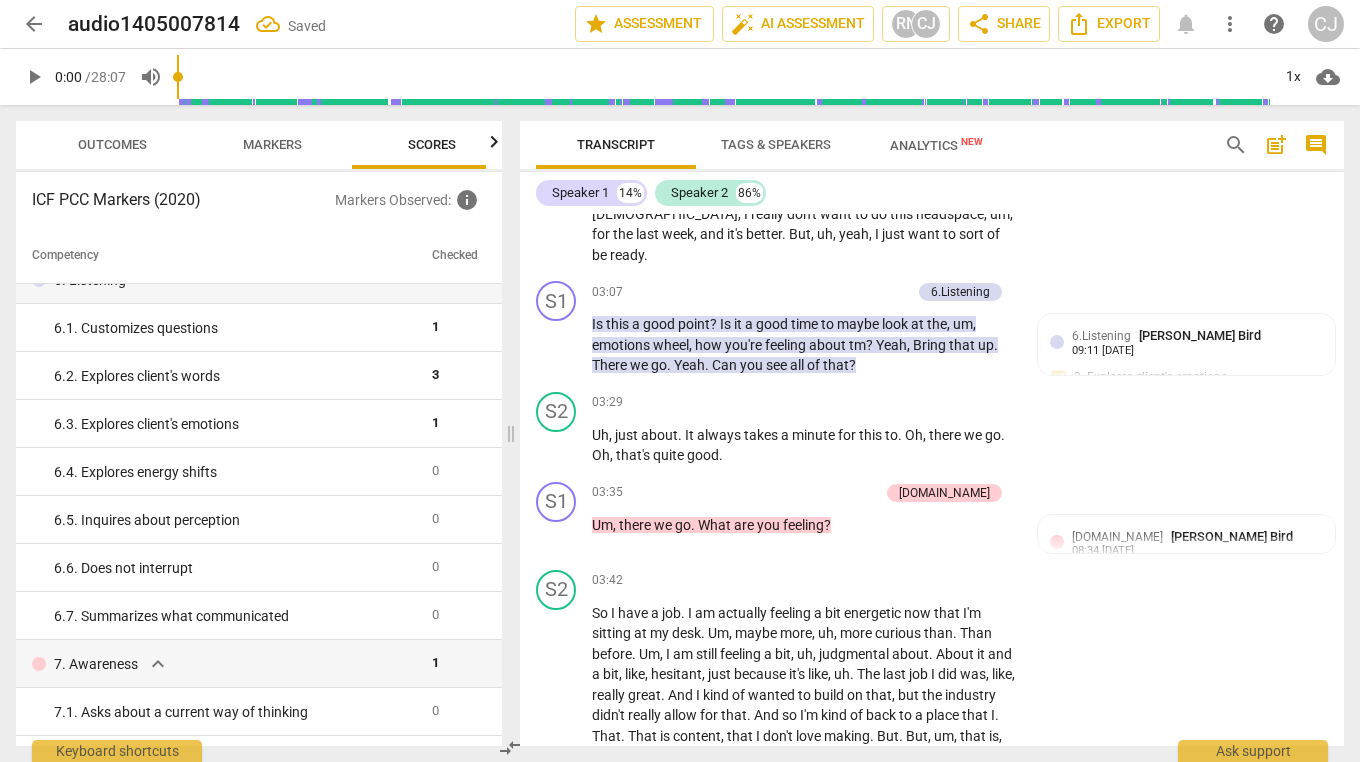 scroll, scrollTop: 1180, scrollLeft: 0, axis: vertical 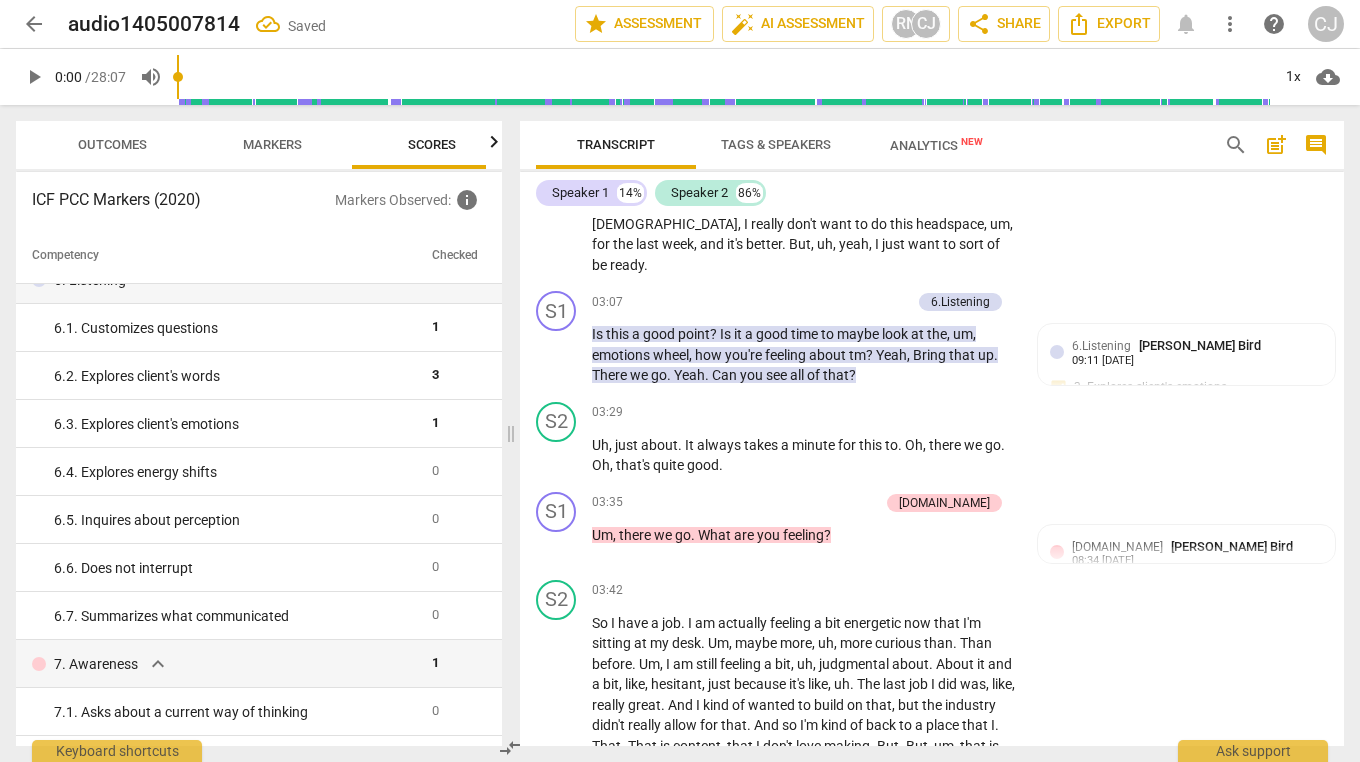 click on "S2 play_arrow pause 03:29 + Add competency keyboard_arrow_right Uh ,   just   about .   It   always   takes   a   minute   for   this   to .   Oh ,   there   we   go .   Oh ,   that's   quite   good ." at bounding box center [932, 439] 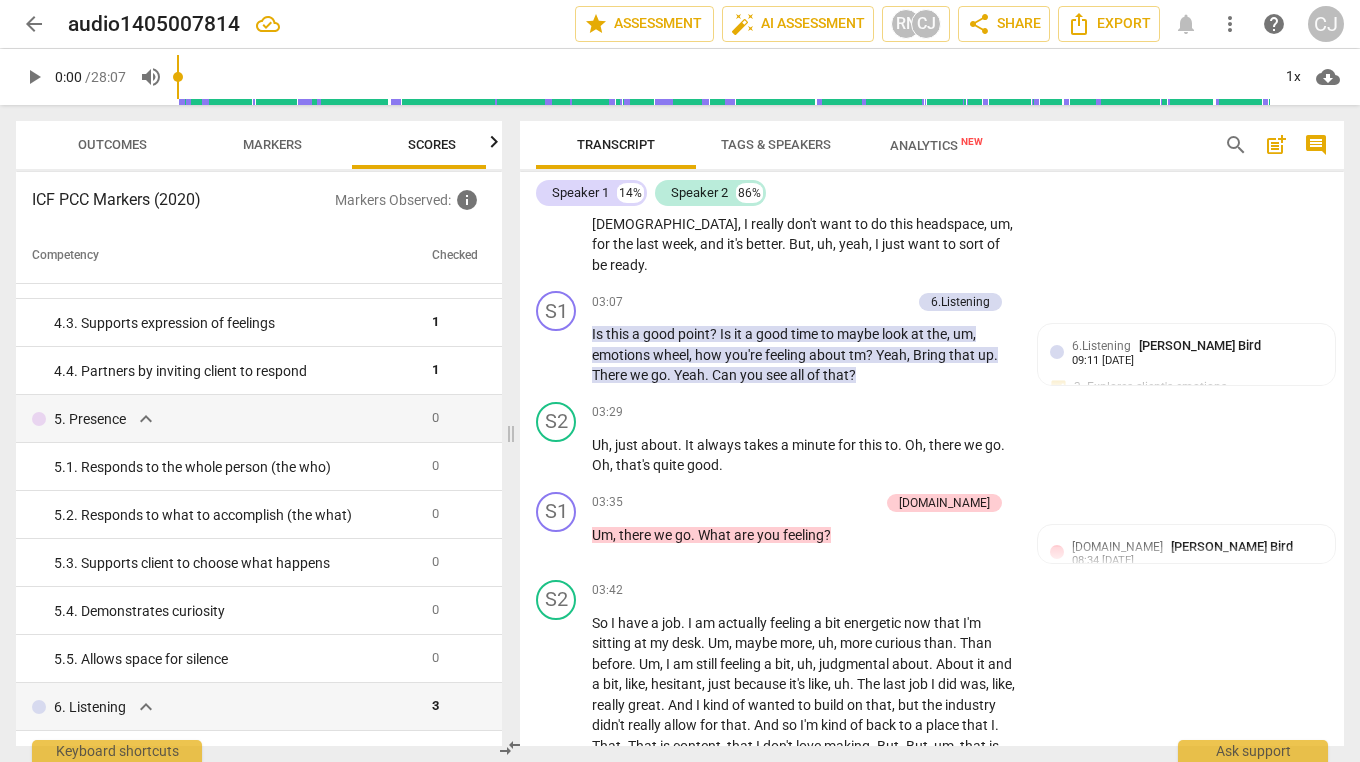 scroll, scrollTop: 560, scrollLeft: 0, axis: vertical 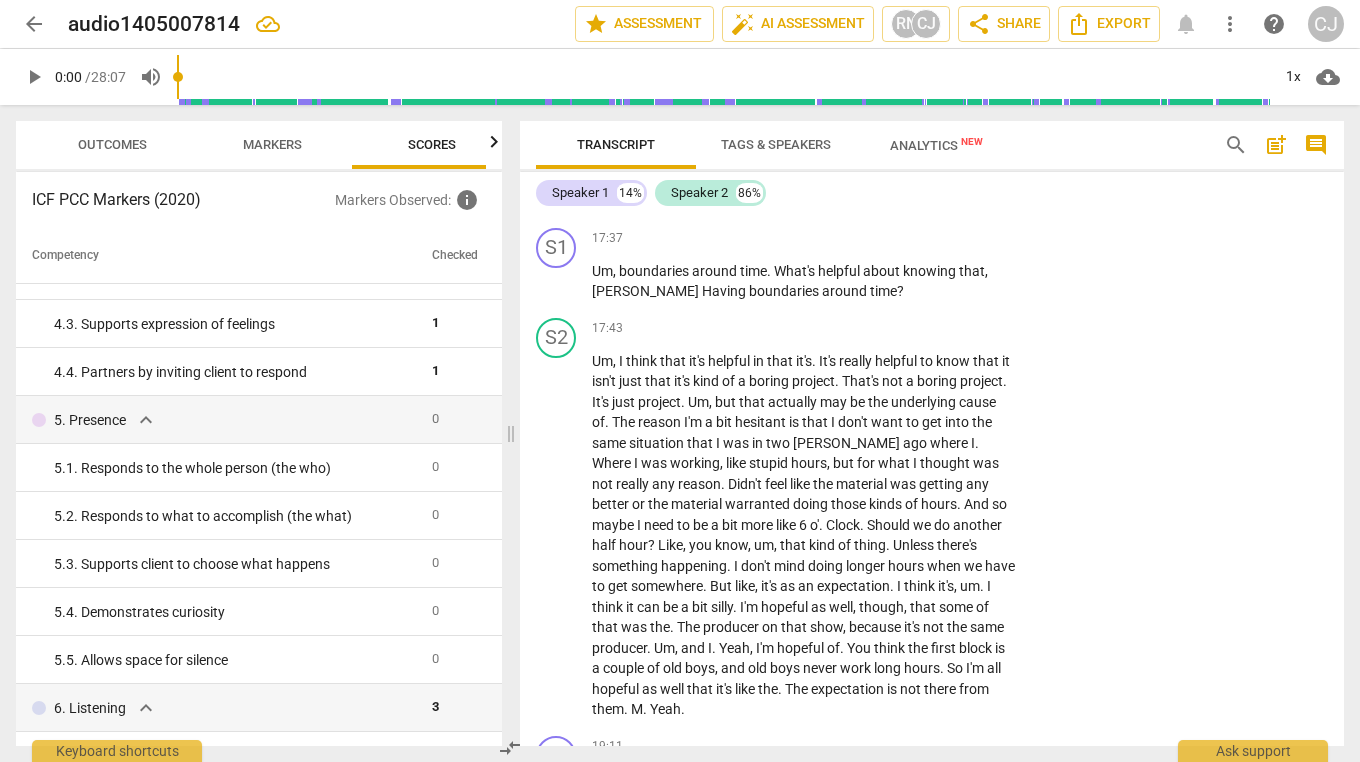 click on "knowing" at bounding box center [931, 271] 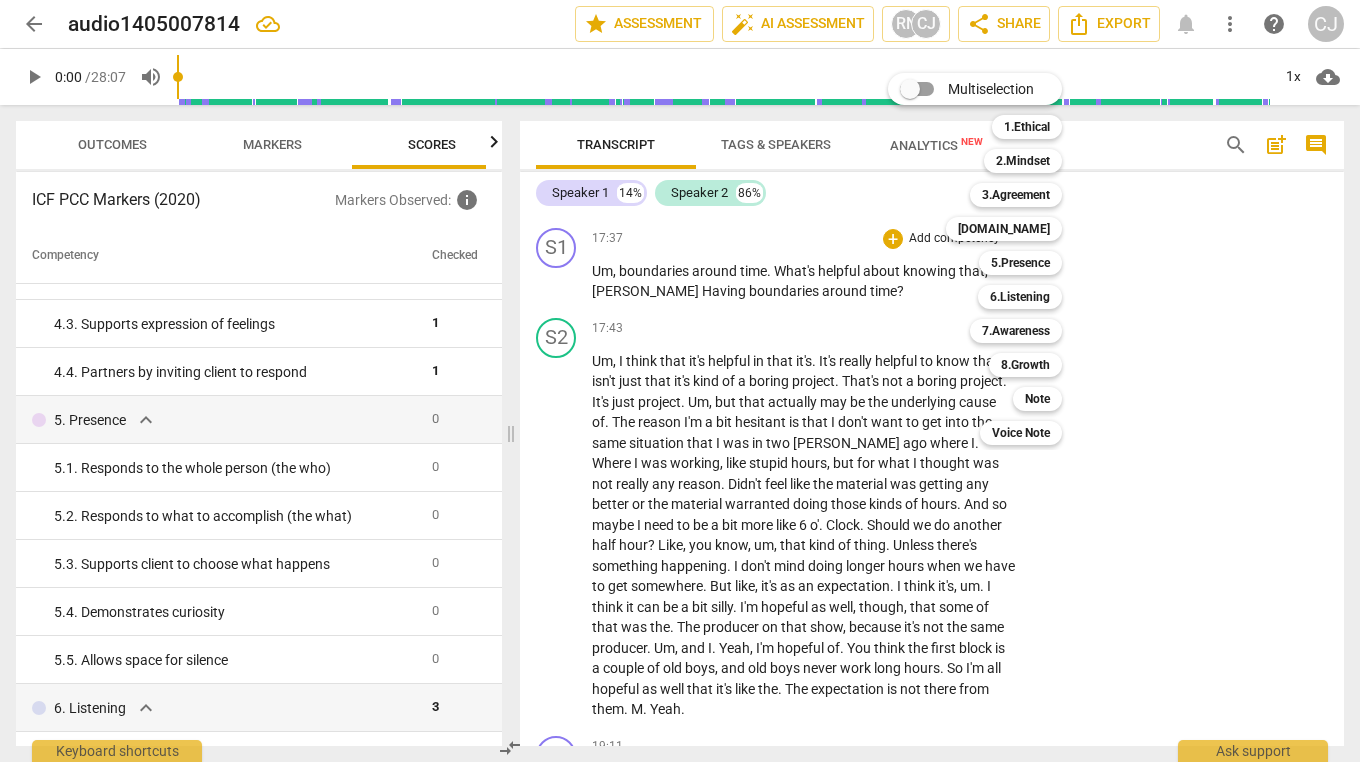 click on "7.Awareness" at bounding box center [1016, 331] 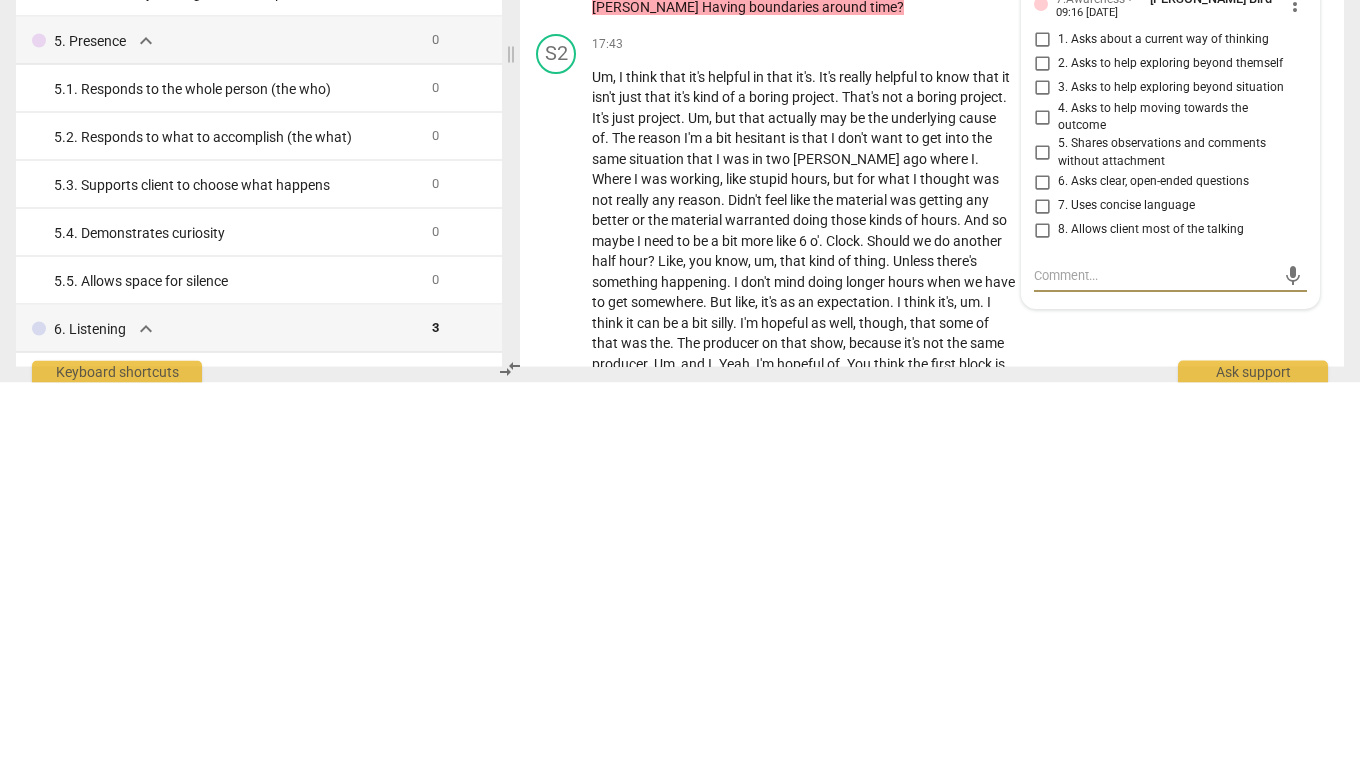 scroll, scrollTop: 6645, scrollLeft: 0, axis: vertical 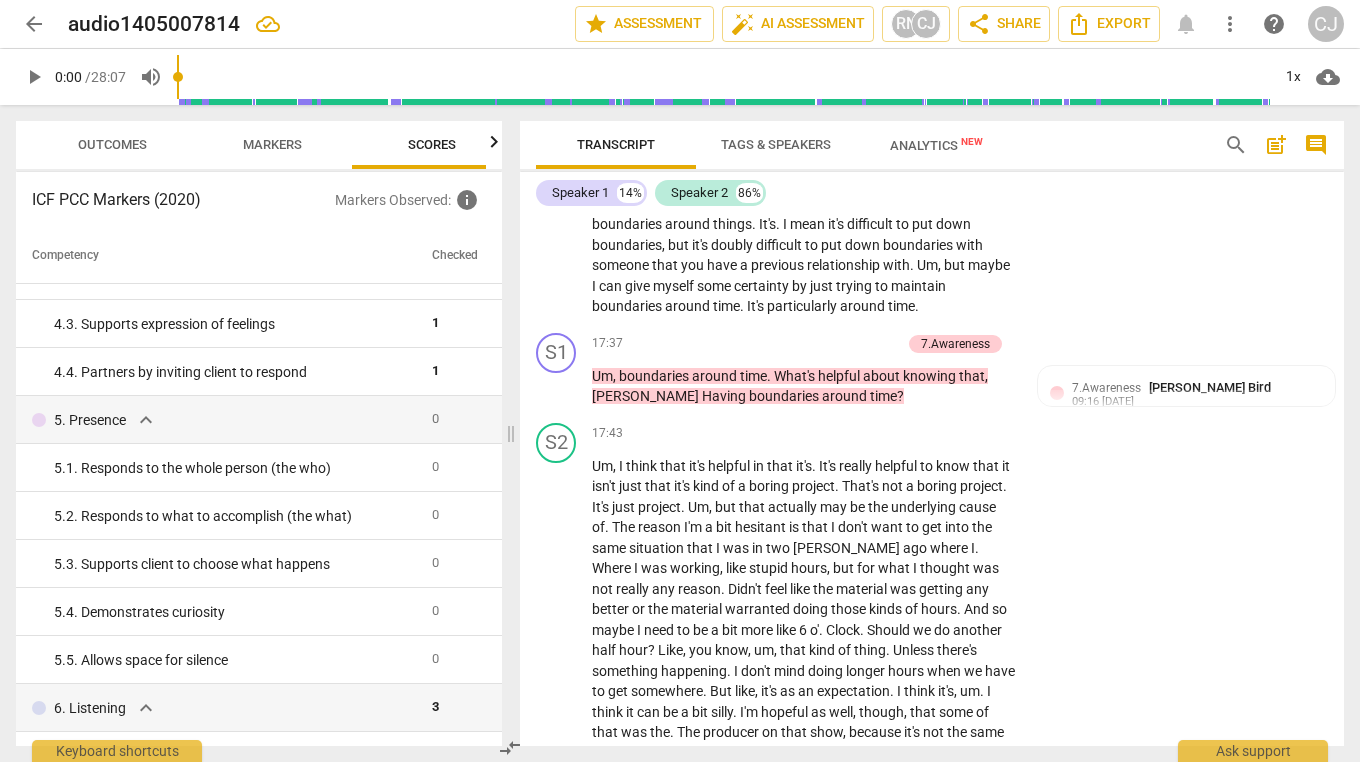 click on "knowing" at bounding box center [931, 376] 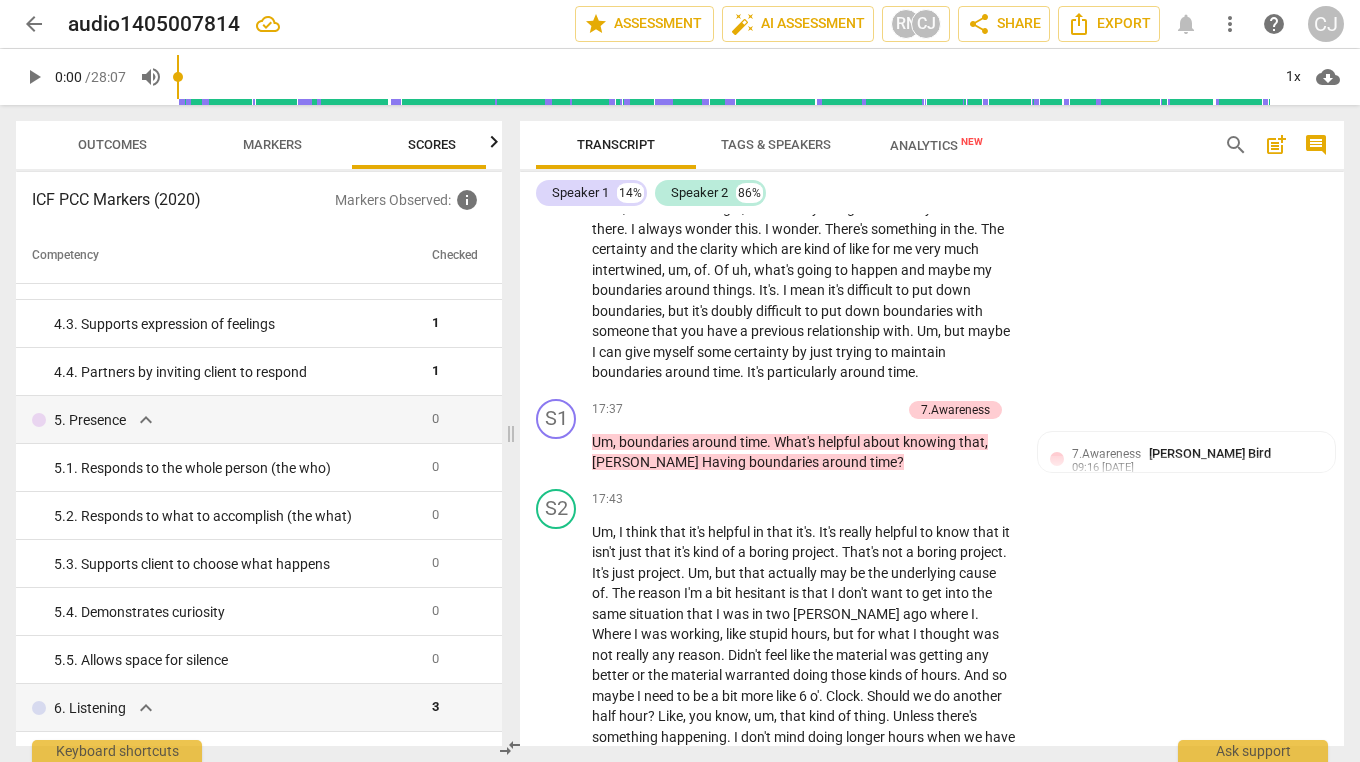 scroll, scrollTop: 6579, scrollLeft: 0, axis: vertical 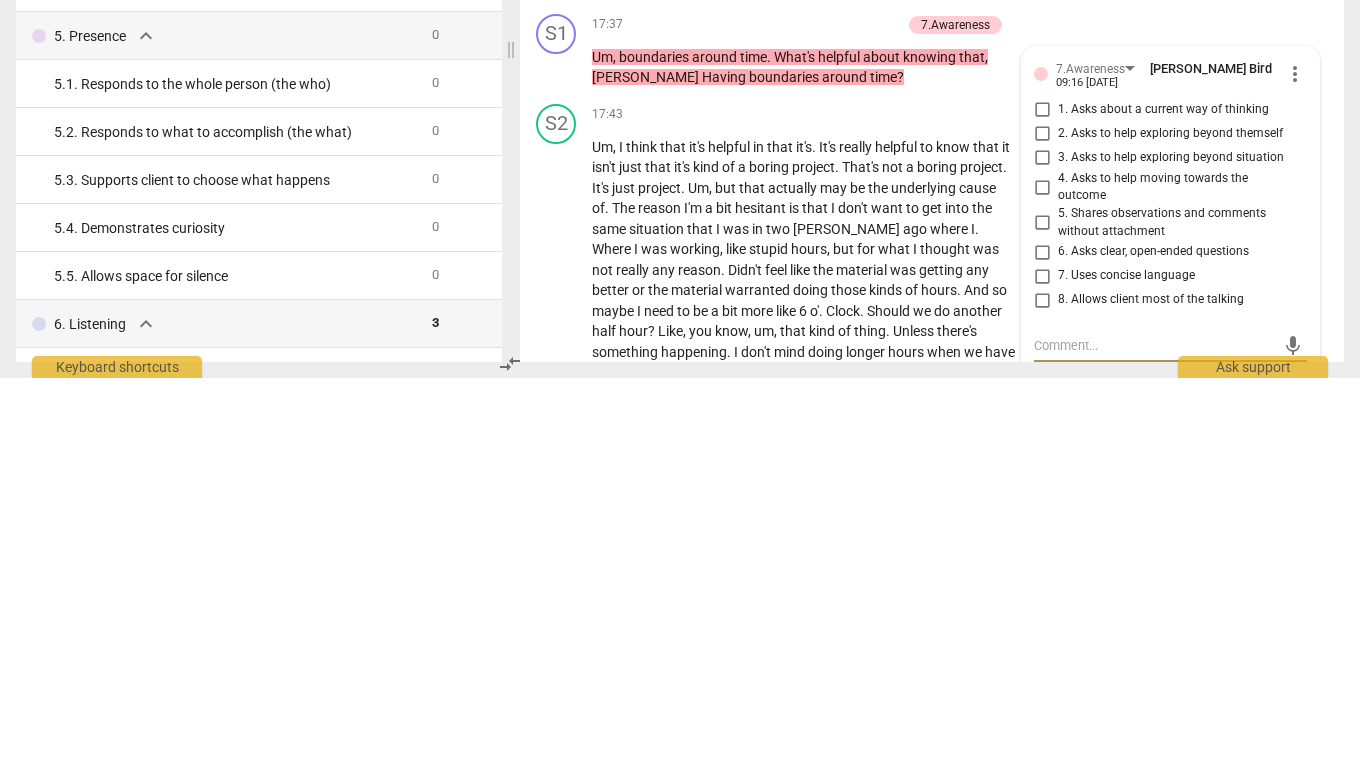 click on "3. Asks to help exploring beyond situation" at bounding box center [1042, 542] 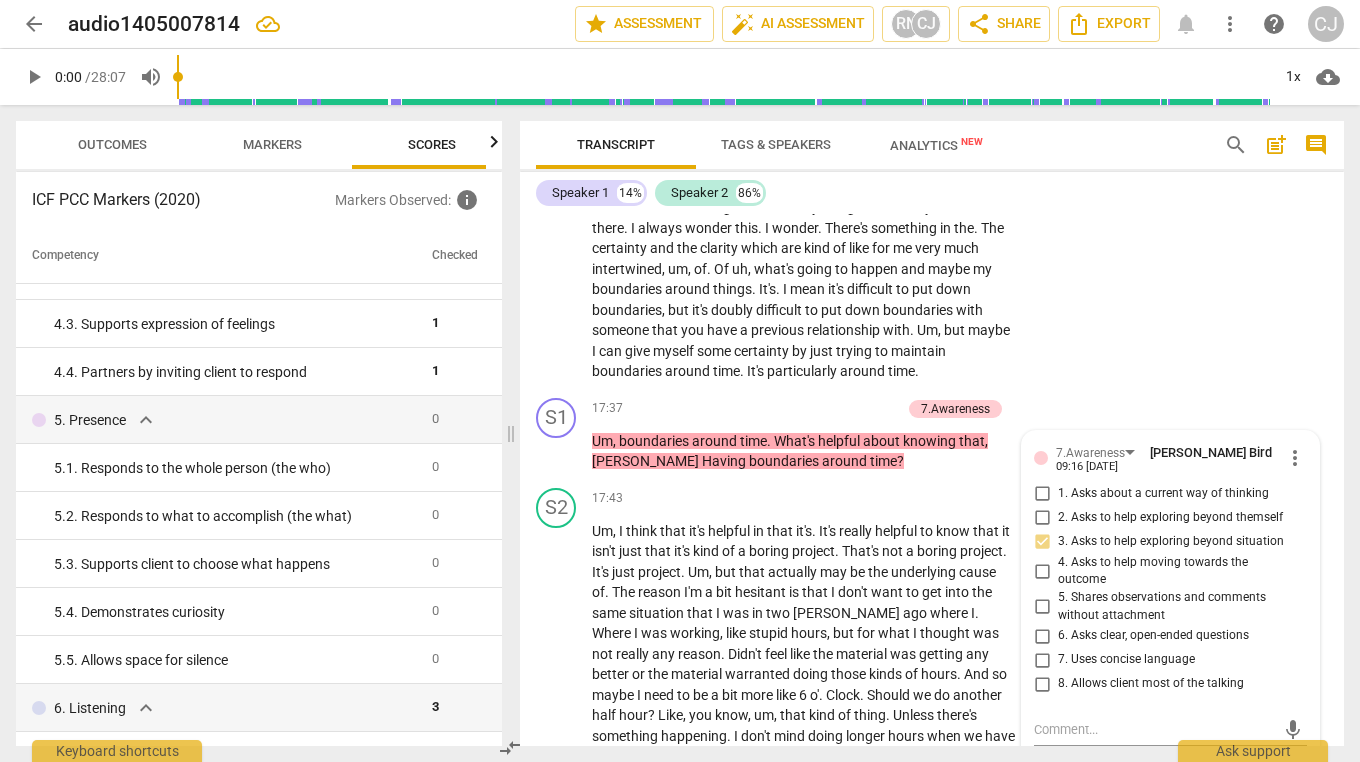 click on "2. Asks to help exploring beyond themself" at bounding box center [1042, 518] 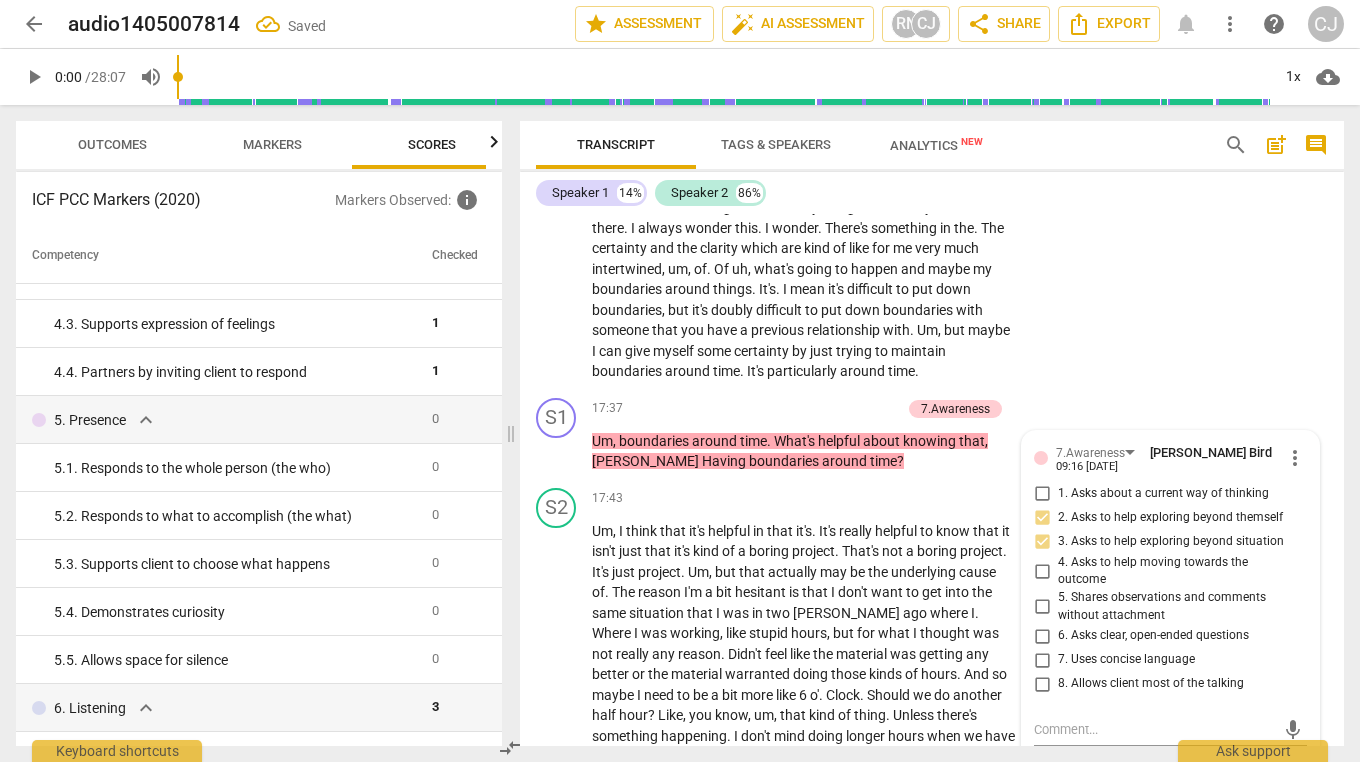 click on "S2 play_arrow pause 16:36 + Add competency keyboard_arrow_right Yeah ,   I   was   wondering   if ,   um .   I   always   forget   what   they   are   so   out   of   there .   I   always   wonder   this .   I   wonder .   There's   something   in   the .   The   certainty   and   the   clarity   which   are   kind   of   like   for   me   very   much   intertwined ,   um ,   of .   Of   uh ,   what's   going   to   happen   and   maybe   my   boundaries   around   things .   It's .   I   mean   it's   difficult   to   put   down   boundaries ,   but   it's   doubly   difficult   to   put   down   boundaries   with   someone   that   you   have   a   previous   relationship   with .   Um ,   but   maybe   I   can   give   myself   some   certainty   by   just   trying   to   maintain   boundaries   around   time .   It's   particularly   around   time ." at bounding box center (932, 273) 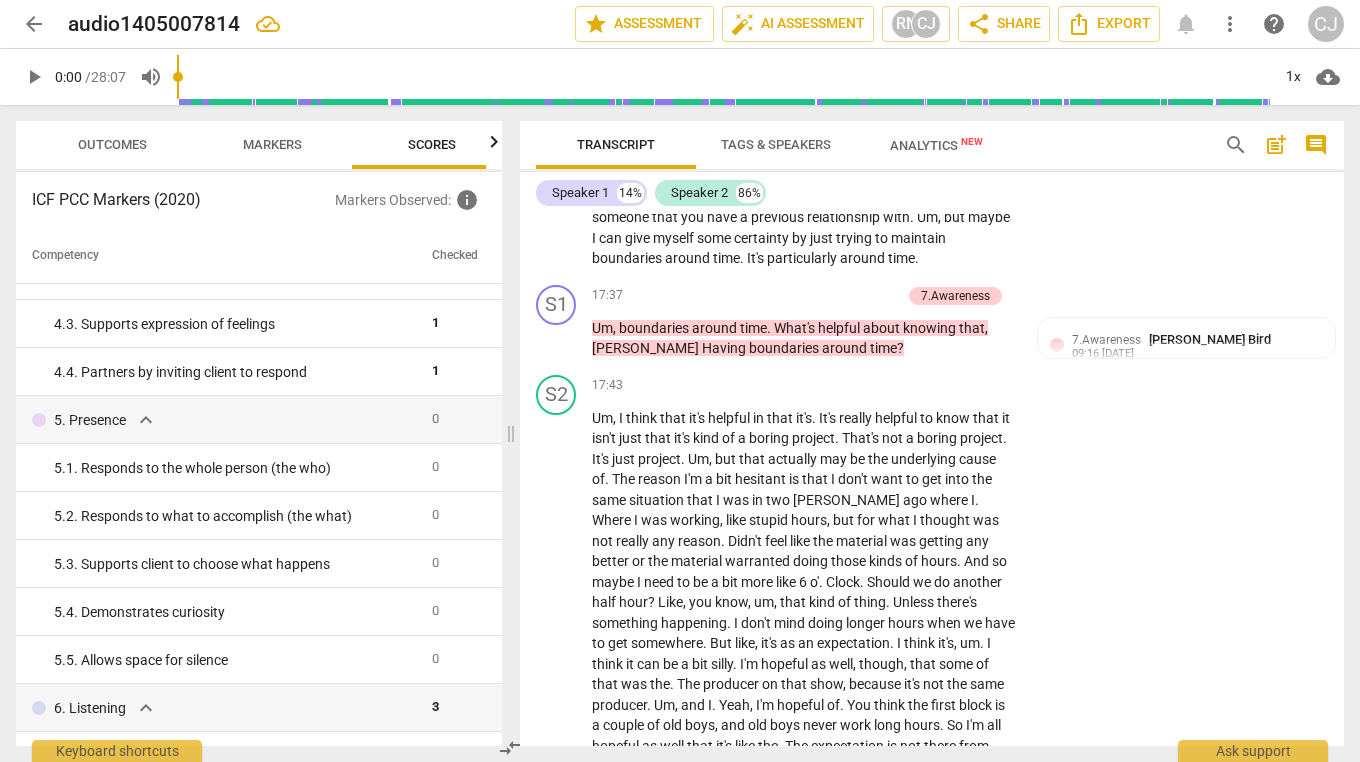 scroll, scrollTop: 6699, scrollLeft: 0, axis: vertical 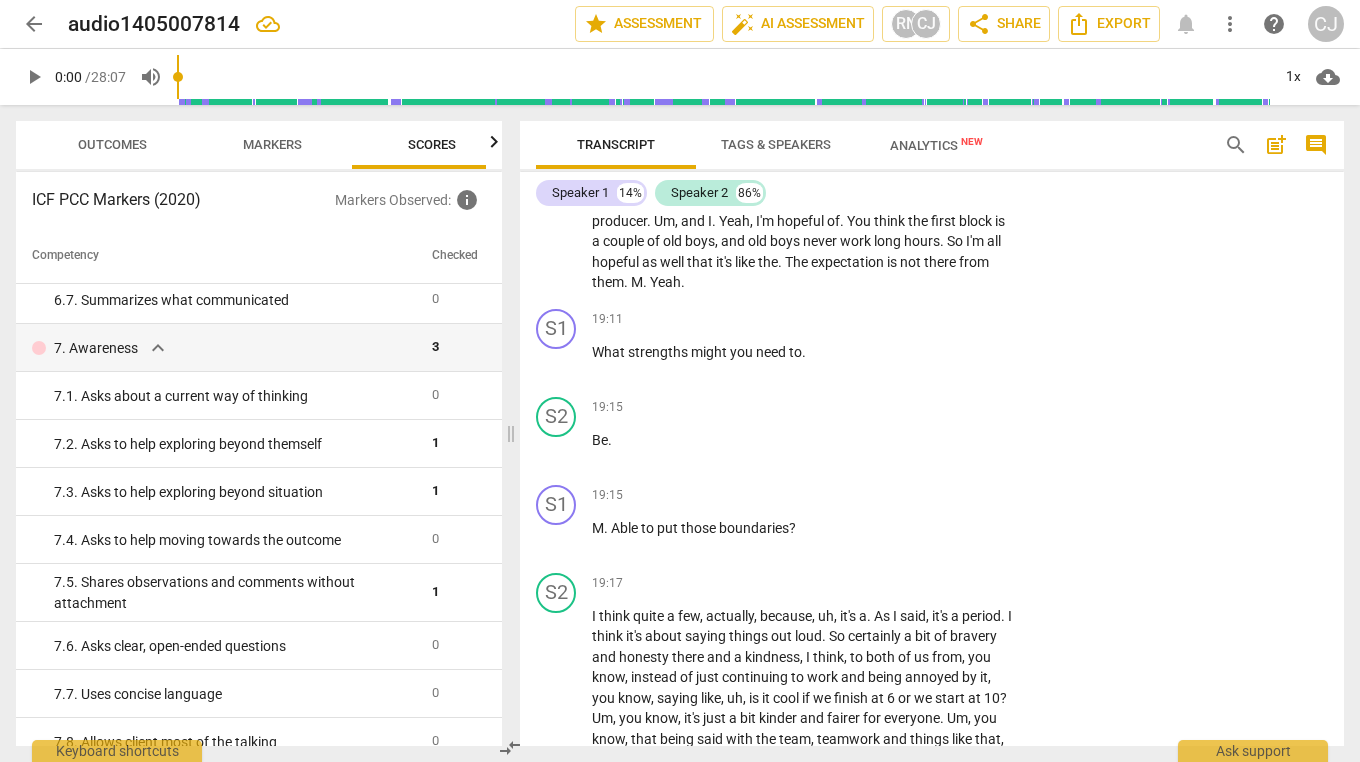 click on "7. 5. Shares observations and comments without attachment" at bounding box center (235, 592) 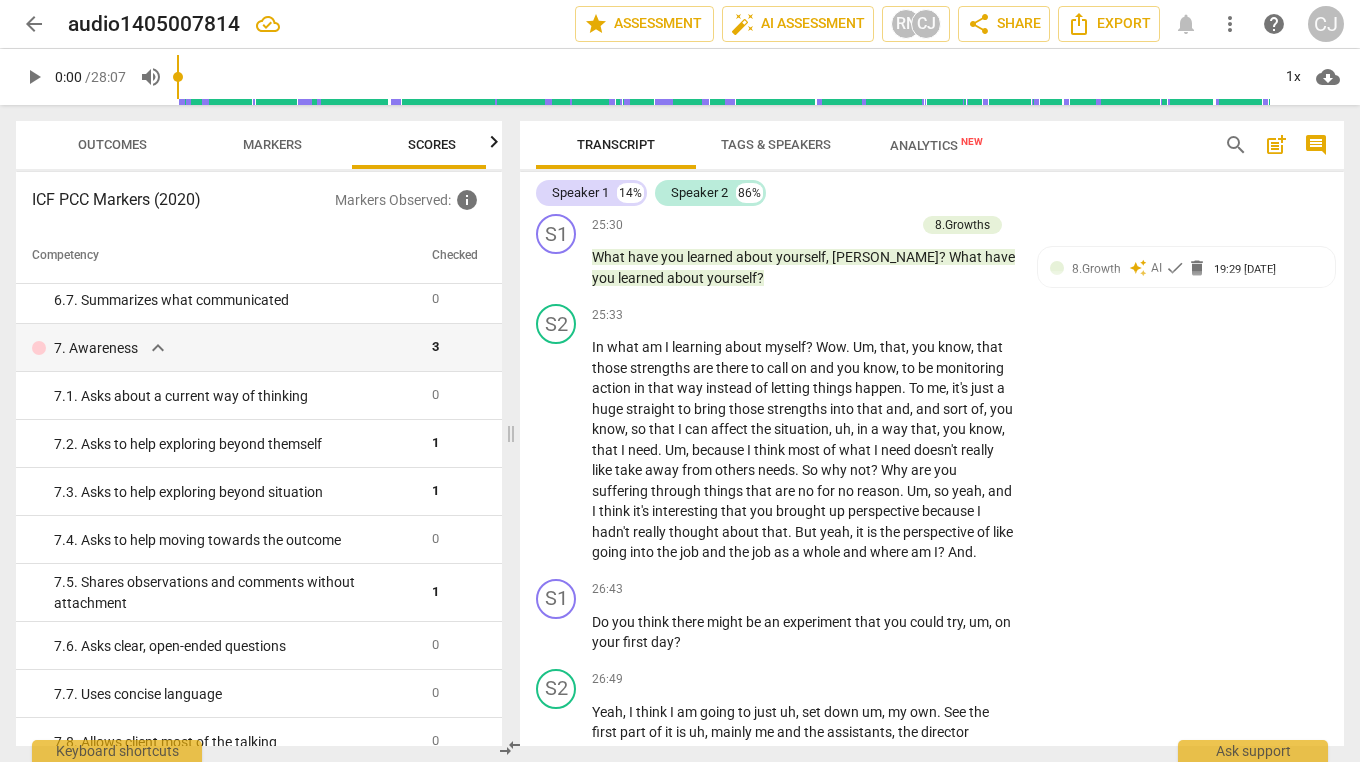 scroll, scrollTop: 10141, scrollLeft: 0, axis: vertical 